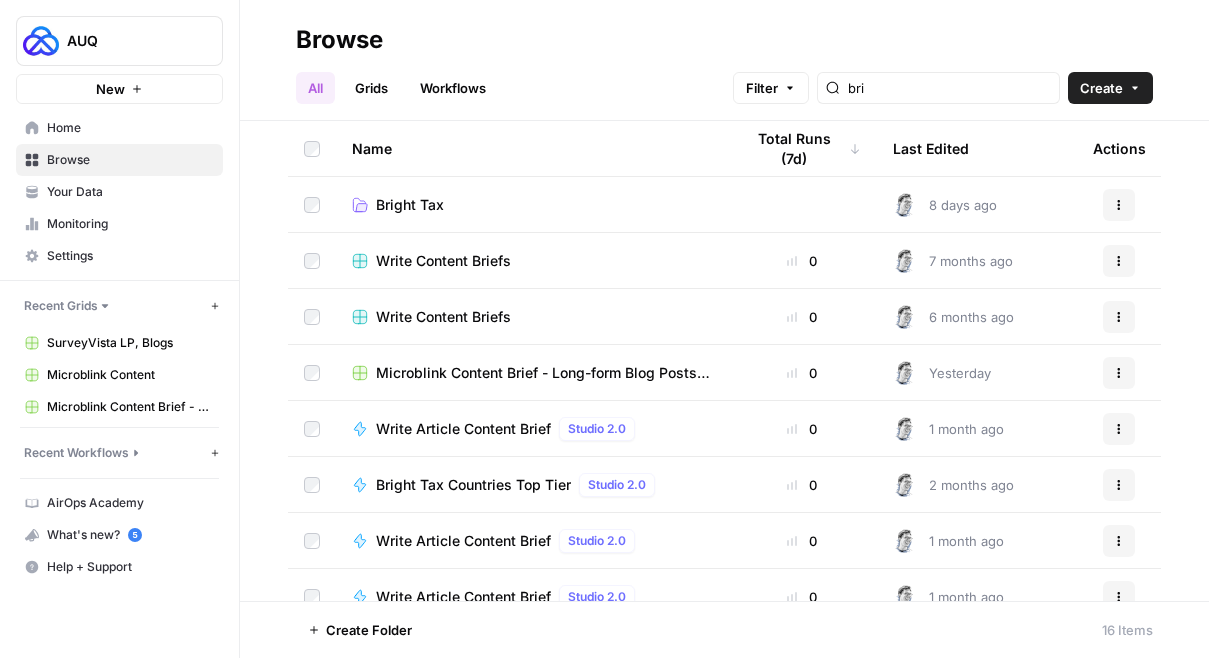 scroll, scrollTop: 0, scrollLeft: 0, axis: both 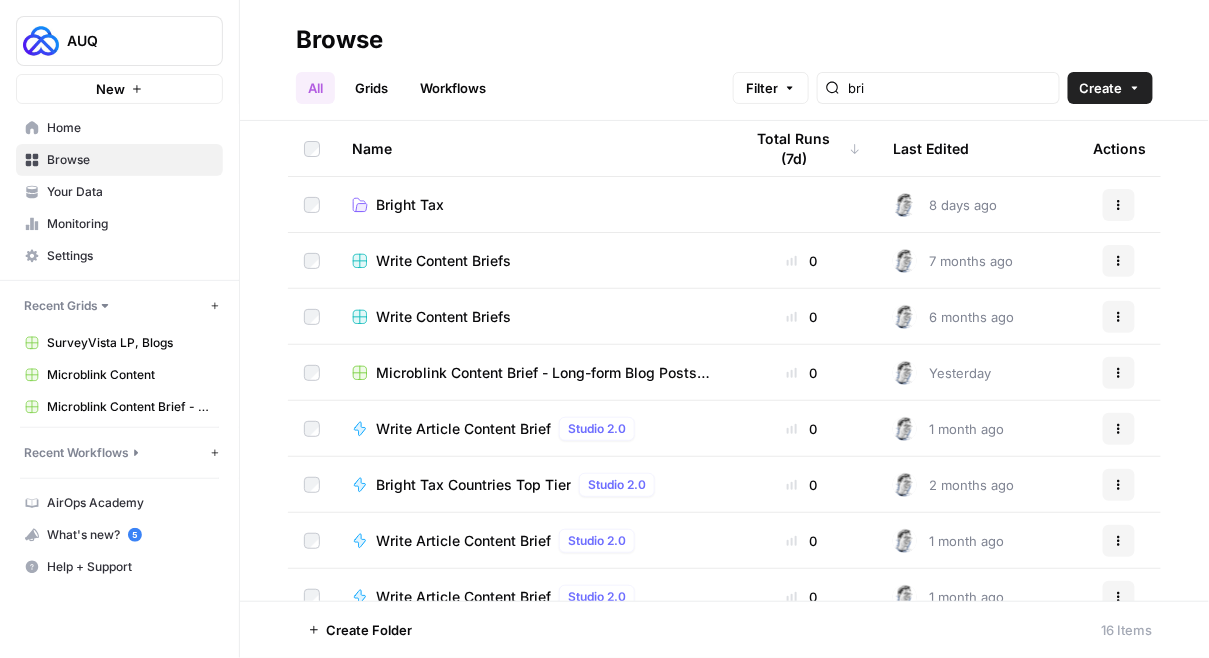 click on "Bright Tax" at bounding box center (410, 205) 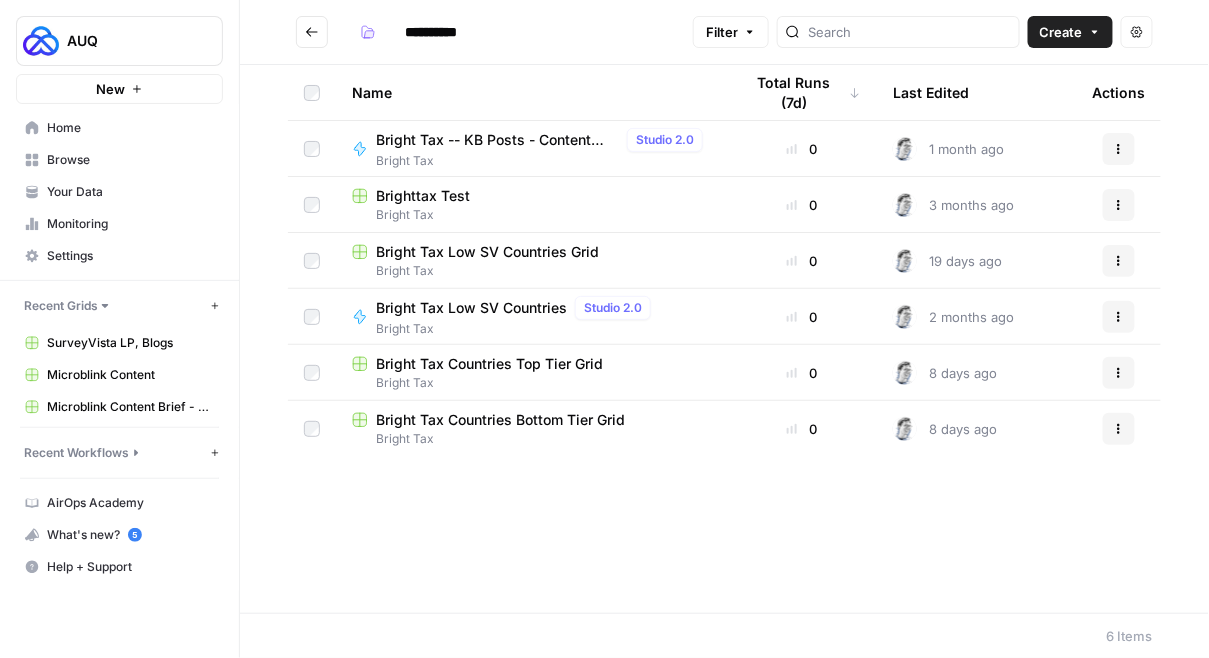 click on "Bright Tax Countries Bottom Tier Grid" at bounding box center [500, 420] 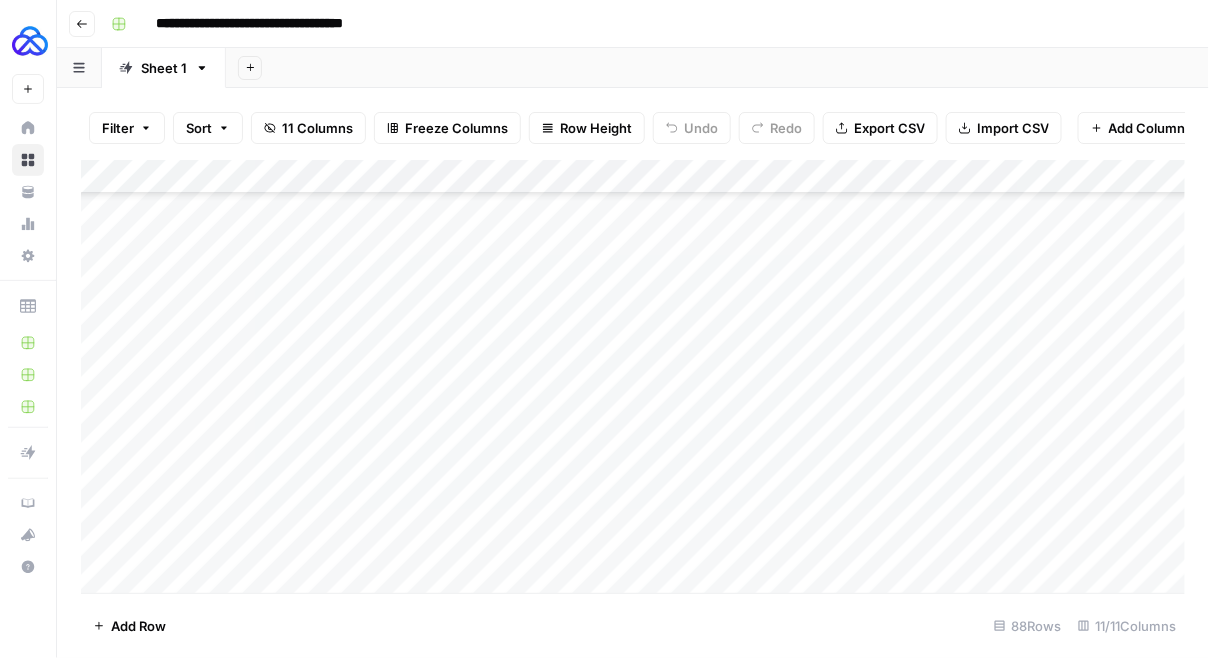 scroll, scrollTop: 2624, scrollLeft: 0, axis: vertical 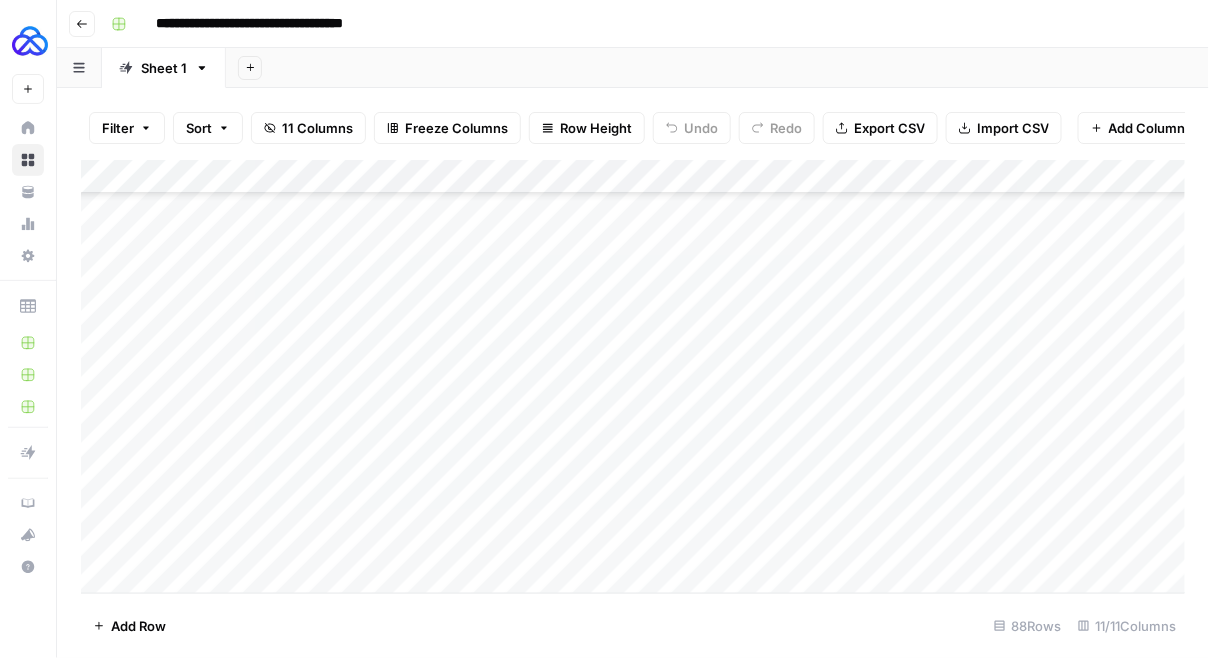 click on "Add Column" at bounding box center (633, 377) 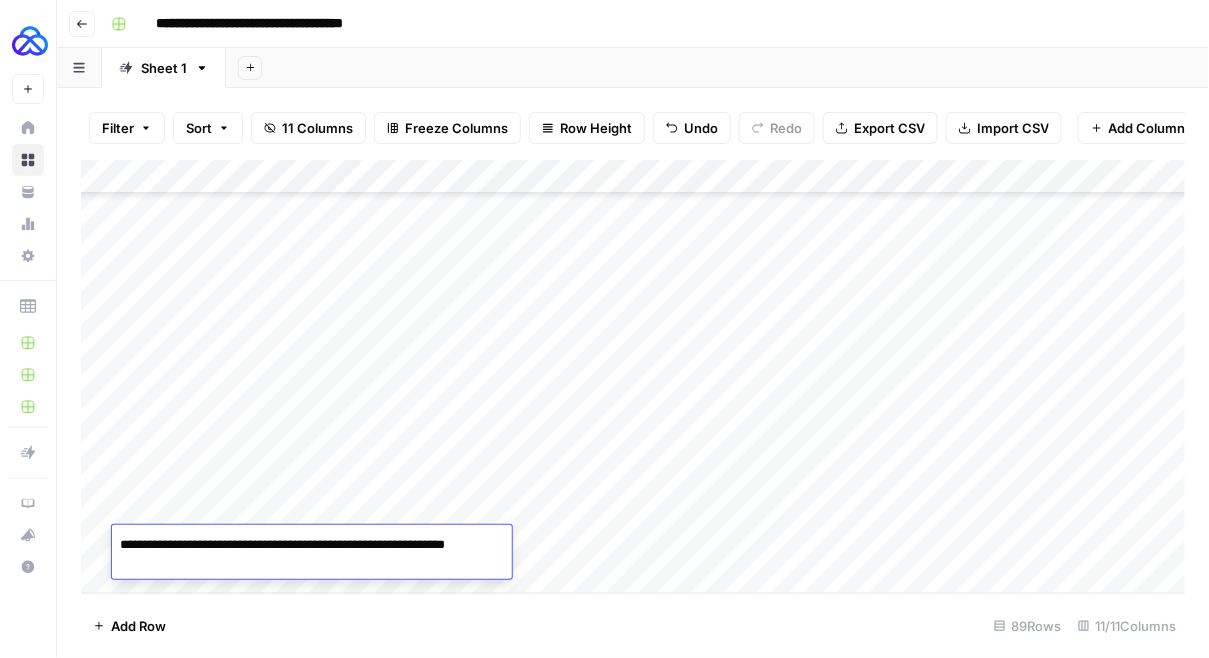 type on "**********" 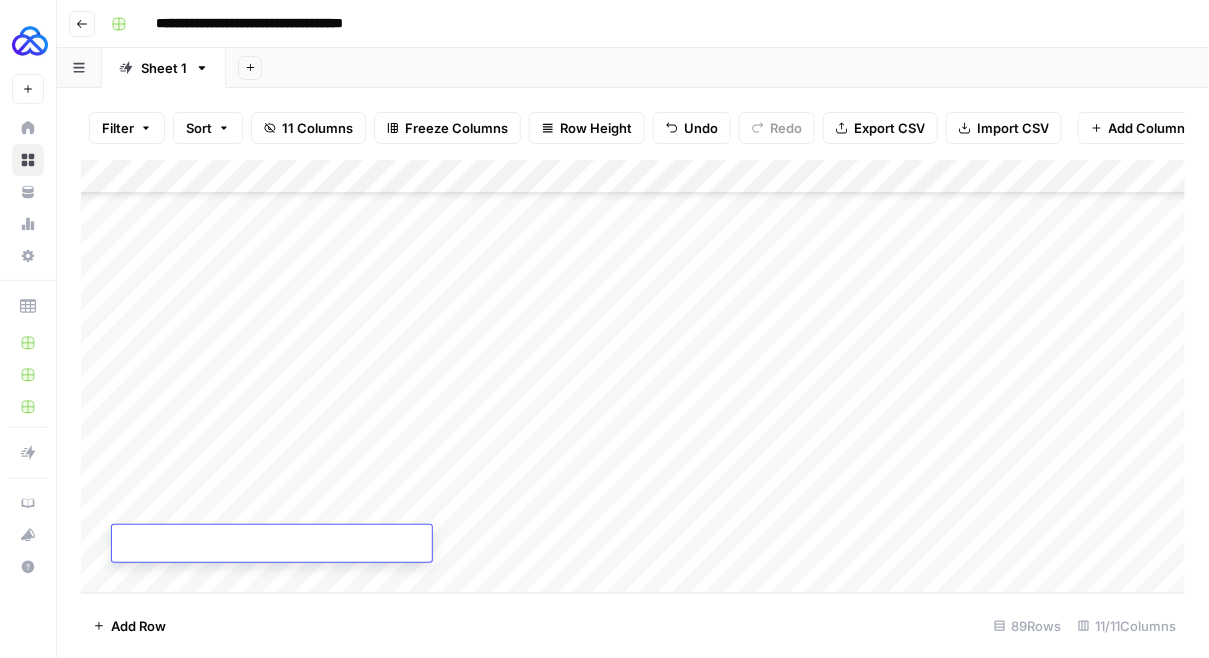 paste on "**********" 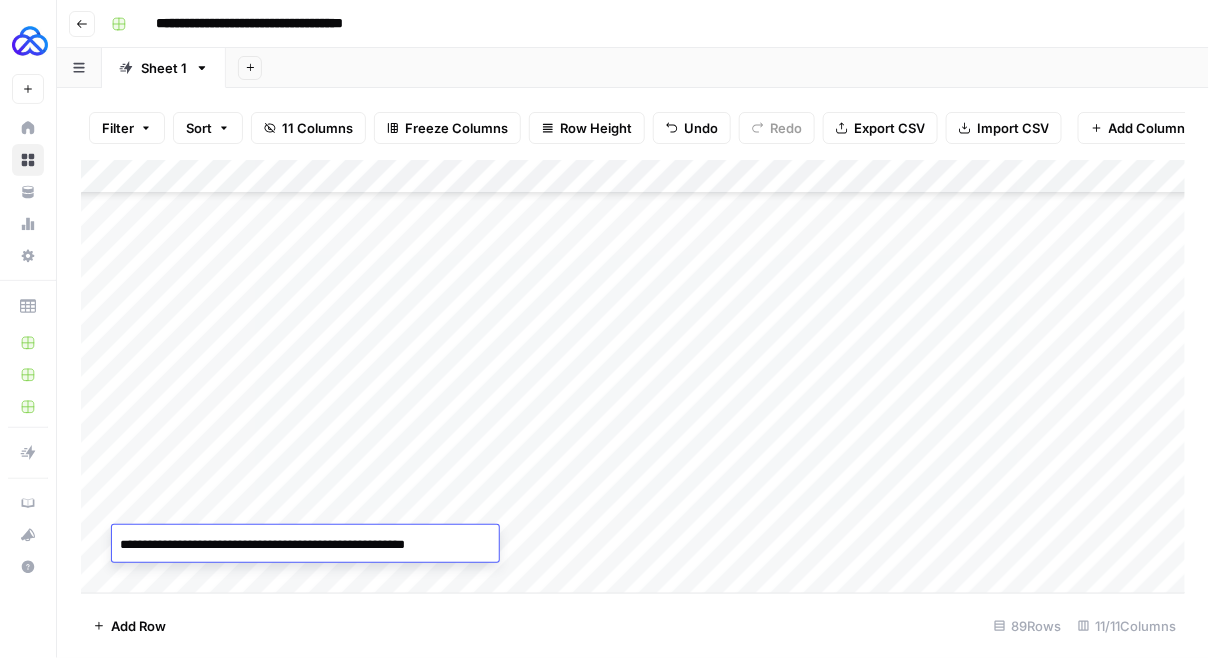 type on "**********" 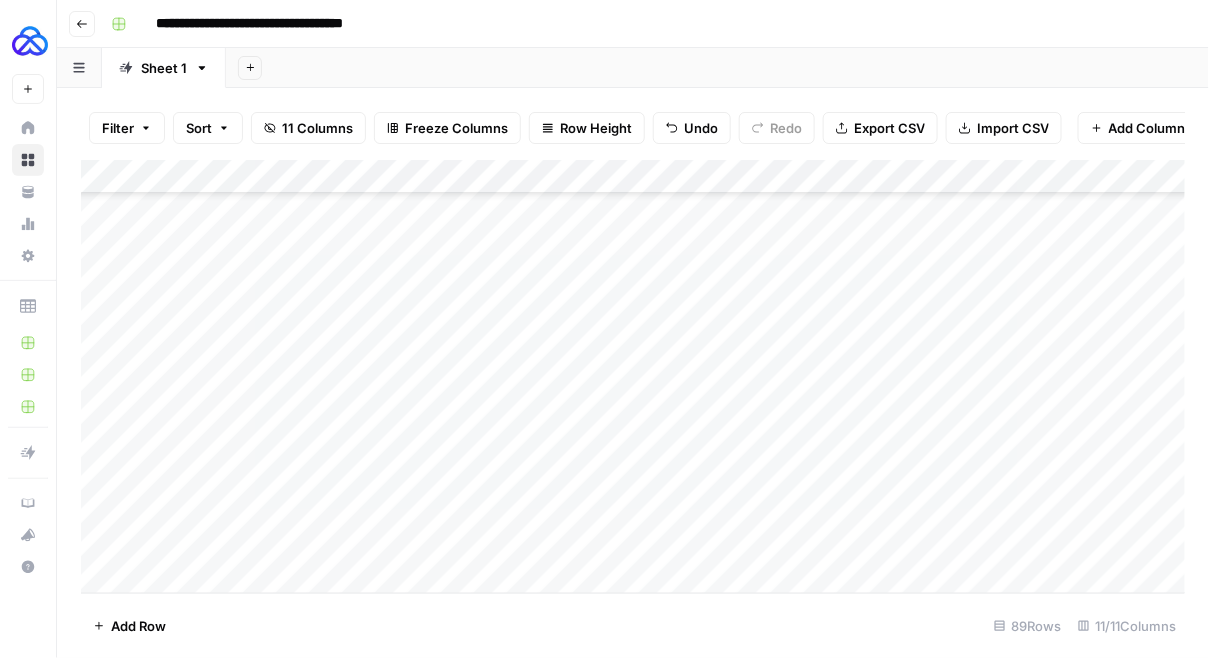click on "Add Column" at bounding box center [633, 377] 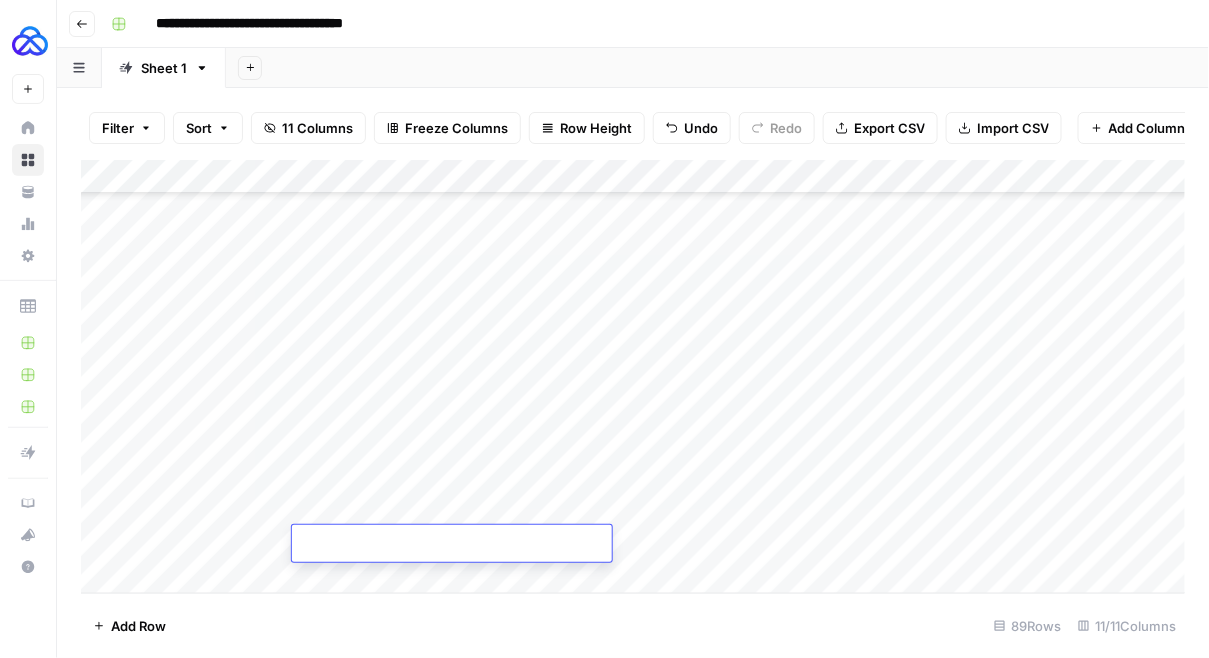 type on "**********" 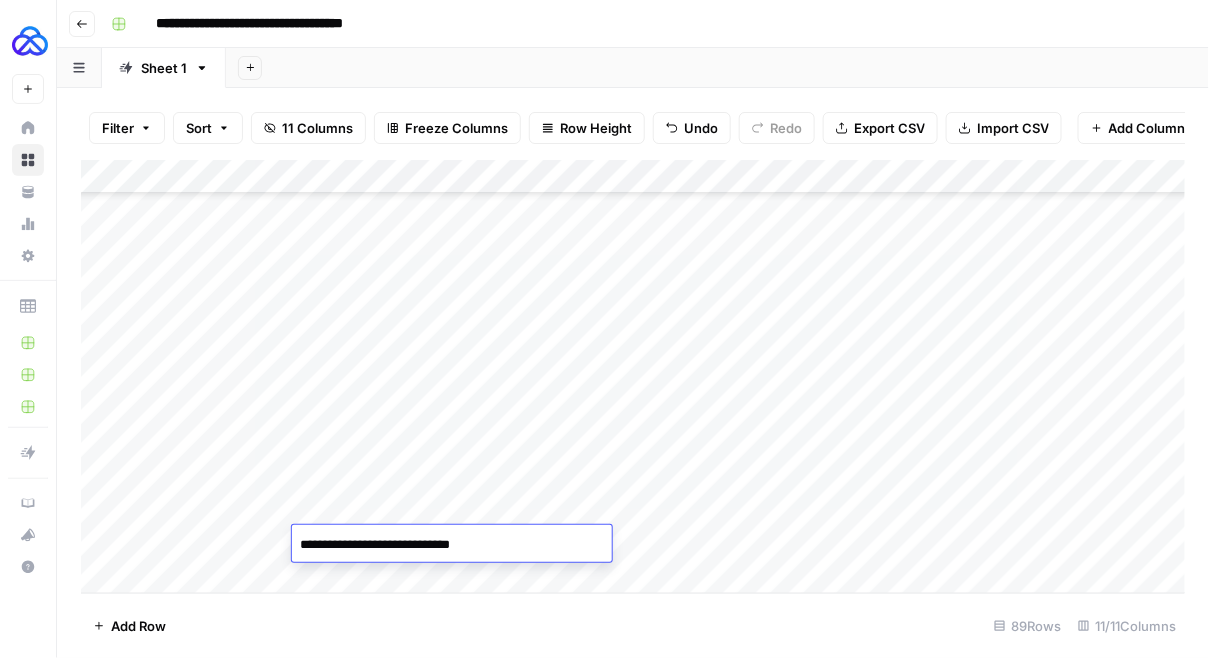 click on "Add Column" at bounding box center (633, 377) 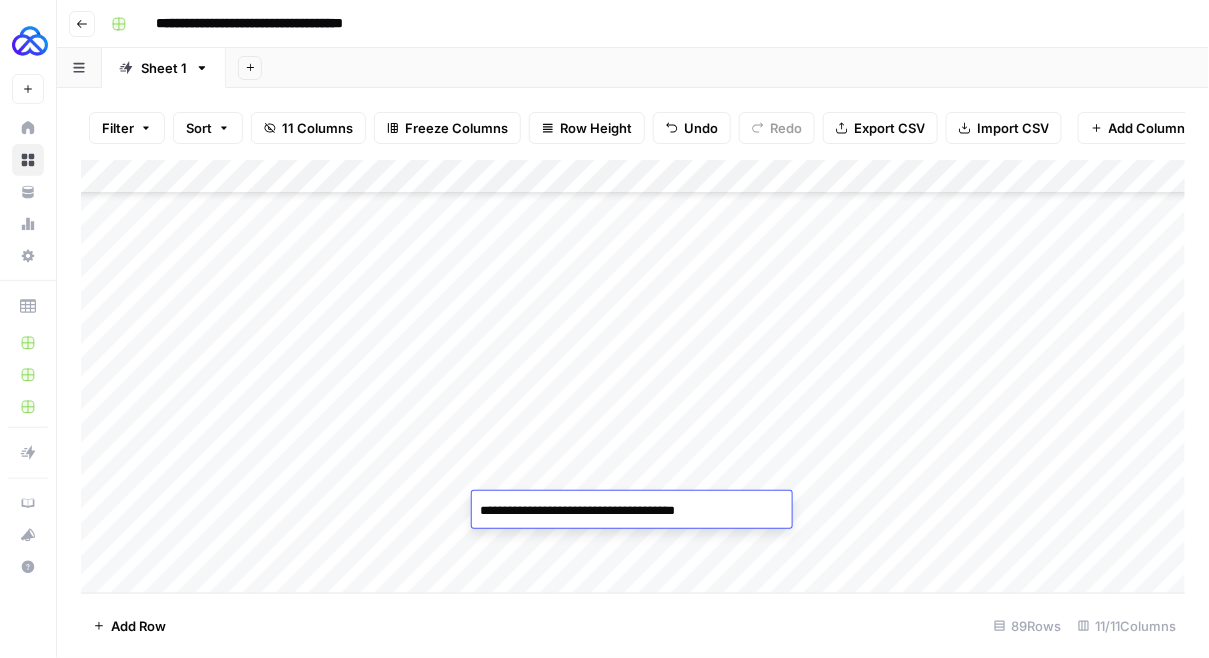 click on "**********" at bounding box center (632, 511) 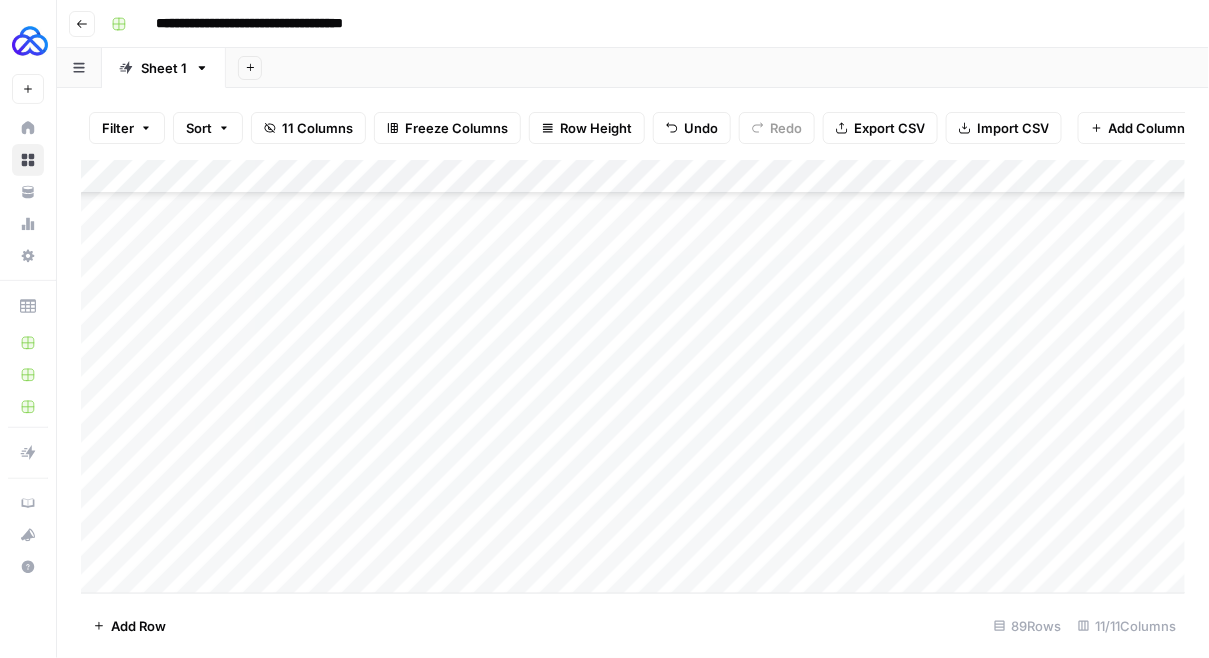 click on "Add Column" at bounding box center [633, 377] 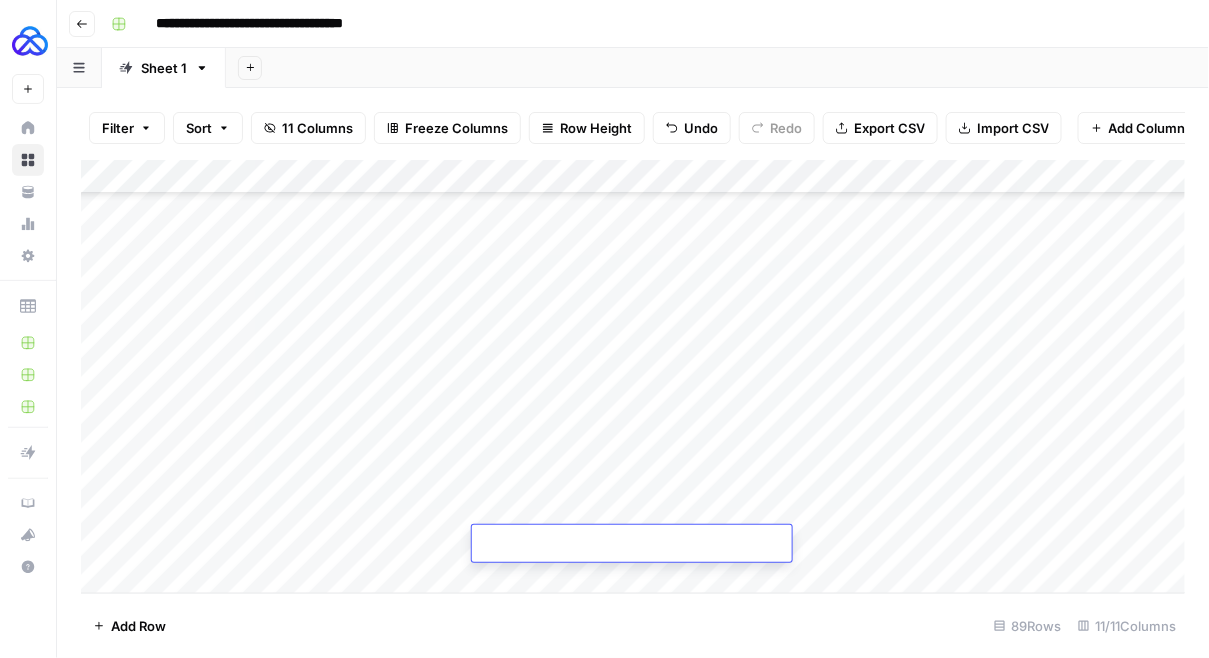 type on "**********" 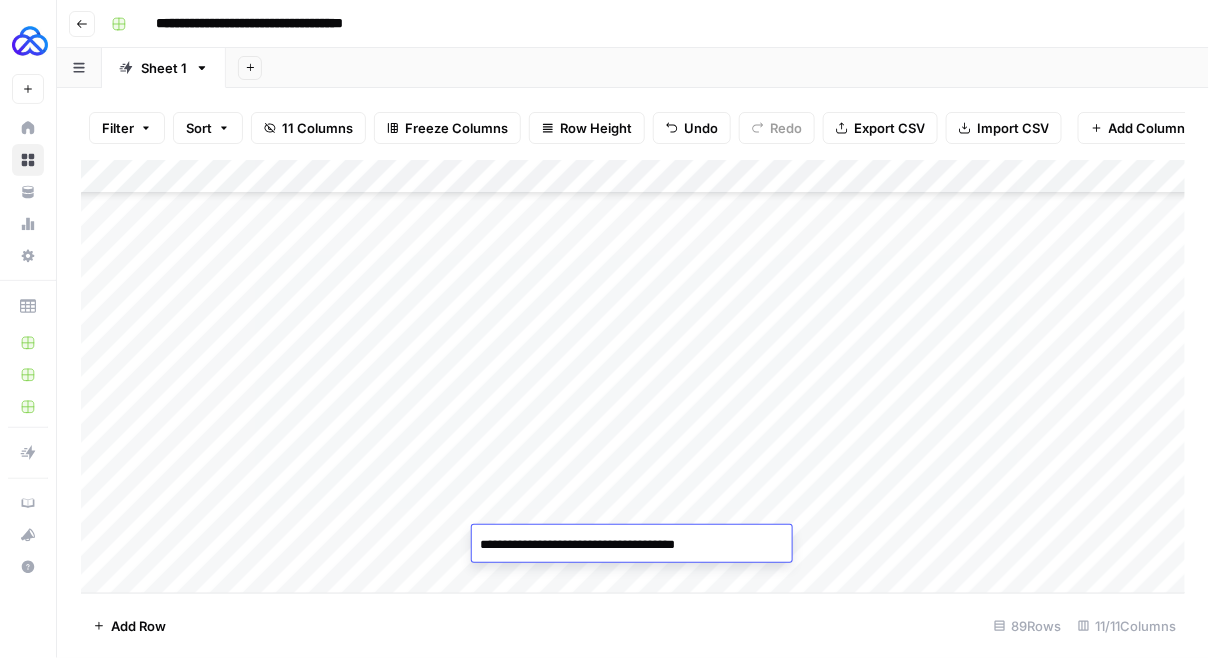 click on "Add Column" at bounding box center [633, 377] 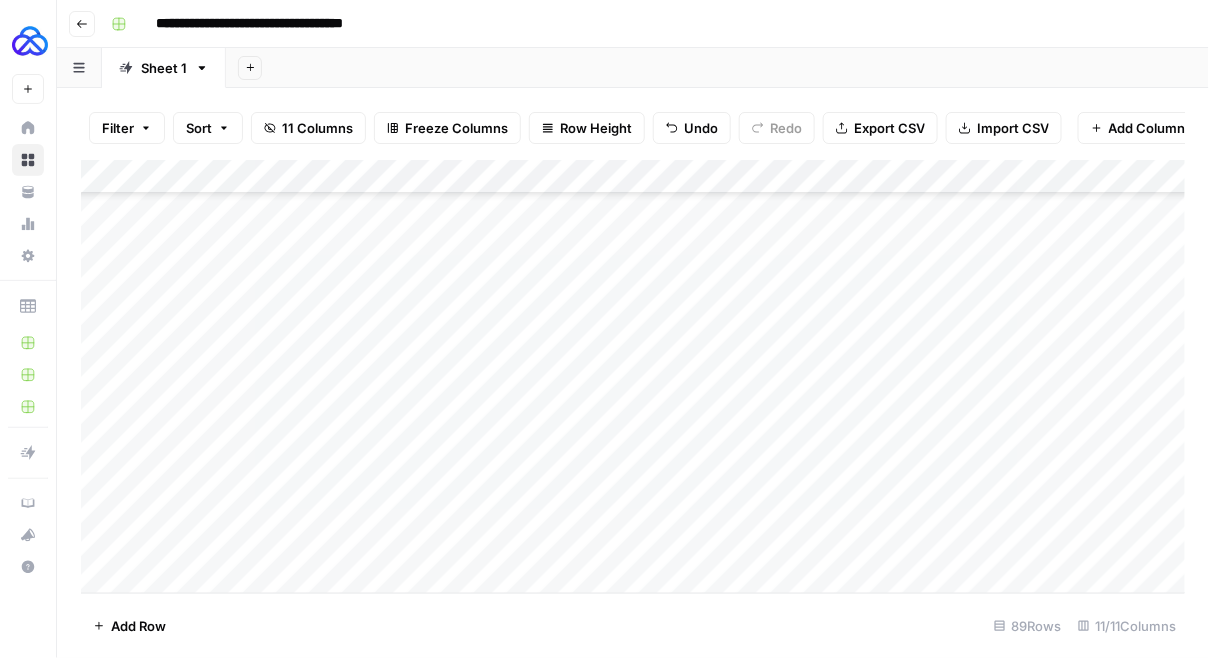 click on "Add Column" at bounding box center [633, 377] 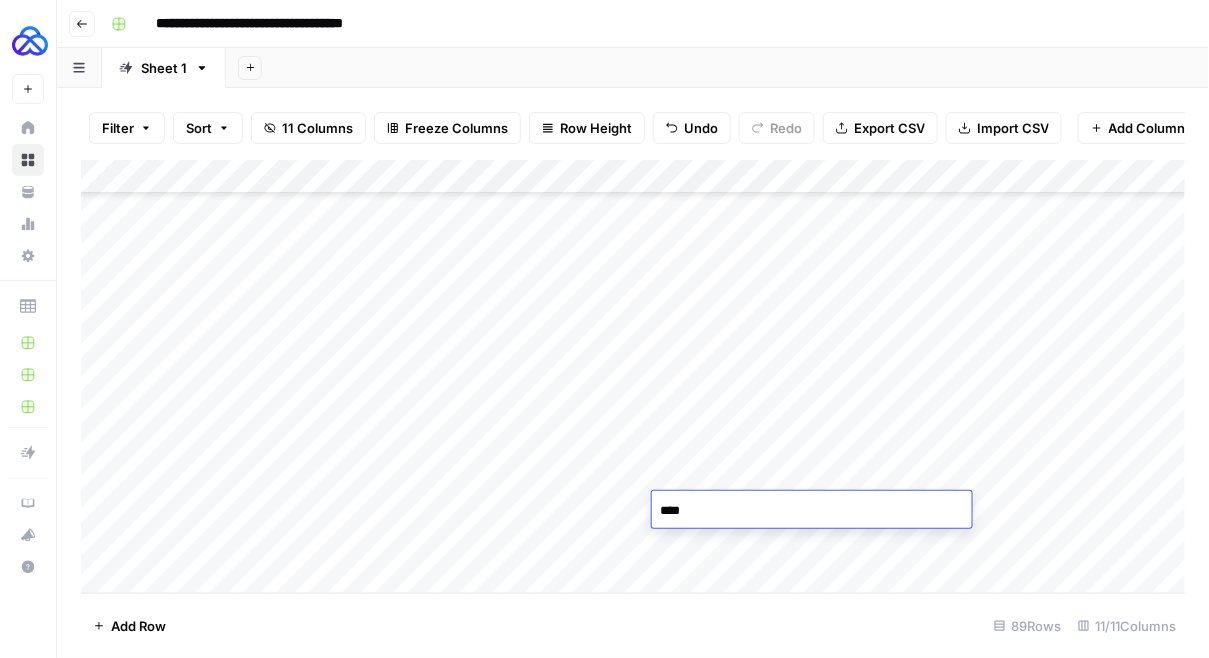 click on "****" at bounding box center (812, 511) 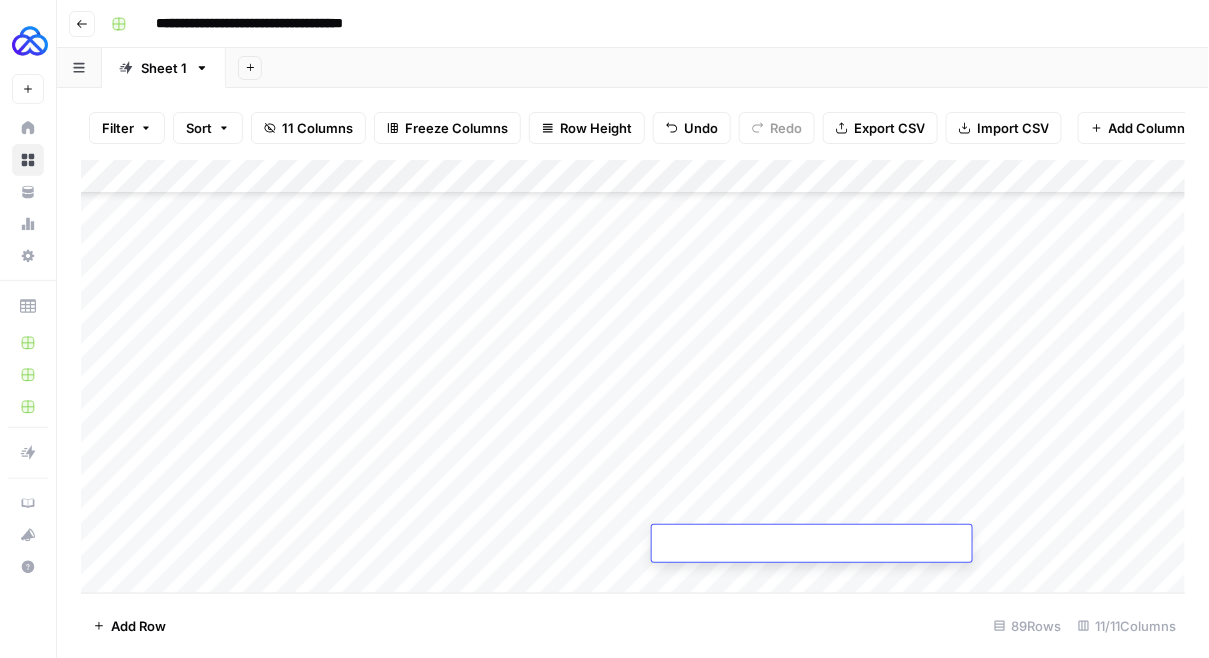 type on "****" 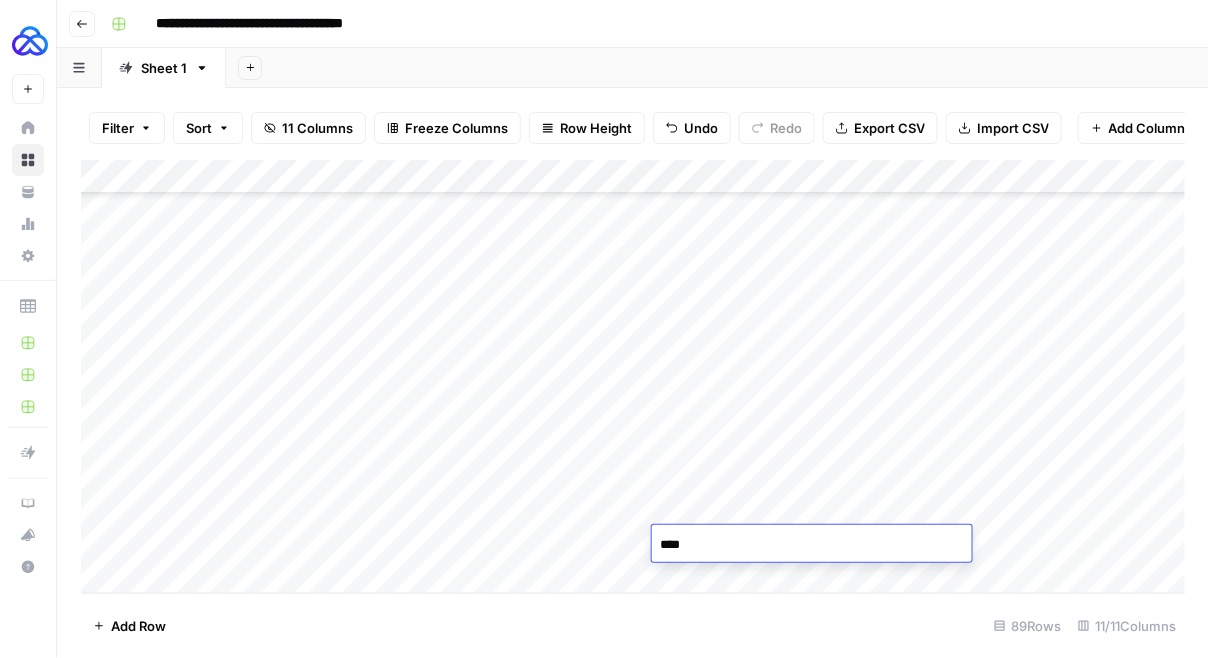 click on "Add Column" at bounding box center (633, 377) 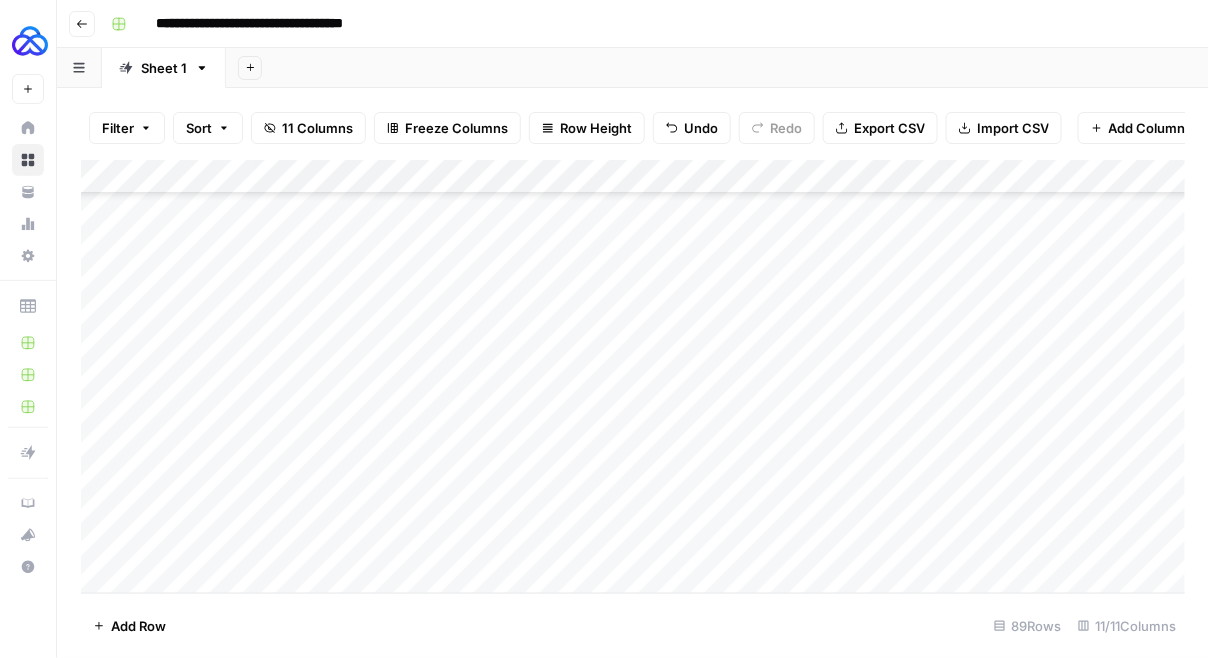 click on "Add Column" at bounding box center [633, 377] 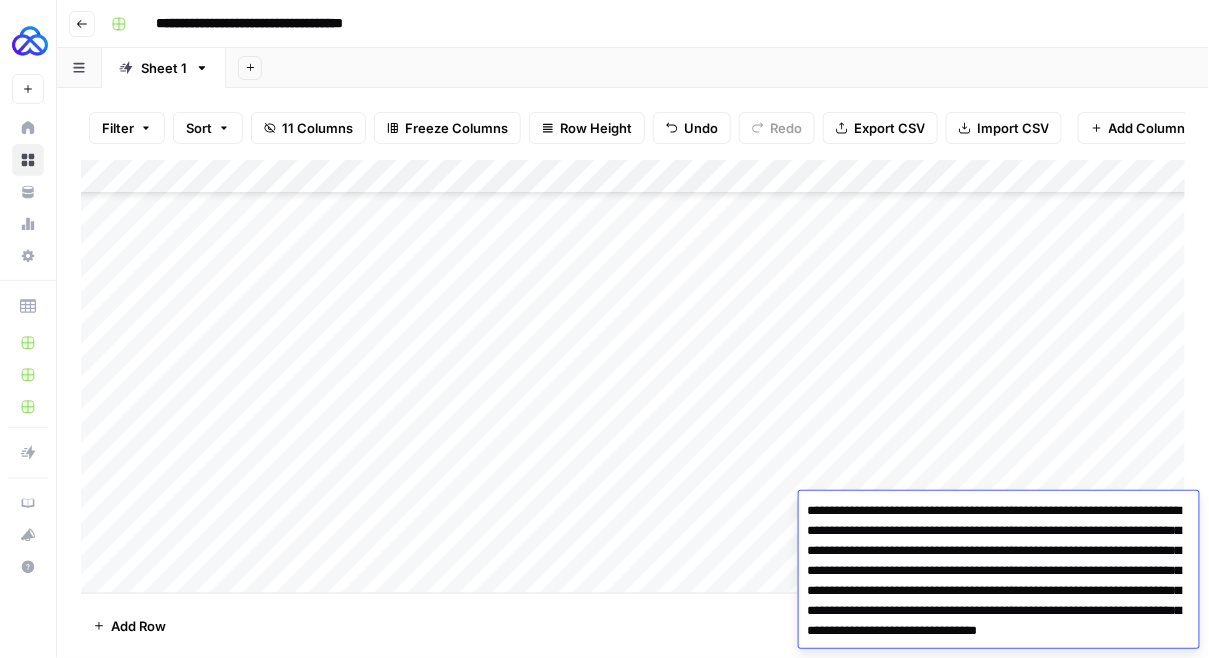 click on "**********" at bounding box center (999, 591) 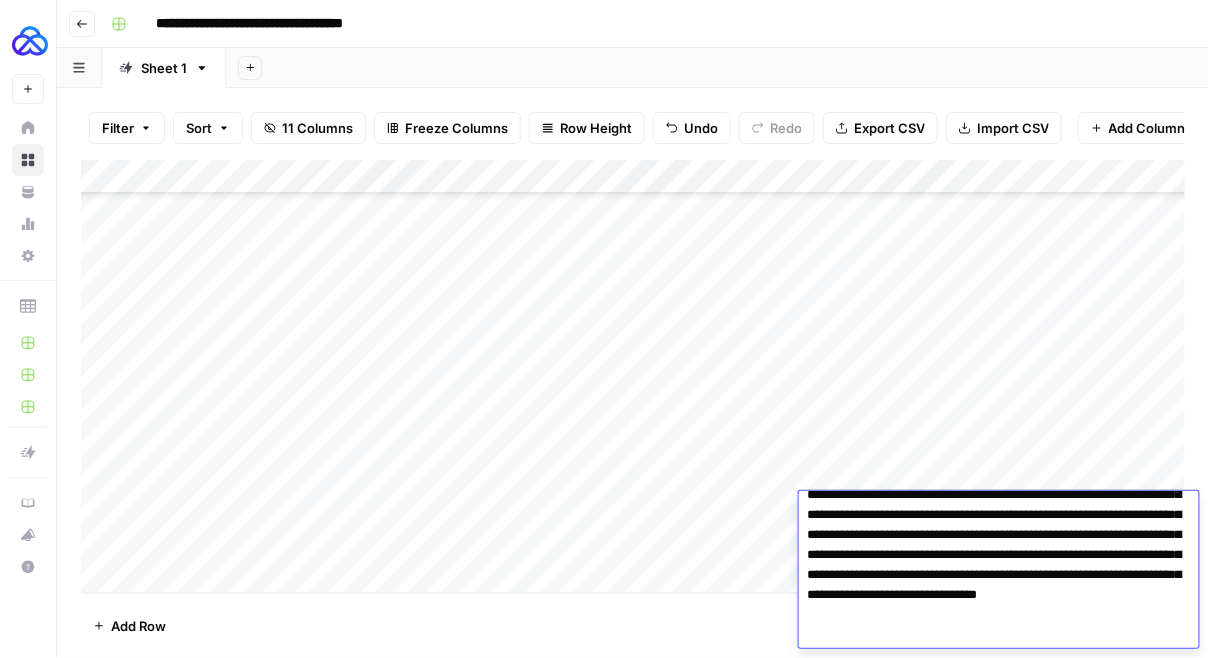 click on "Add Column" at bounding box center [633, 377] 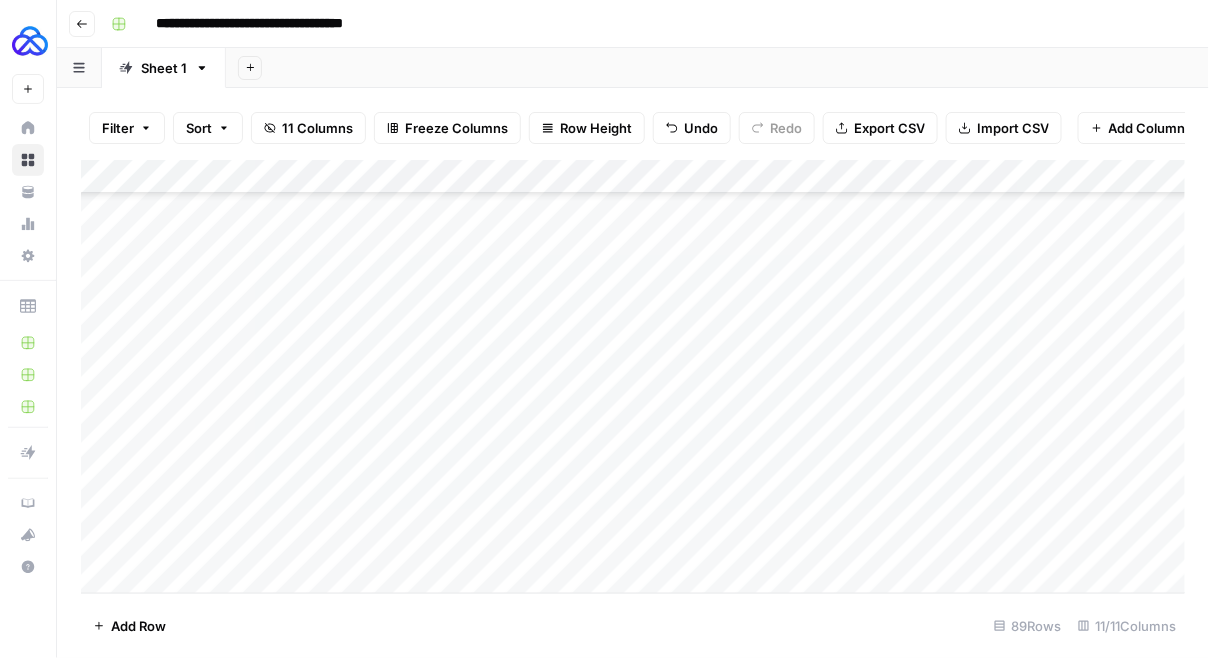 click on "Add Column" at bounding box center (633, 377) 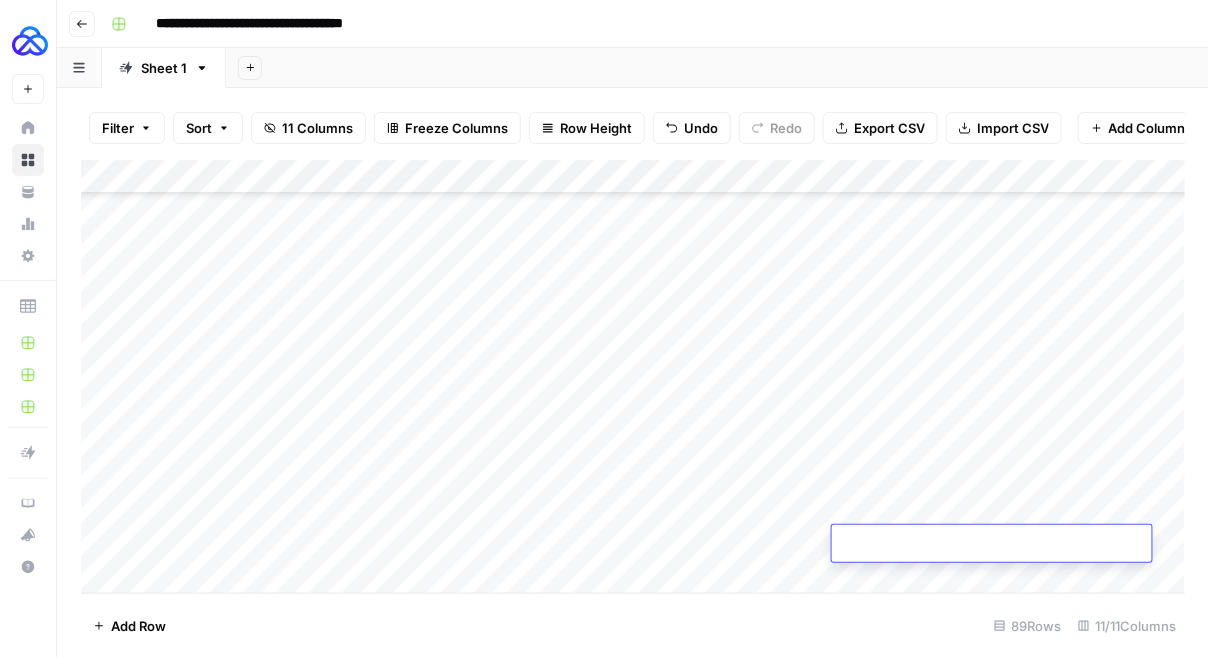 type on "**********" 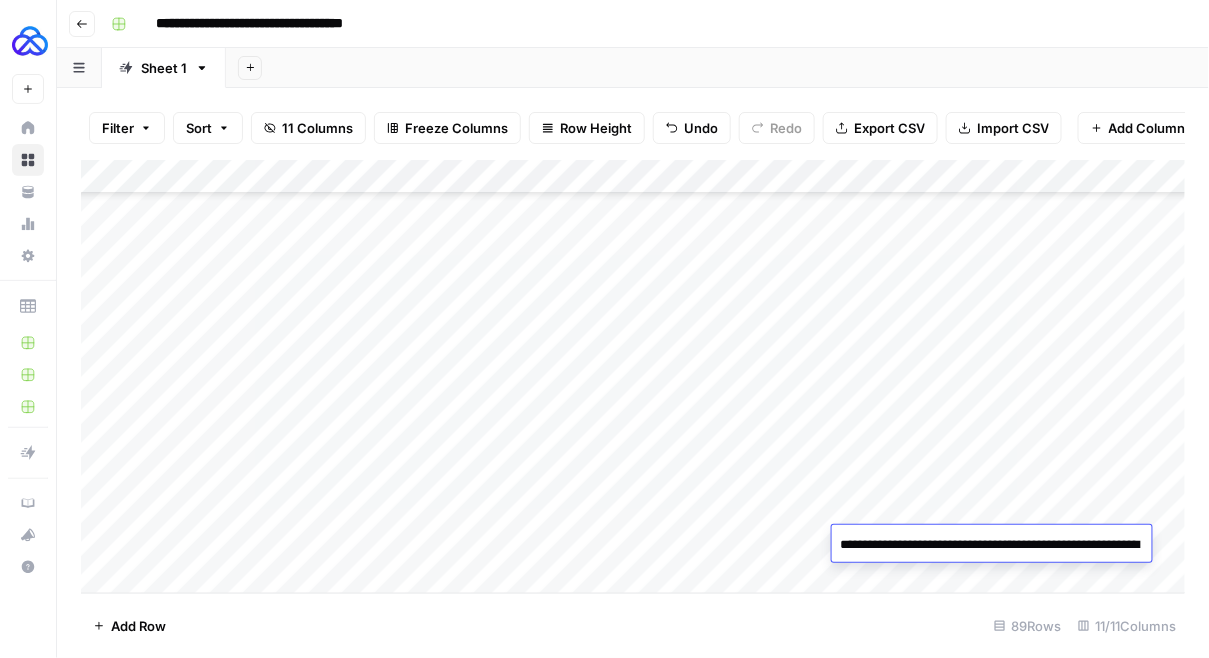scroll, scrollTop: 64, scrollLeft: 0, axis: vertical 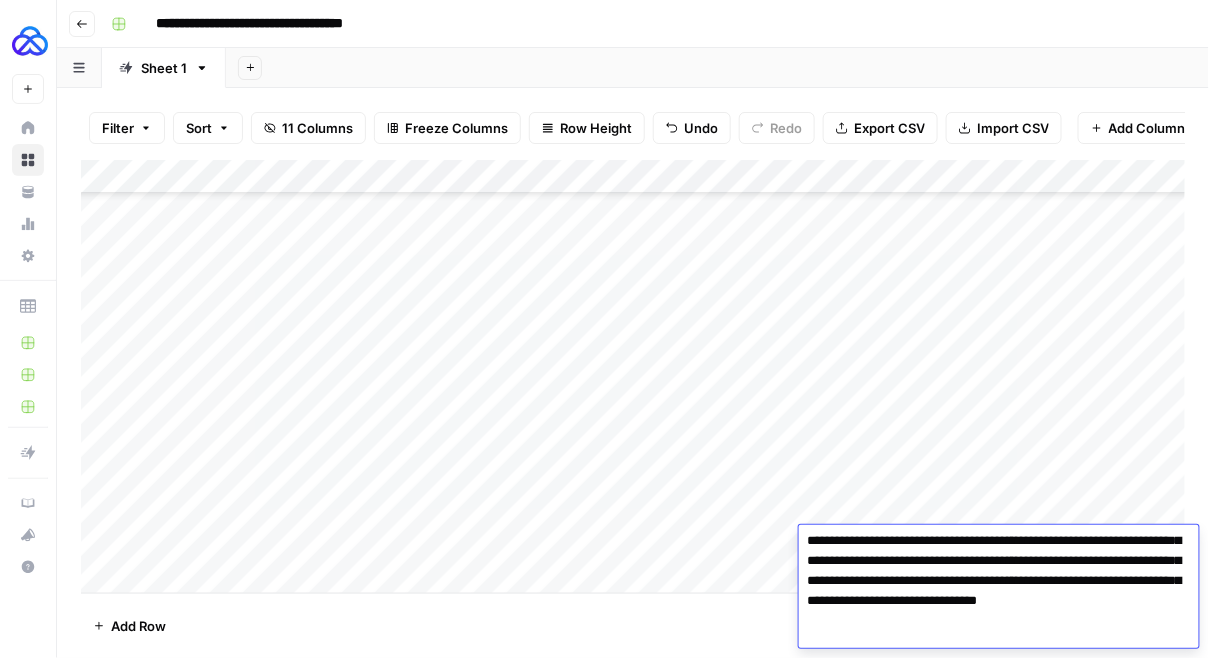 click on "Add Column" at bounding box center [633, 377] 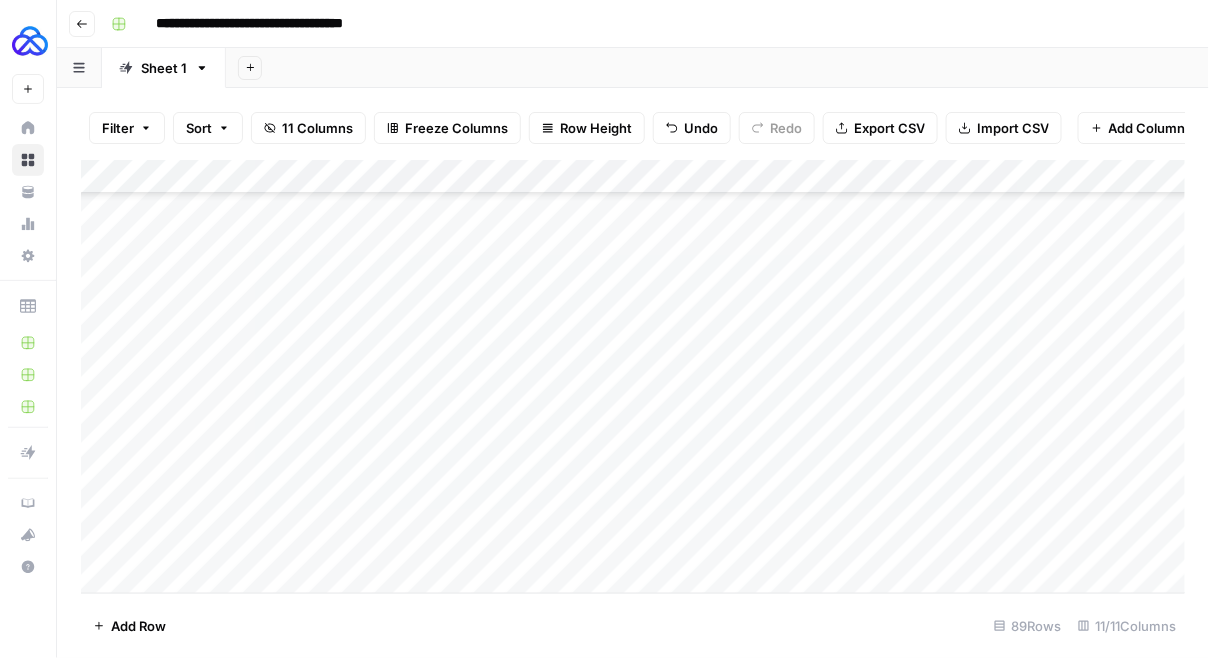 click on "Add Column" at bounding box center (633, 377) 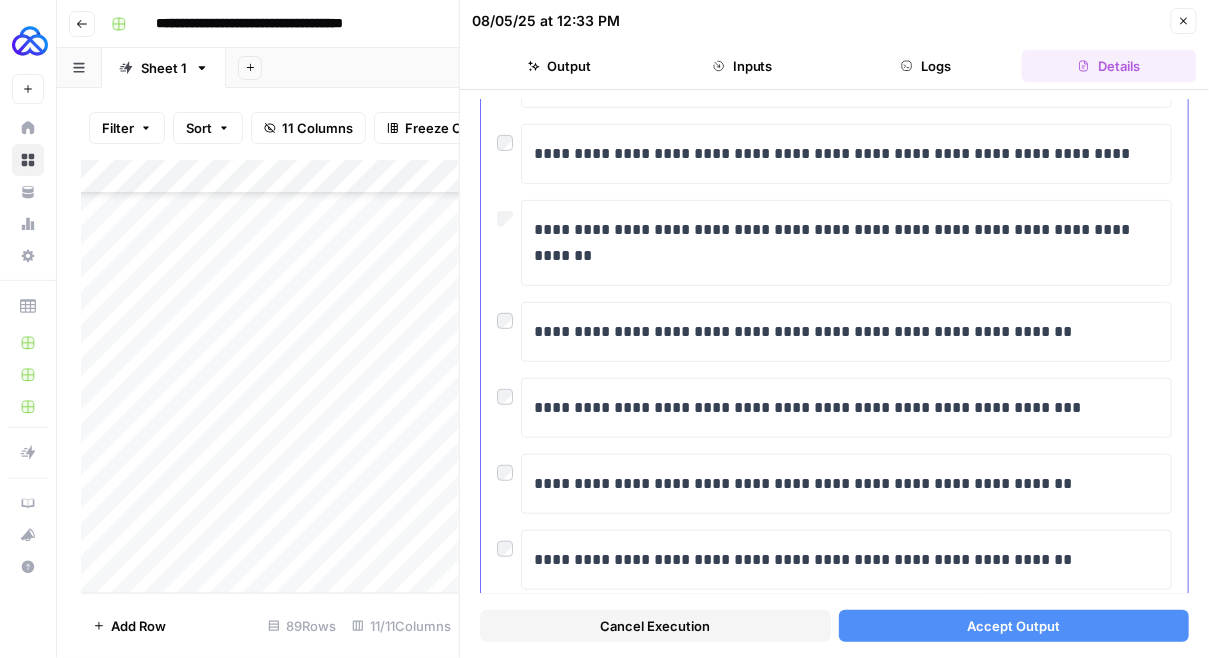 scroll, scrollTop: 184, scrollLeft: 0, axis: vertical 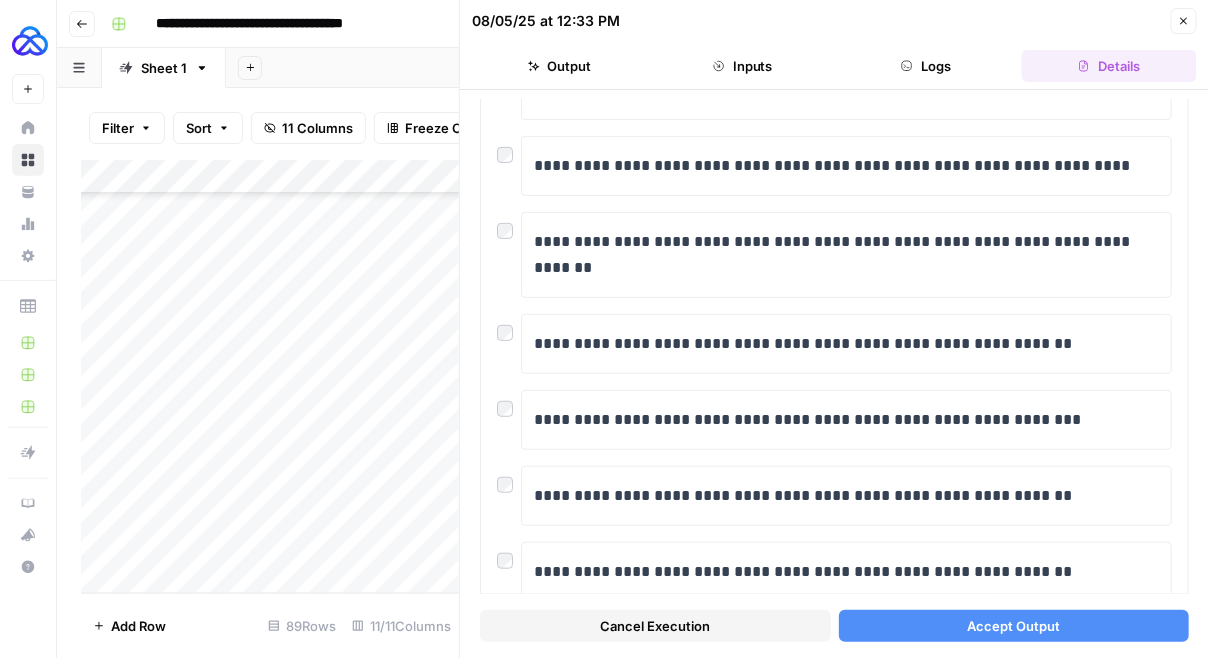 click on "Accept Output" at bounding box center (1014, 626) 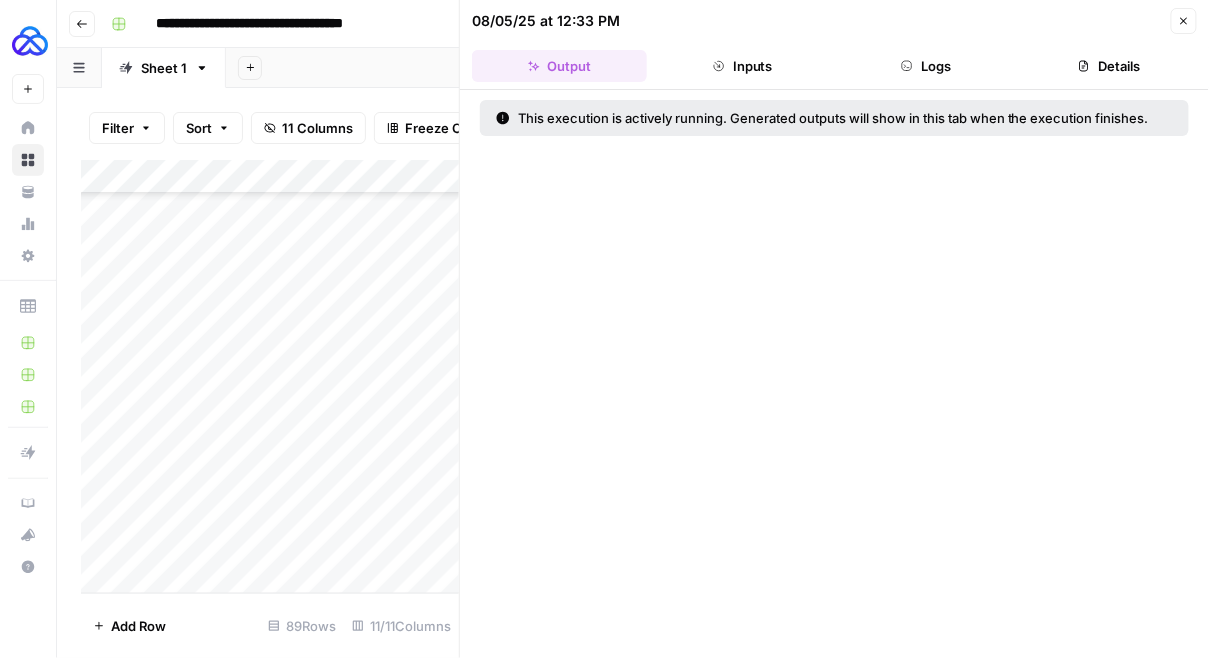 click 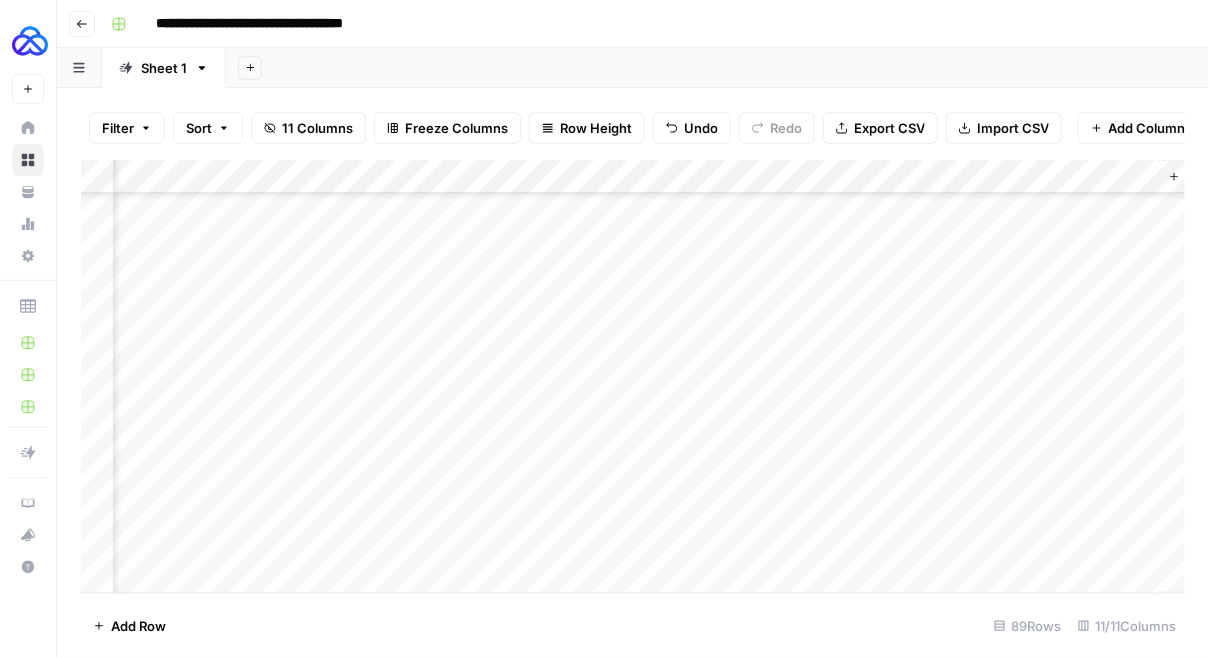 scroll, scrollTop: 2658, scrollLeft: 902, axis: both 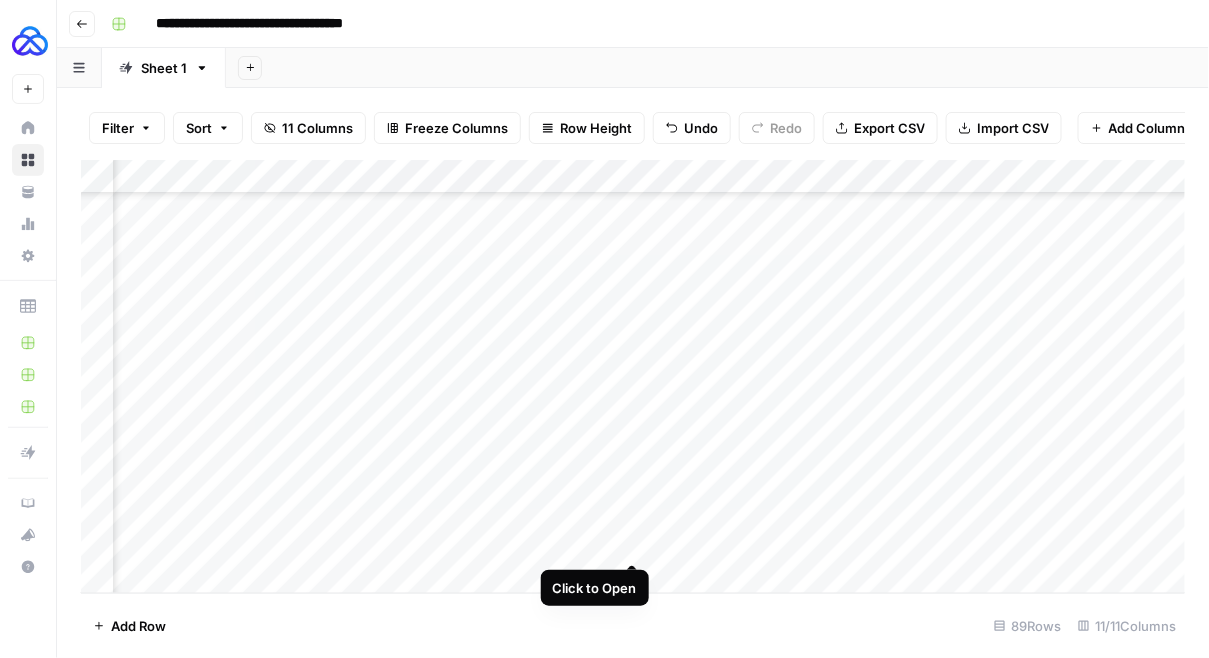 click on "Add Column" at bounding box center (633, 377) 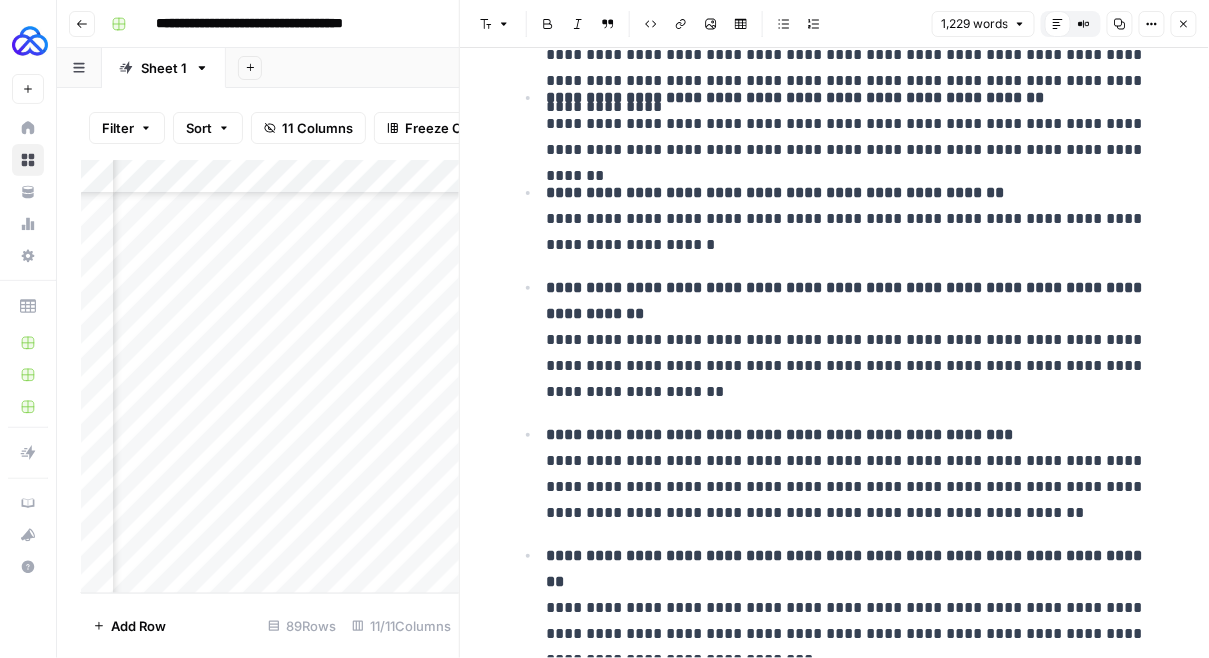 scroll, scrollTop: 4652, scrollLeft: 0, axis: vertical 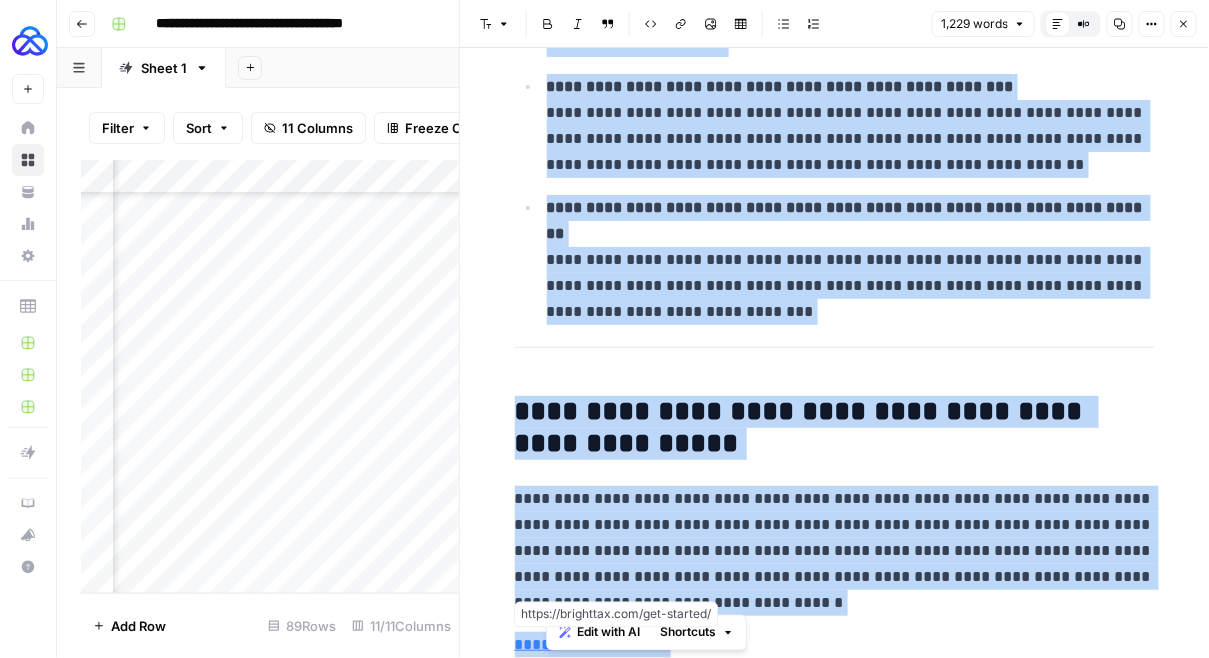 drag, startPoint x: 685, startPoint y: 637, endPoint x: 530, endPoint y: 637, distance: 155 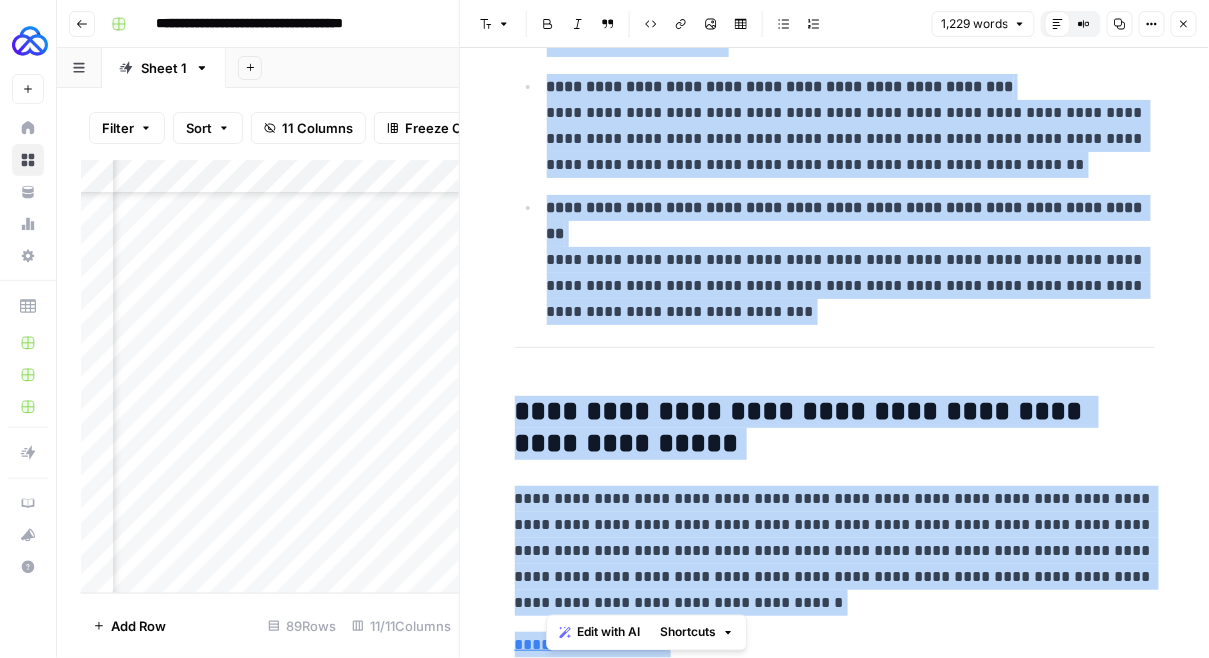 click on "**********" at bounding box center [835, 551] 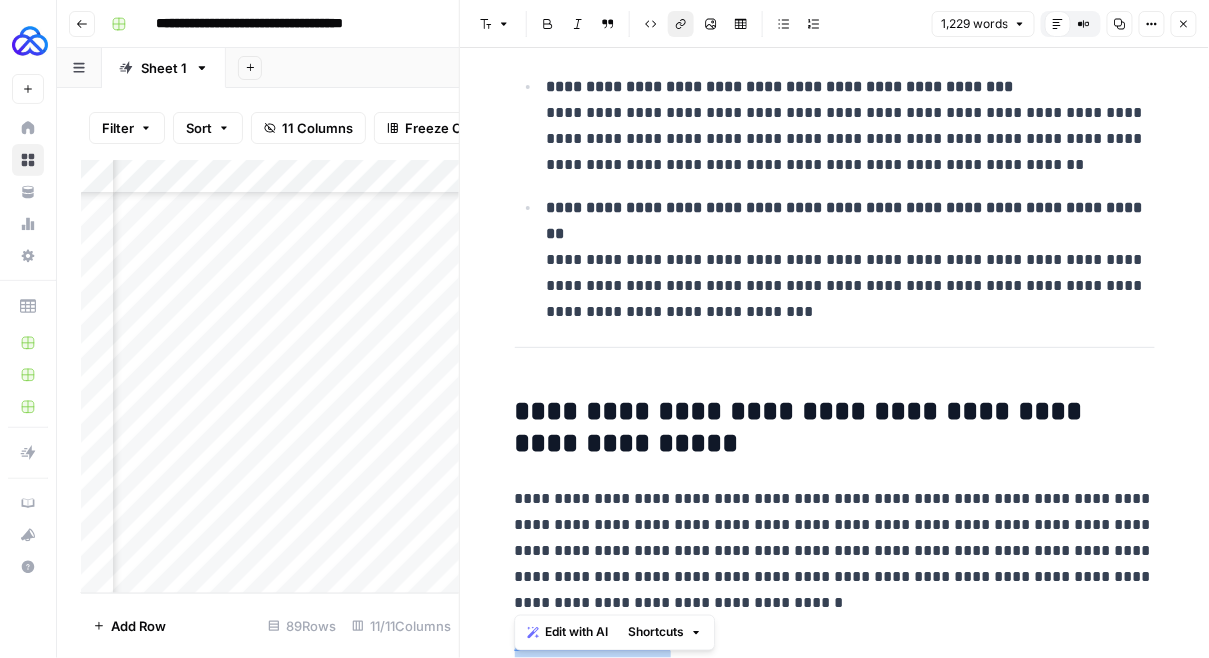 drag, startPoint x: 610, startPoint y: 639, endPoint x: 513, endPoint y: 639, distance: 97 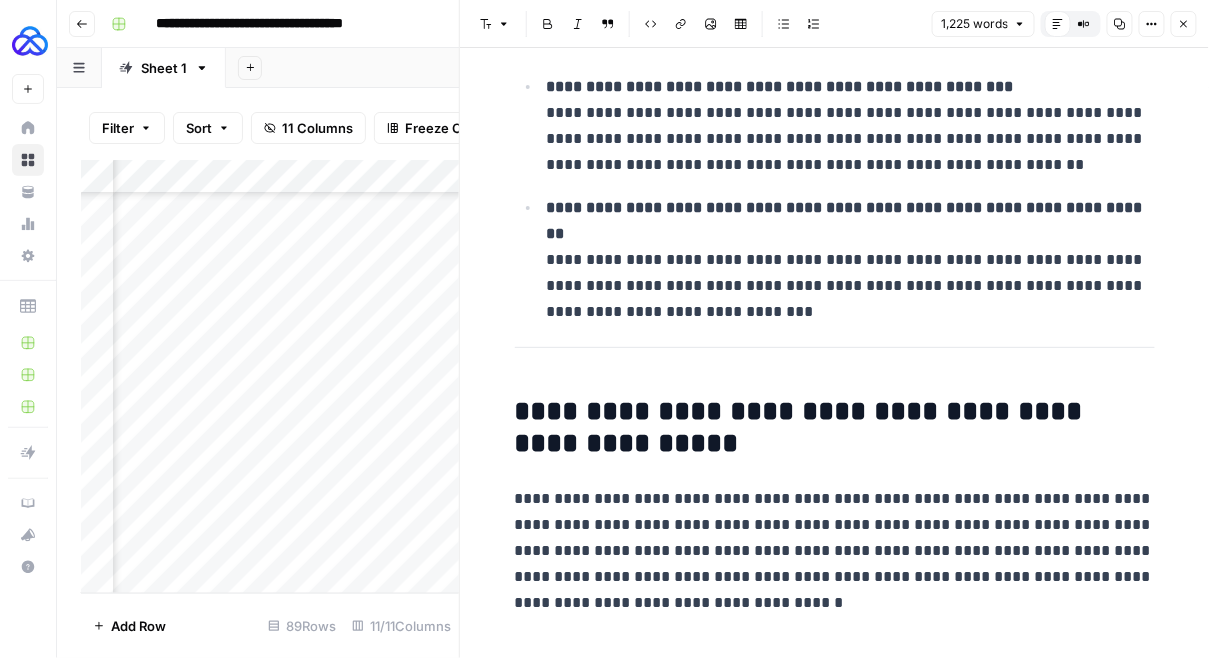 scroll, scrollTop: 4610, scrollLeft: 0, axis: vertical 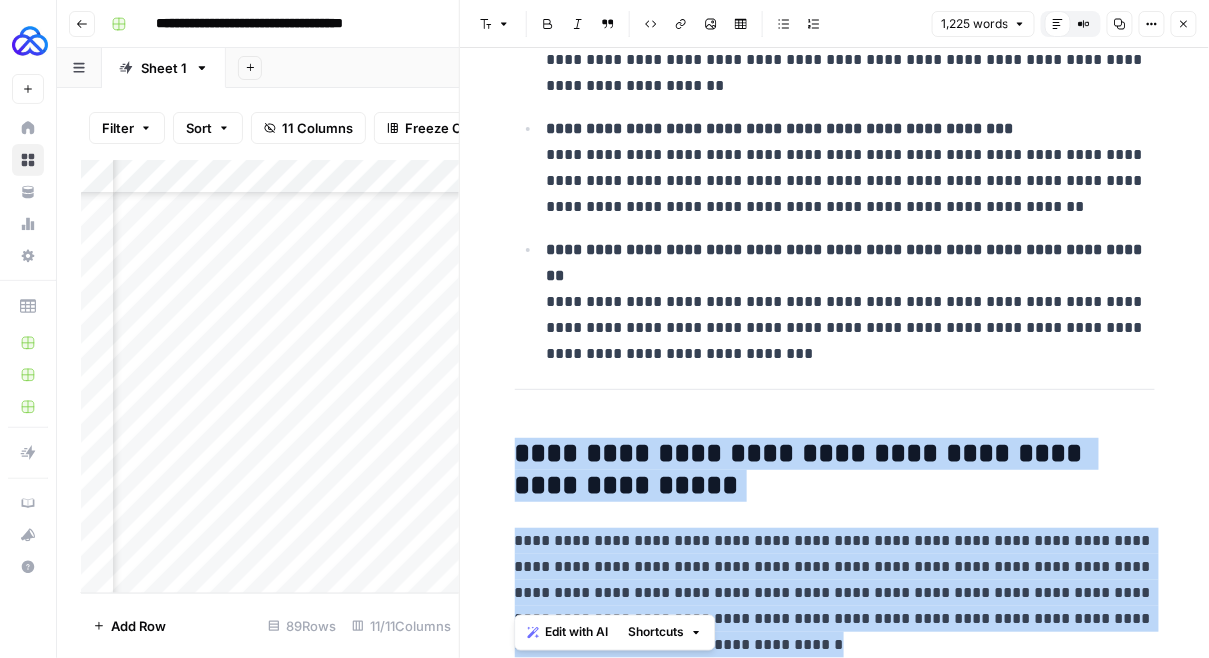 drag, startPoint x: 761, startPoint y: 636, endPoint x: 511, endPoint y: 446, distance: 314.00638 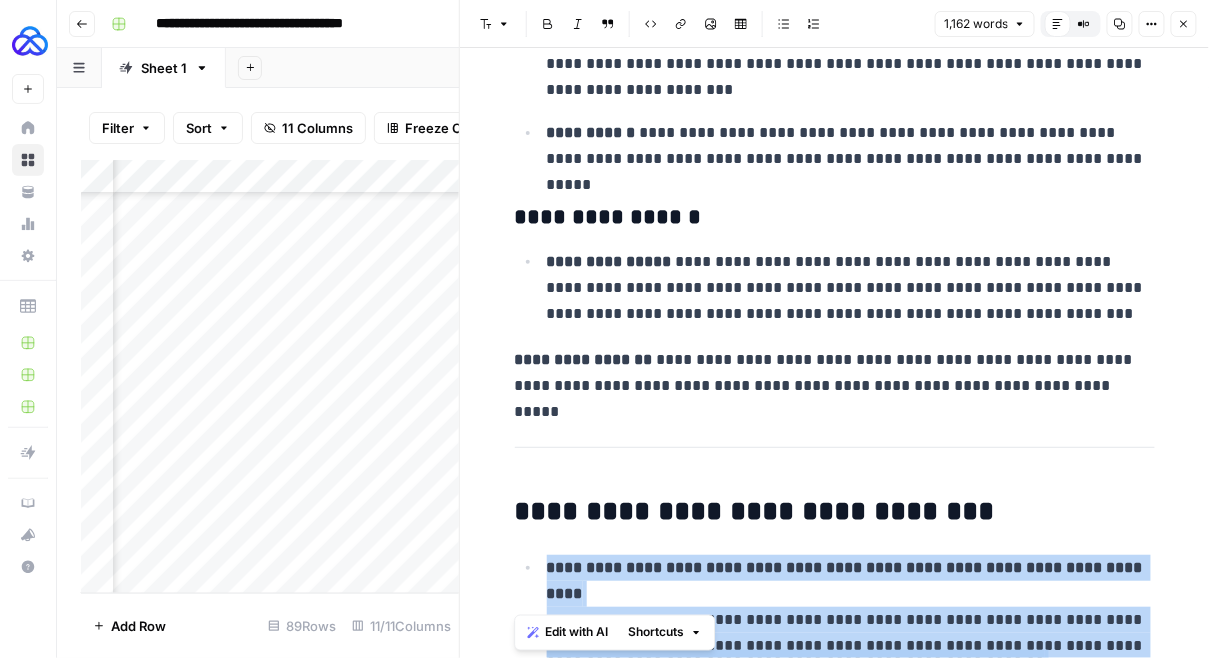 scroll, scrollTop: 3740, scrollLeft: 0, axis: vertical 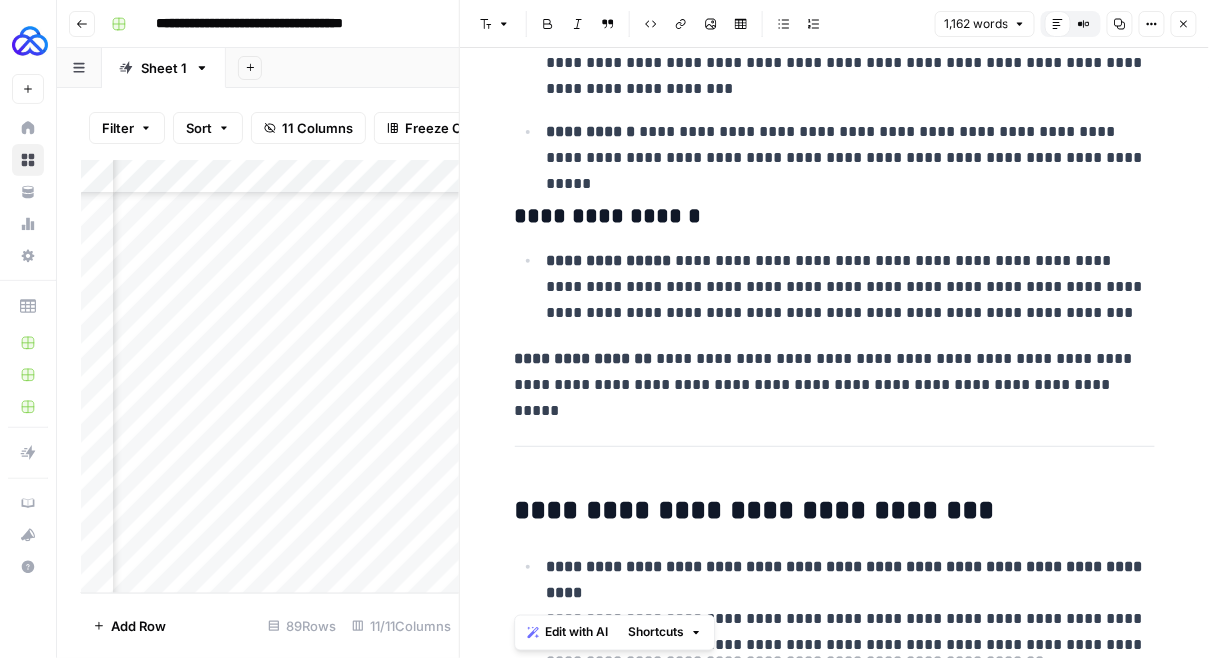 click on "**********" at bounding box center (835, 372) 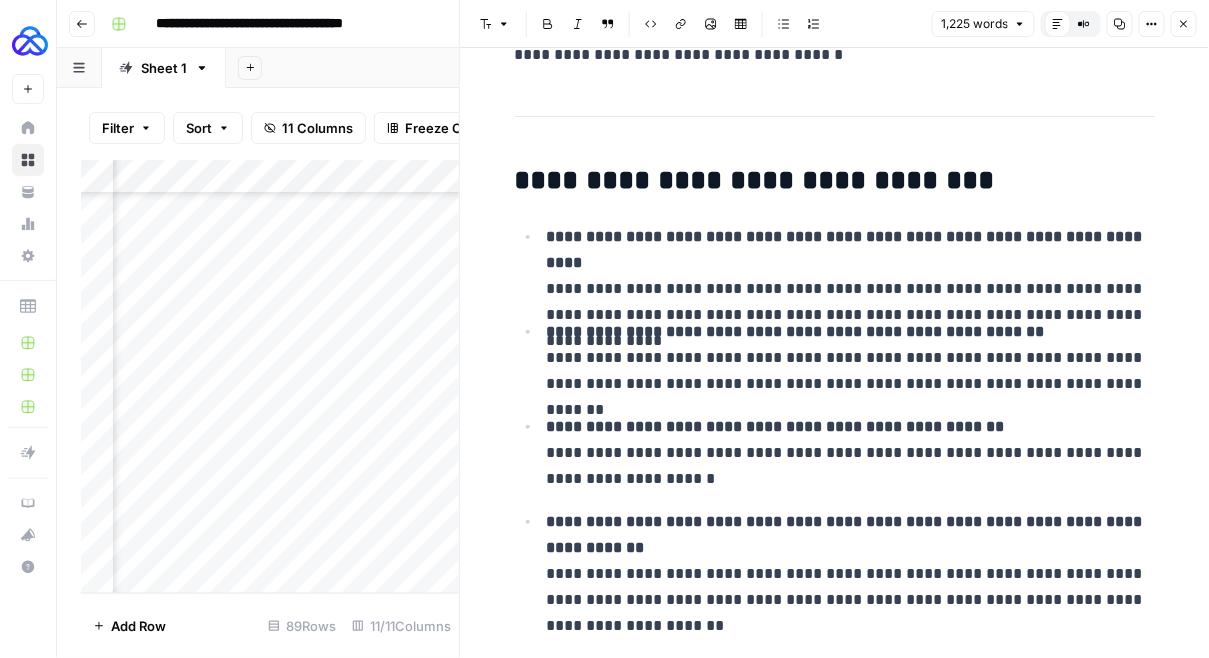 scroll, scrollTop: 4305, scrollLeft: 0, axis: vertical 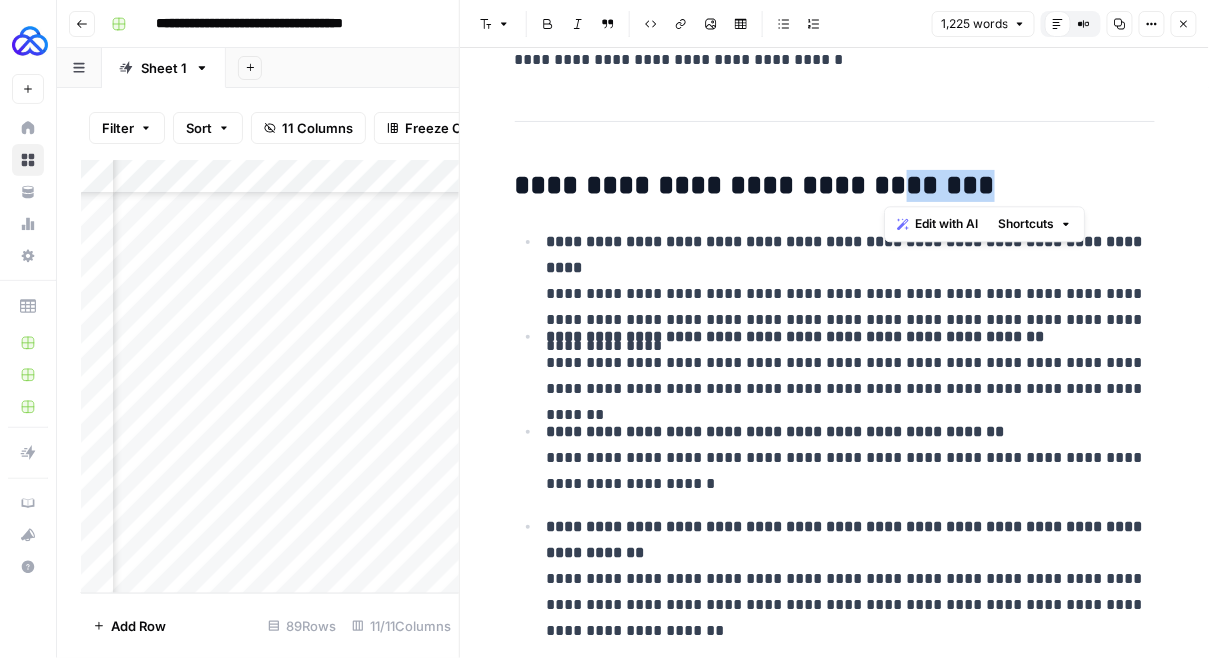 drag, startPoint x: 984, startPoint y: 168, endPoint x: 885, endPoint y: 168, distance: 99 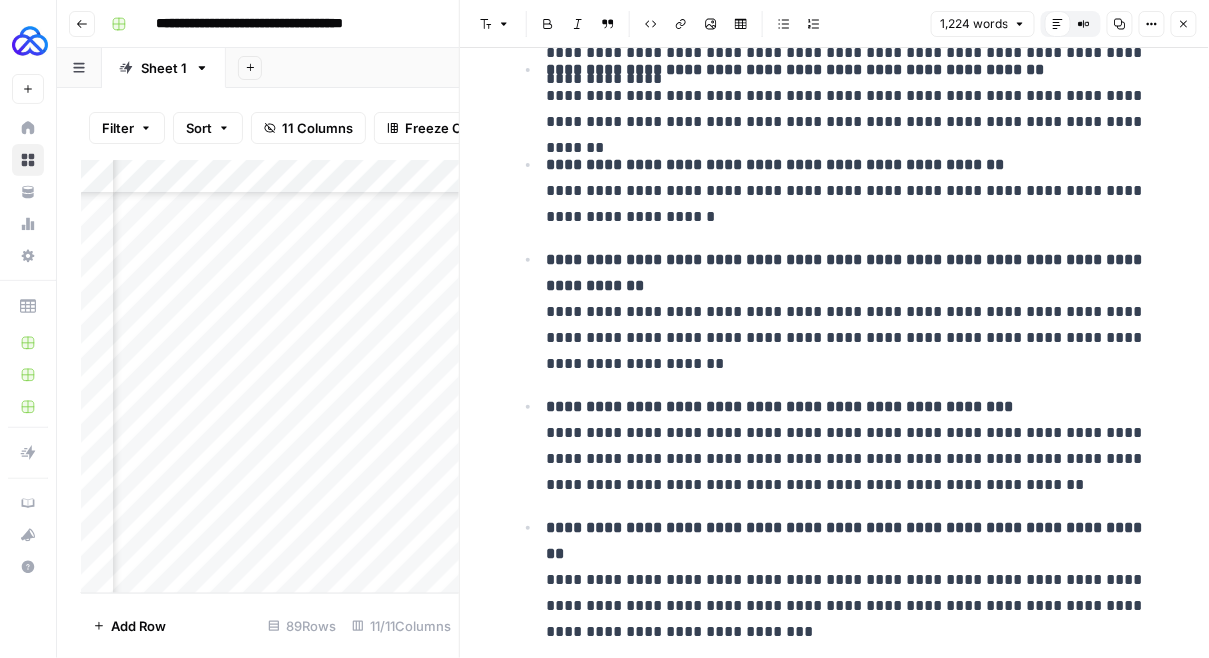 scroll, scrollTop: 4583, scrollLeft: 0, axis: vertical 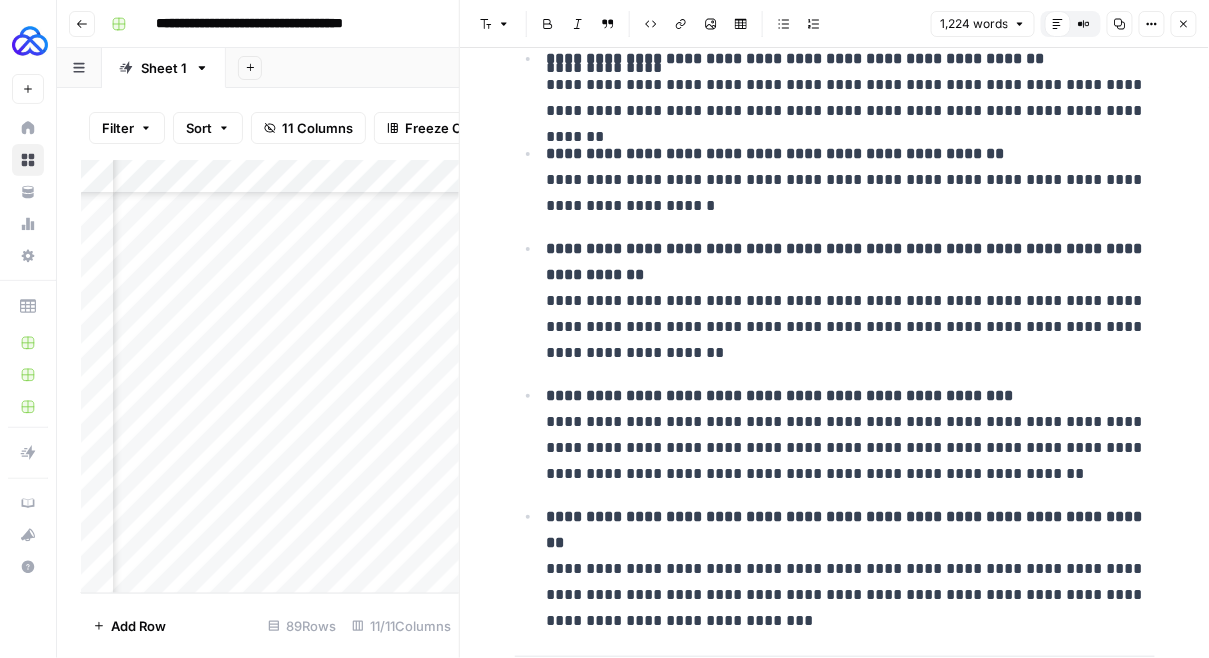click on "Close" at bounding box center (1184, 24) 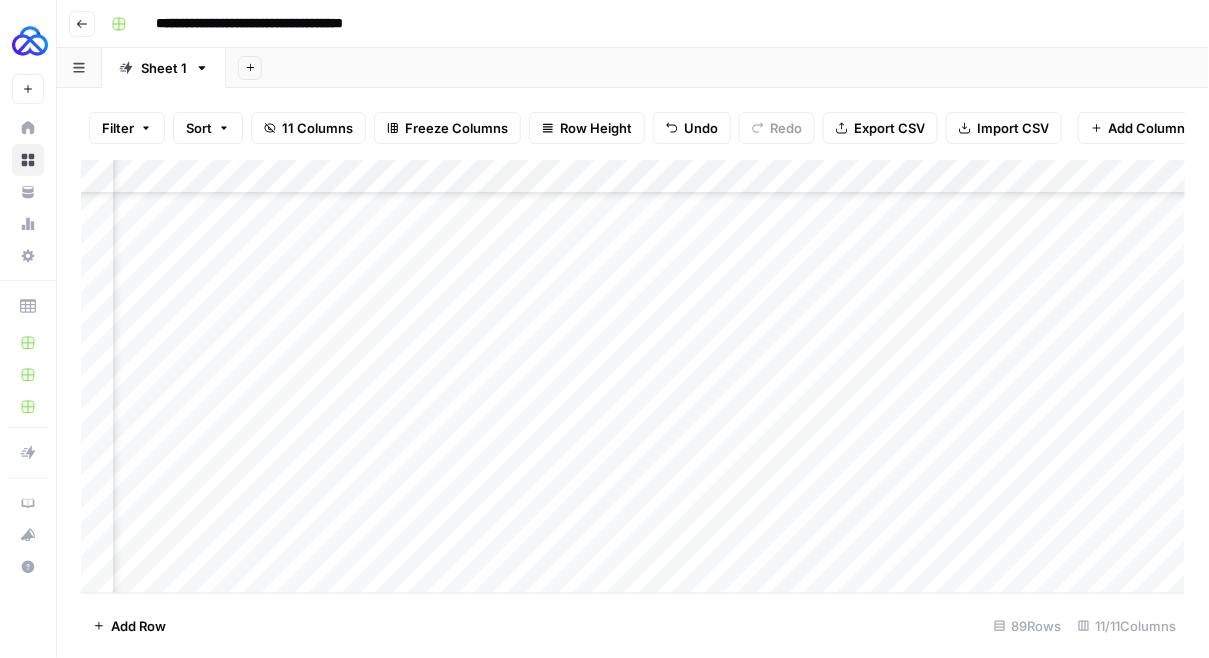 click on "Add Column" at bounding box center [633, 377] 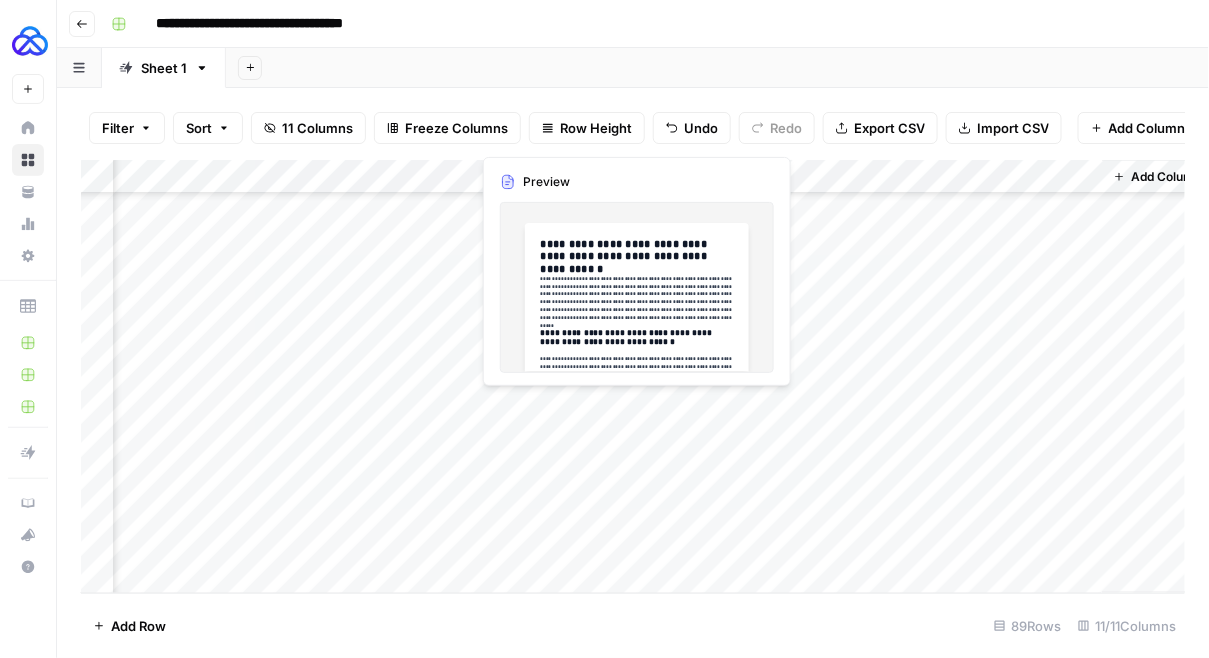 scroll, scrollTop: 2658, scrollLeft: 1019, axis: both 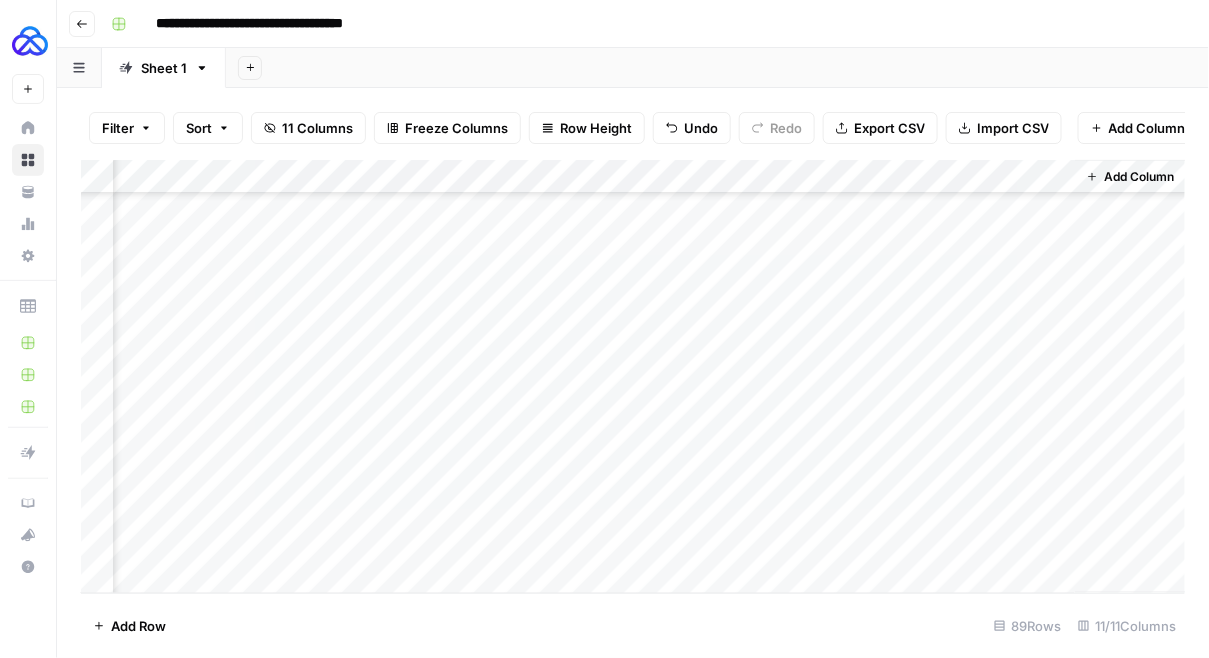 click on "Add Column" at bounding box center (633, 377) 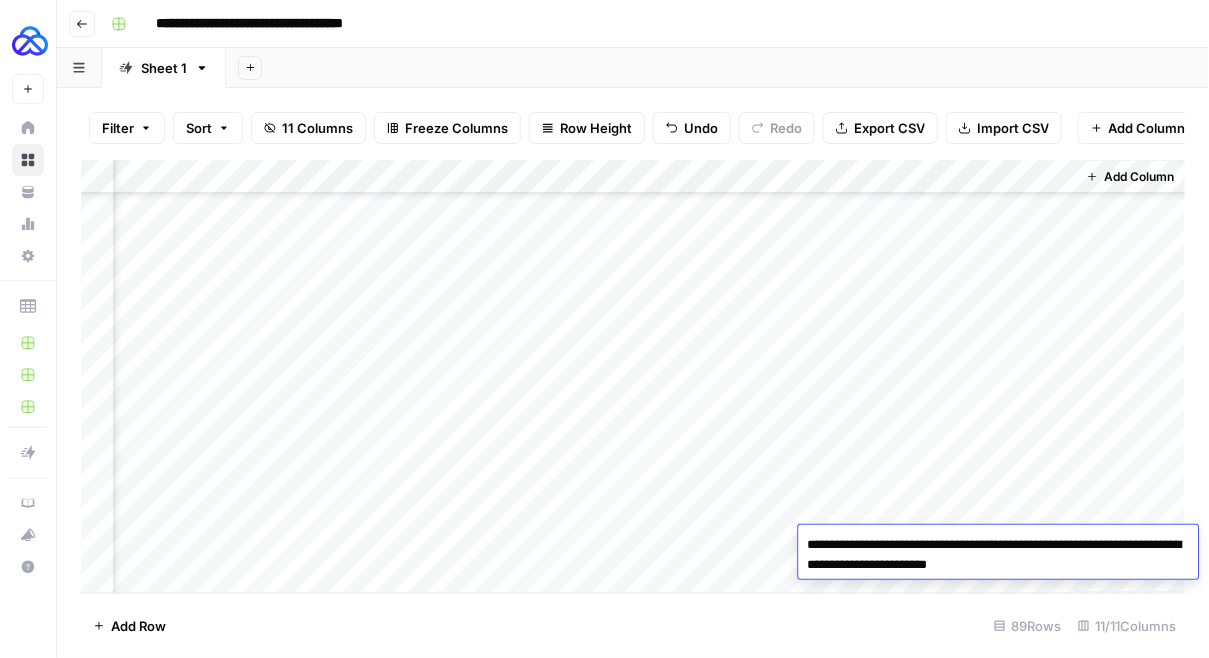 drag, startPoint x: 1109, startPoint y: 565, endPoint x: 1005, endPoint y: 557, distance: 104.307236 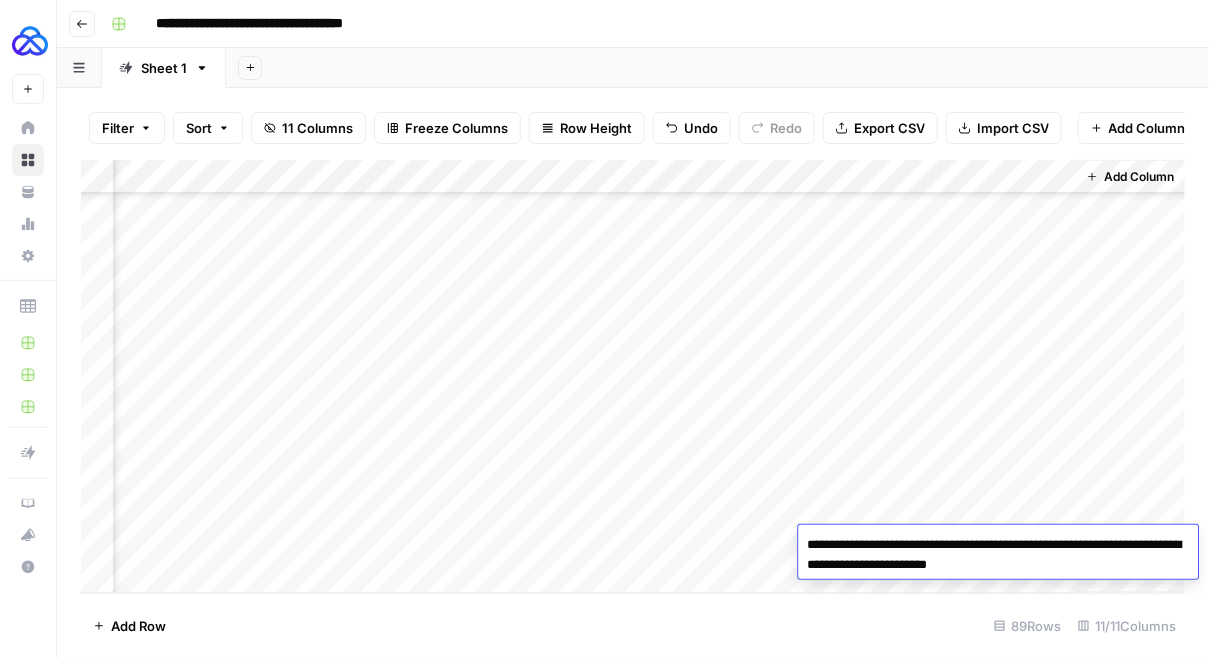 drag, startPoint x: 875, startPoint y: 544, endPoint x: 1111, endPoint y: 559, distance: 236.47621 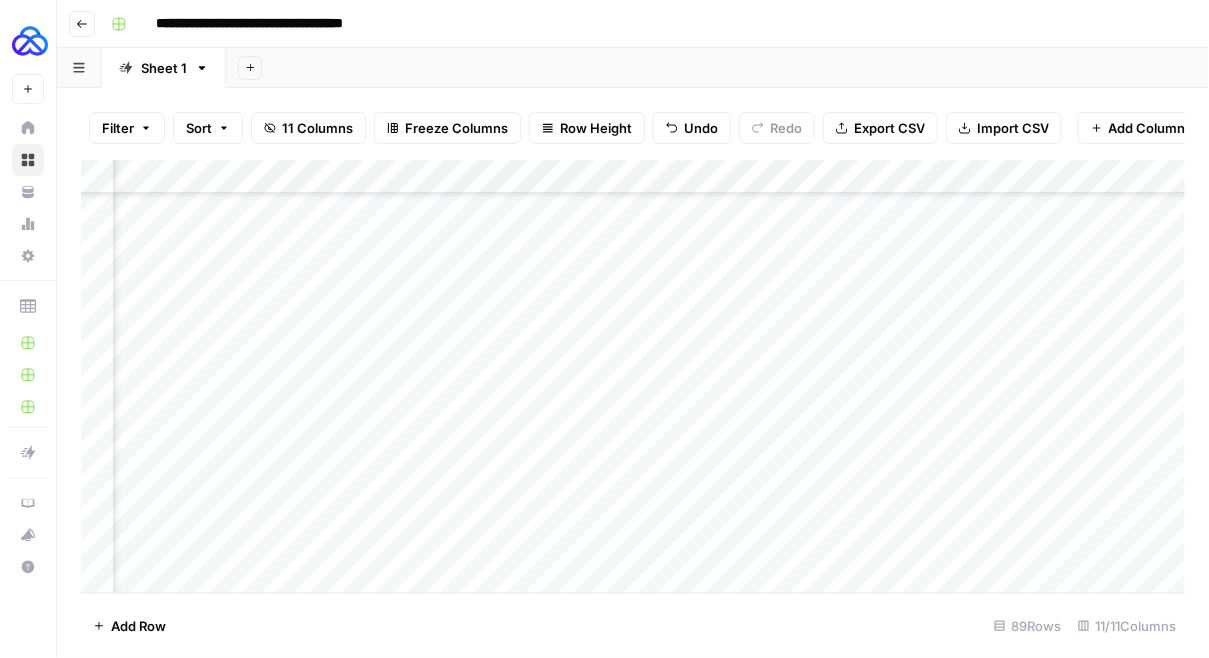 scroll, scrollTop: 2658, scrollLeft: 0, axis: vertical 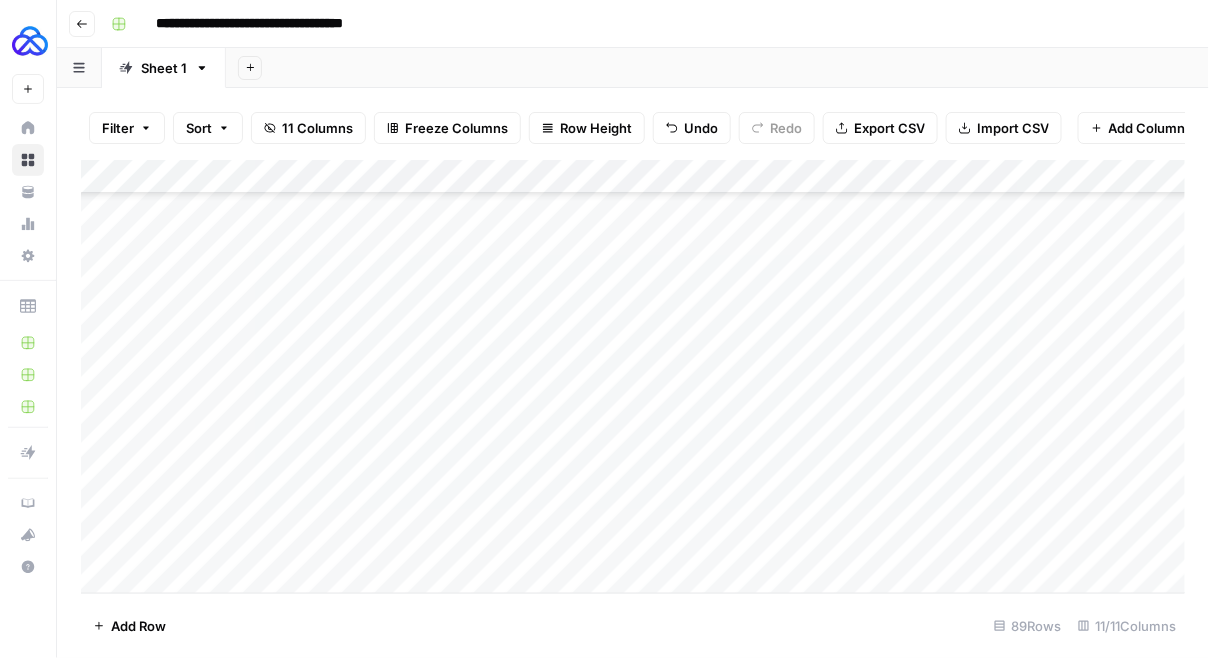 click on "Add Column" at bounding box center (633, 377) 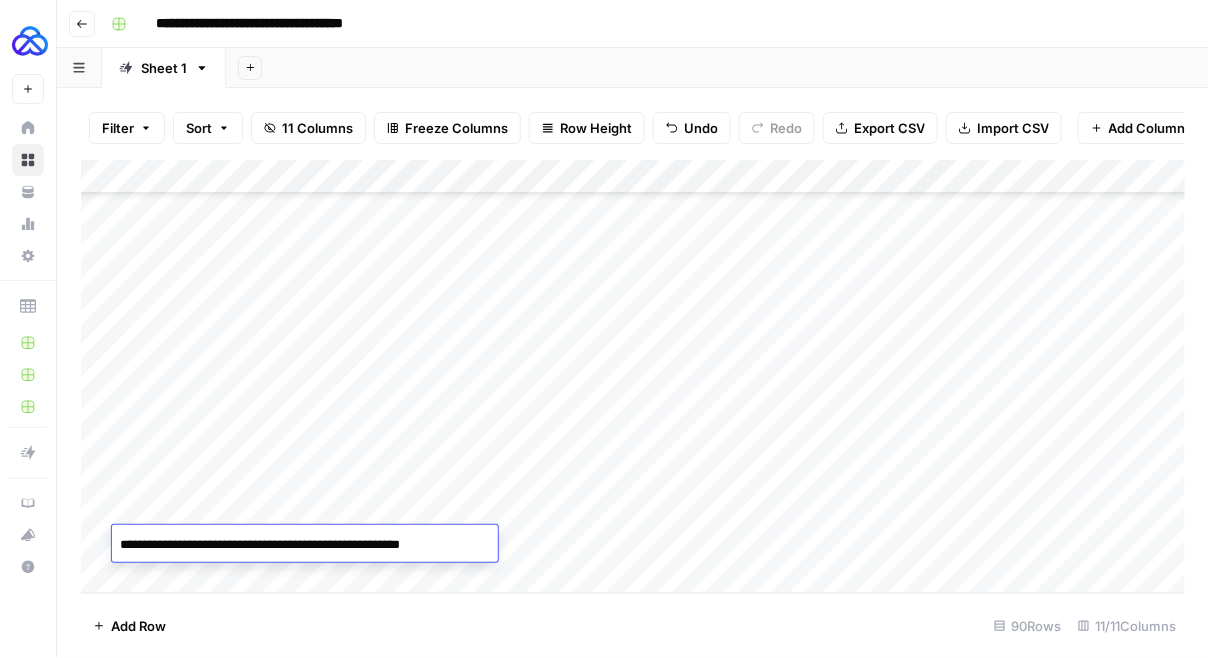 type on "**********" 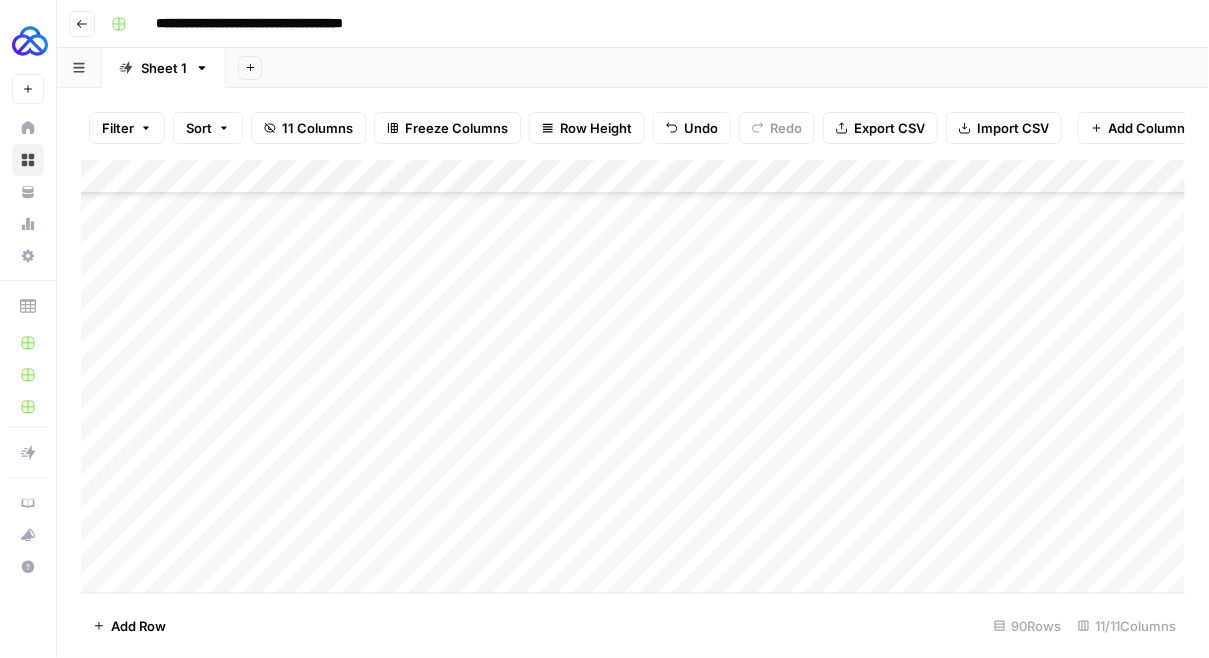 click on "Add Column" at bounding box center (633, 377) 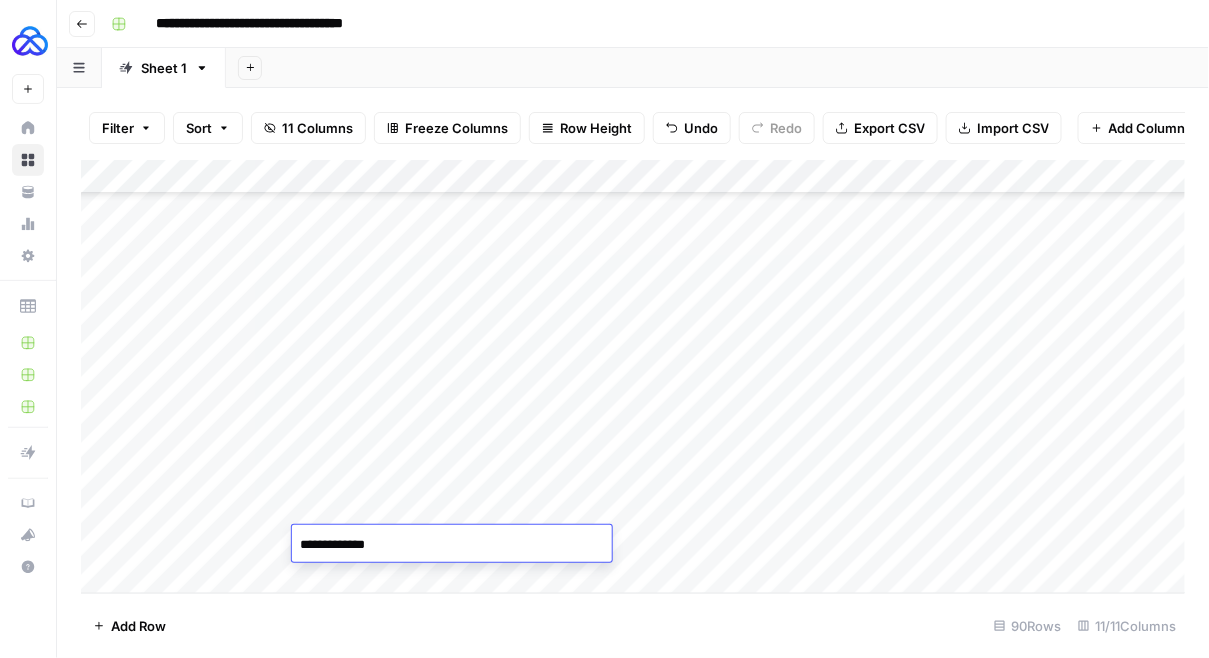 type on "**********" 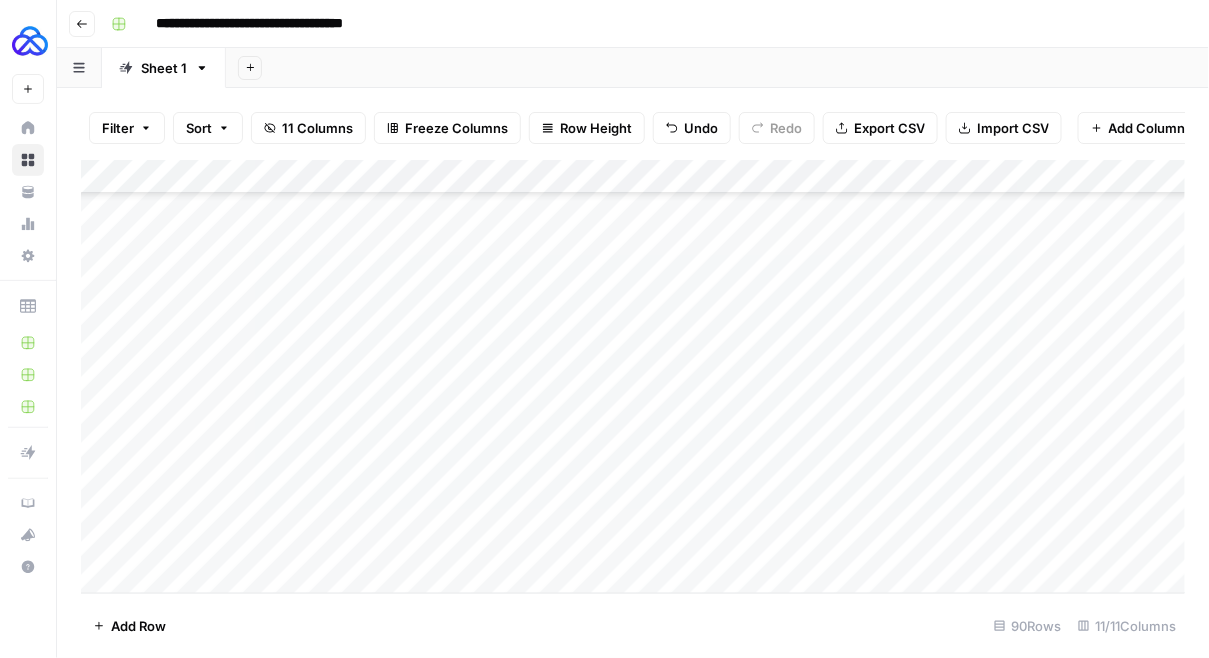 click on "Add Column" at bounding box center (633, 377) 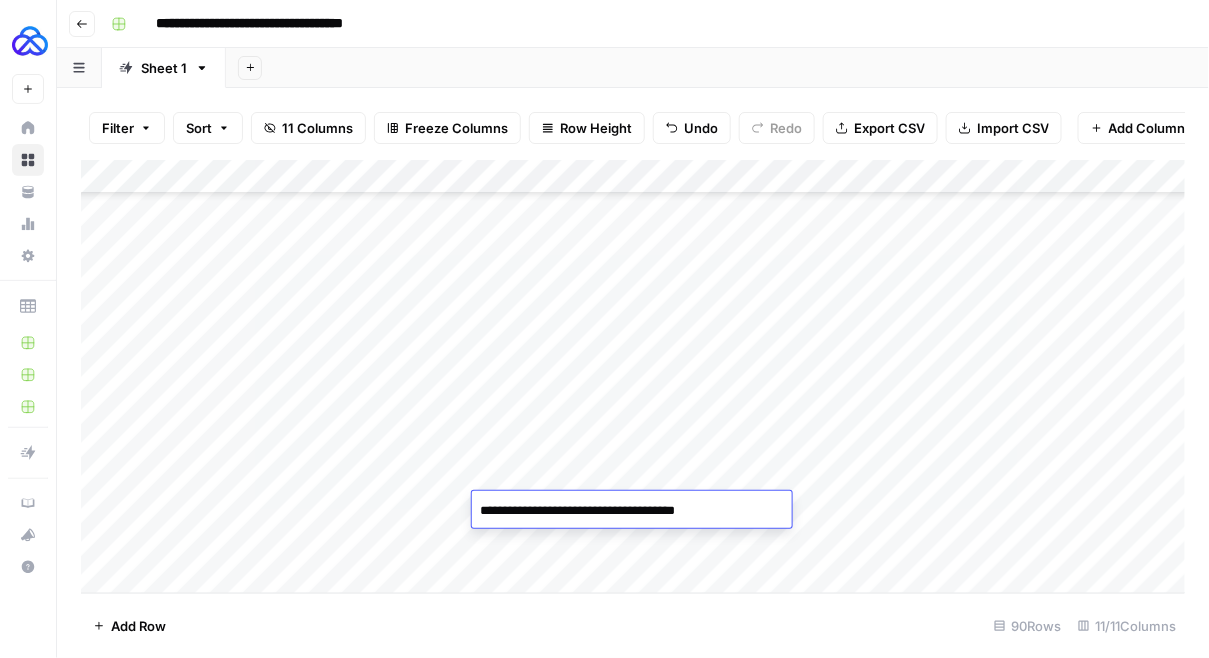 click on "**********" at bounding box center (632, 511) 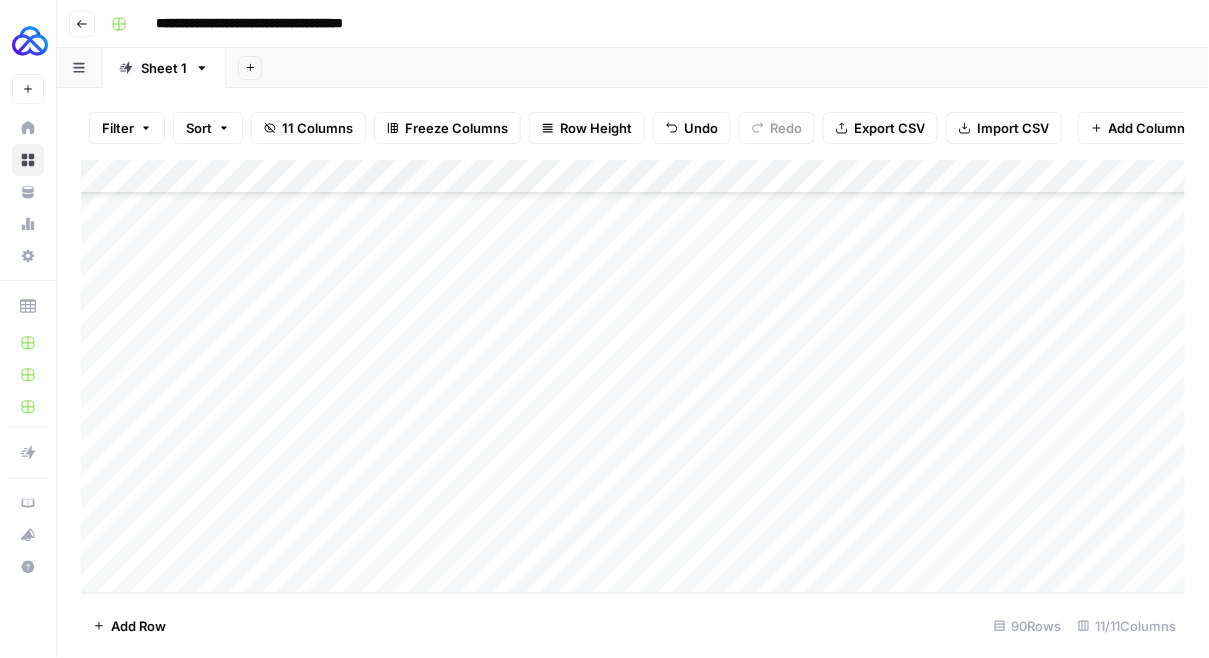 click on "Add Column" at bounding box center (633, 377) 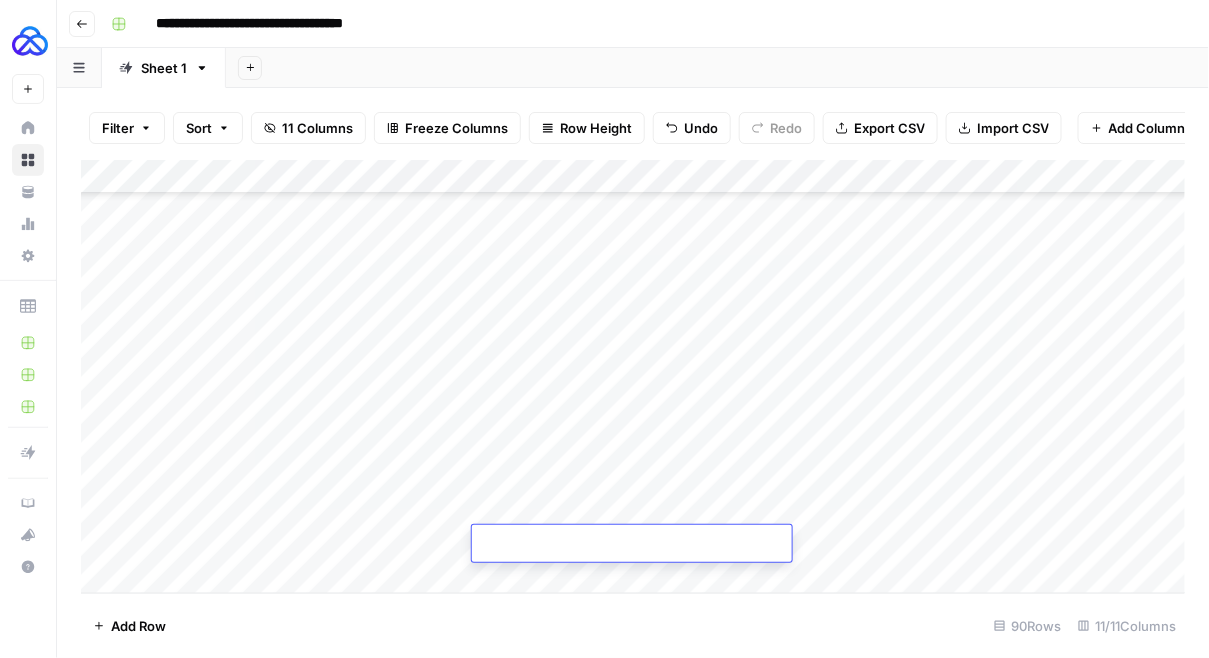 type on "**********" 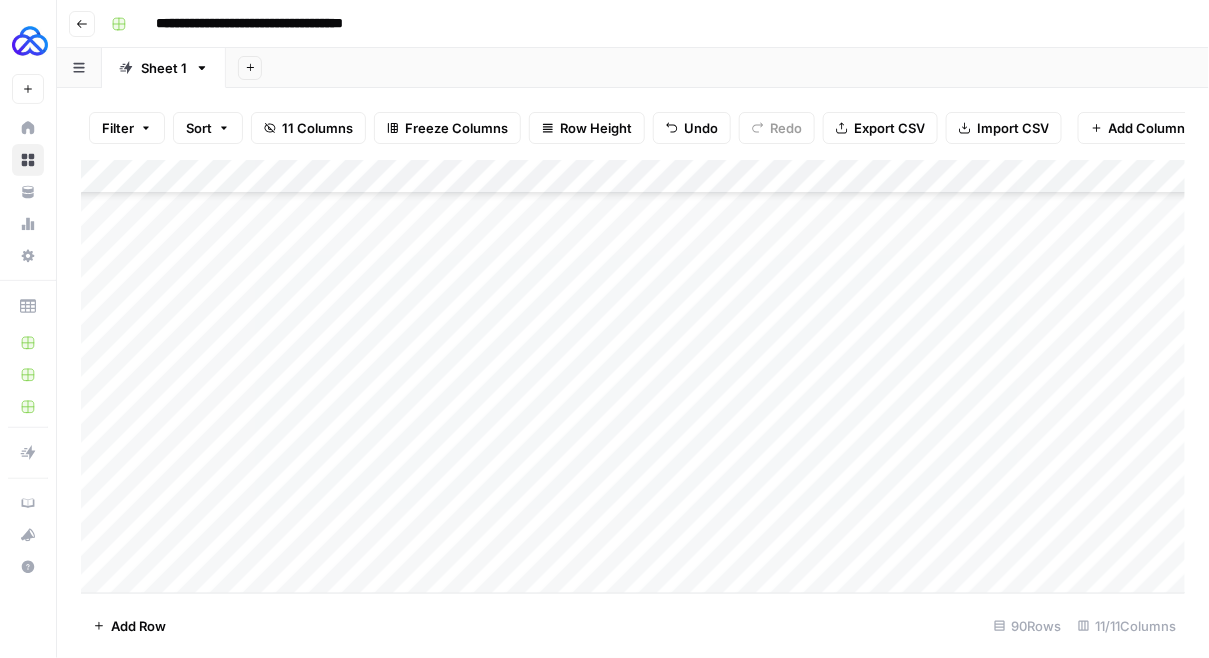 click on "Add Column" at bounding box center [633, 377] 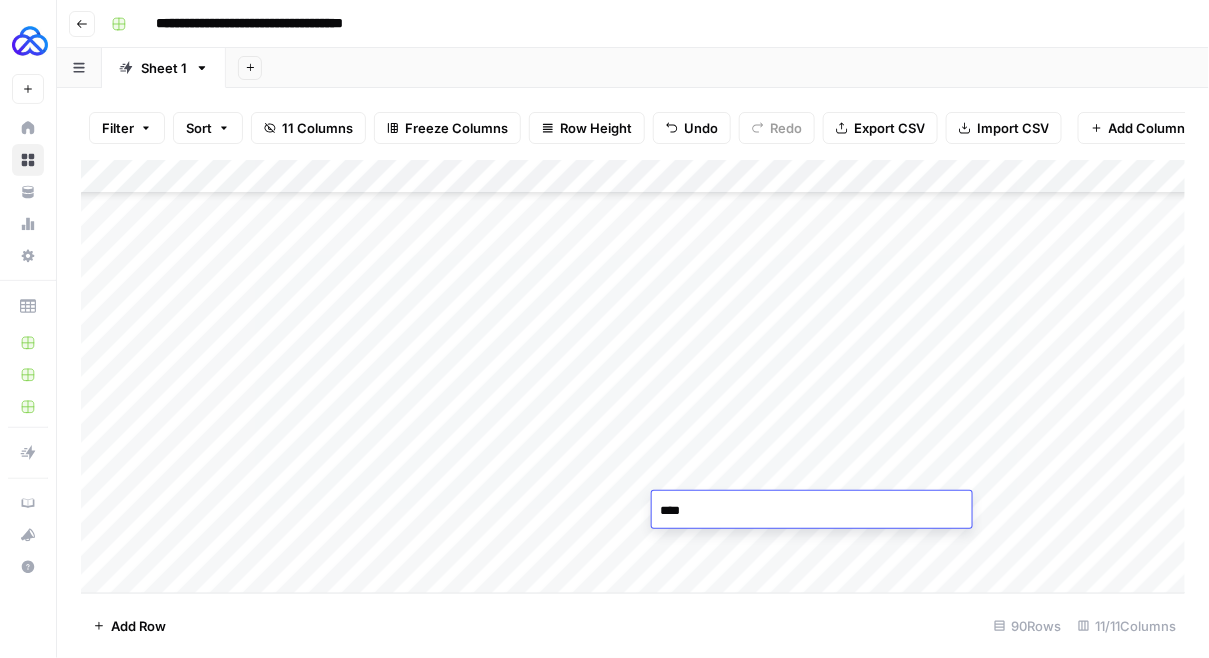 click on "****" at bounding box center [812, 511] 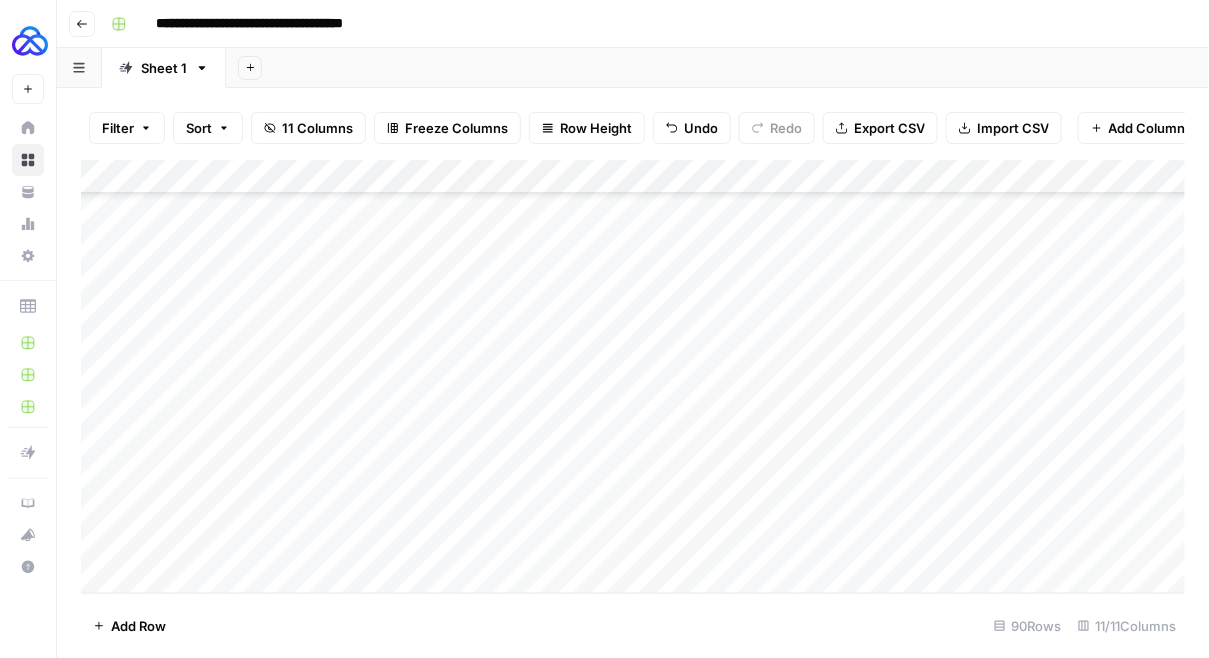click on "Add Column" at bounding box center [633, 377] 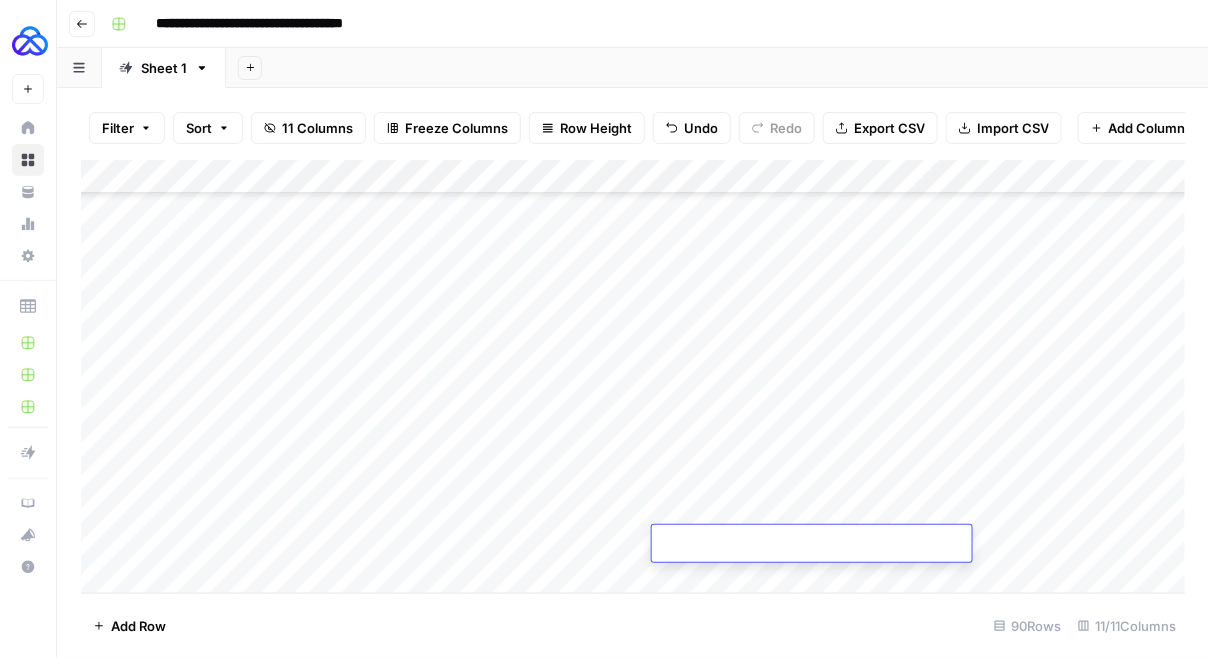 type on "****" 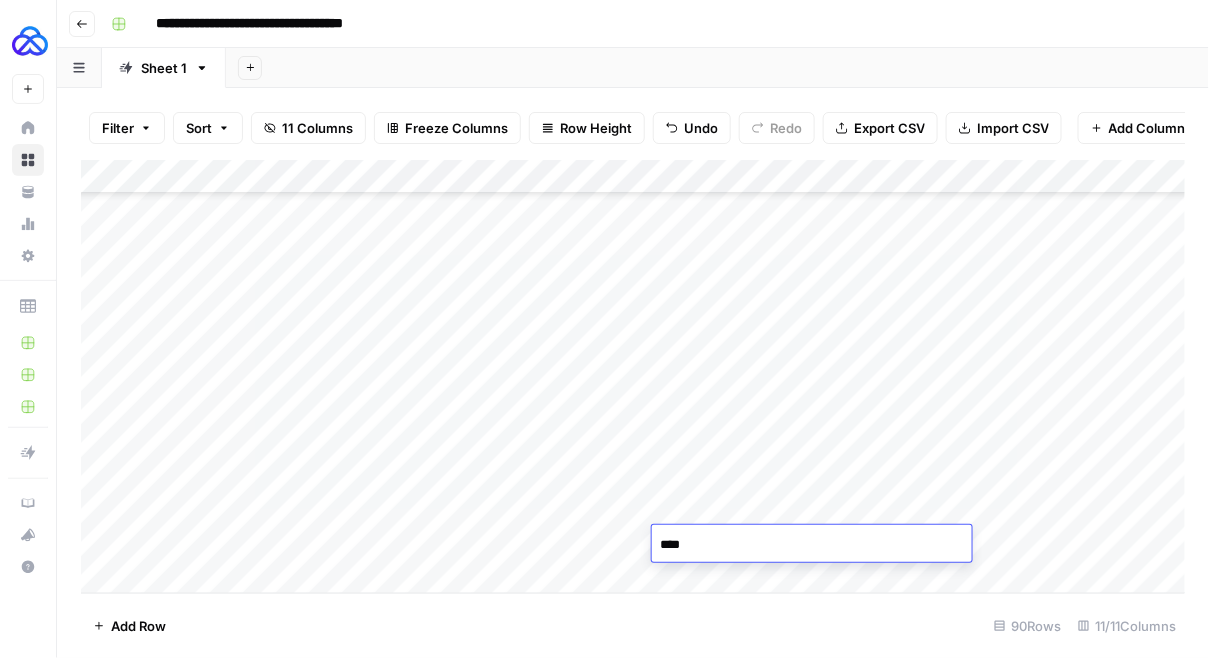 click on "Add Column" at bounding box center [633, 377] 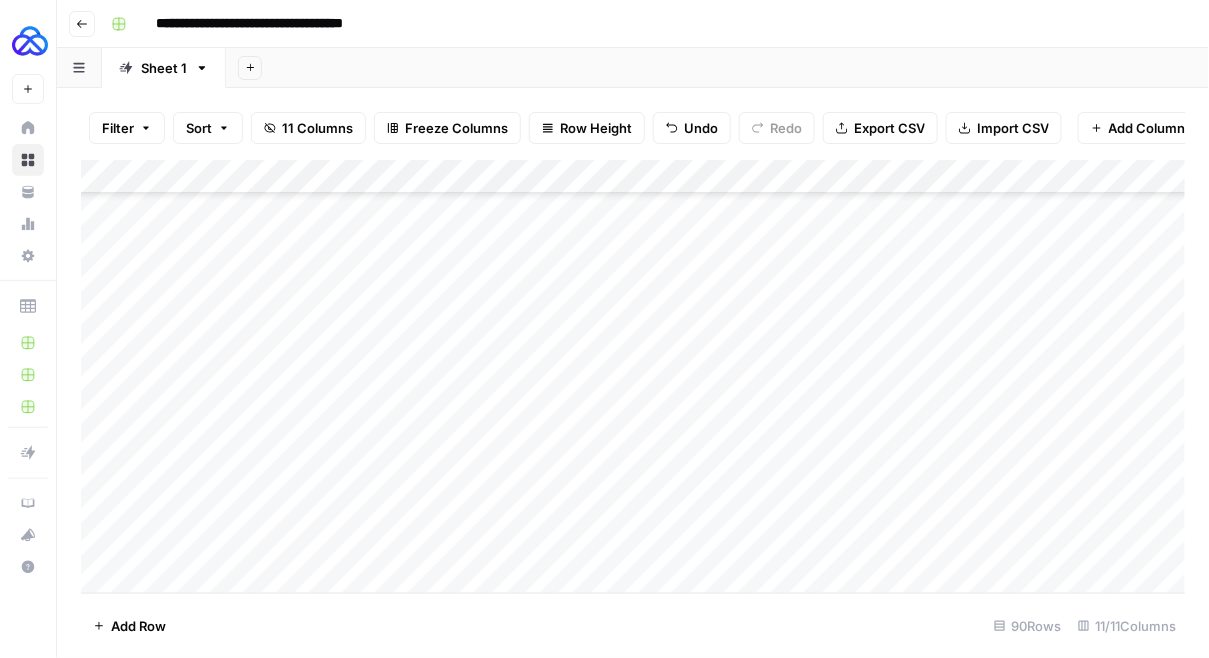 click on "Add Column" at bounding box center [633, 377] 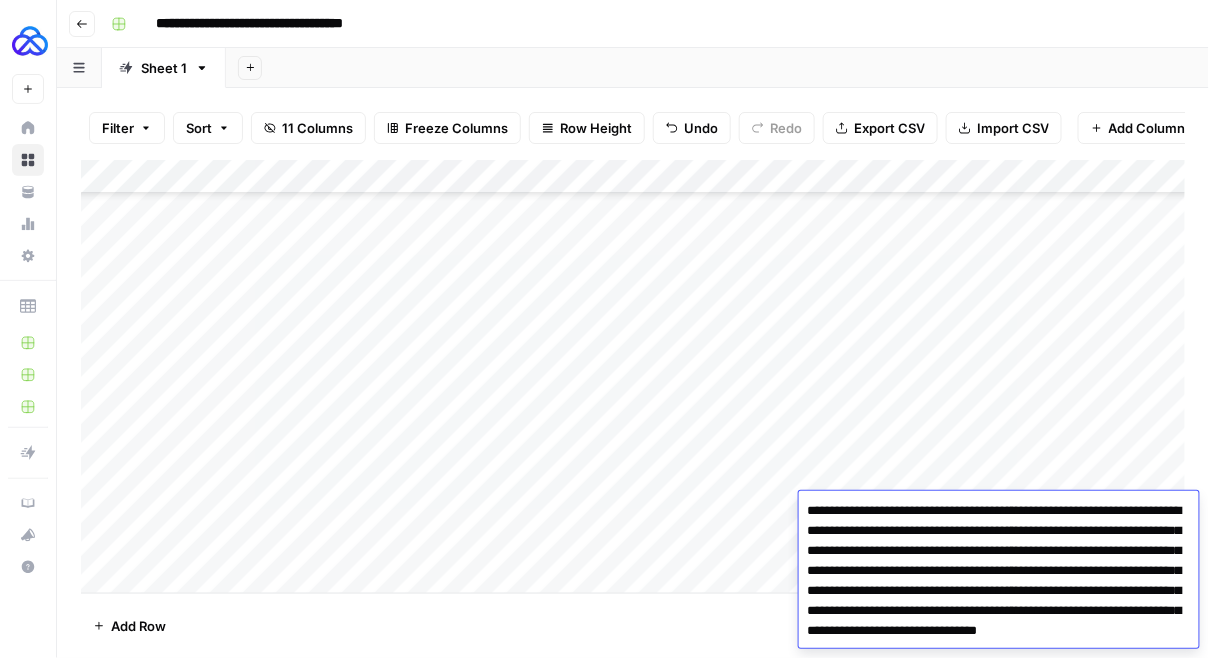 click on "**********" at bounding box center (999, 591) 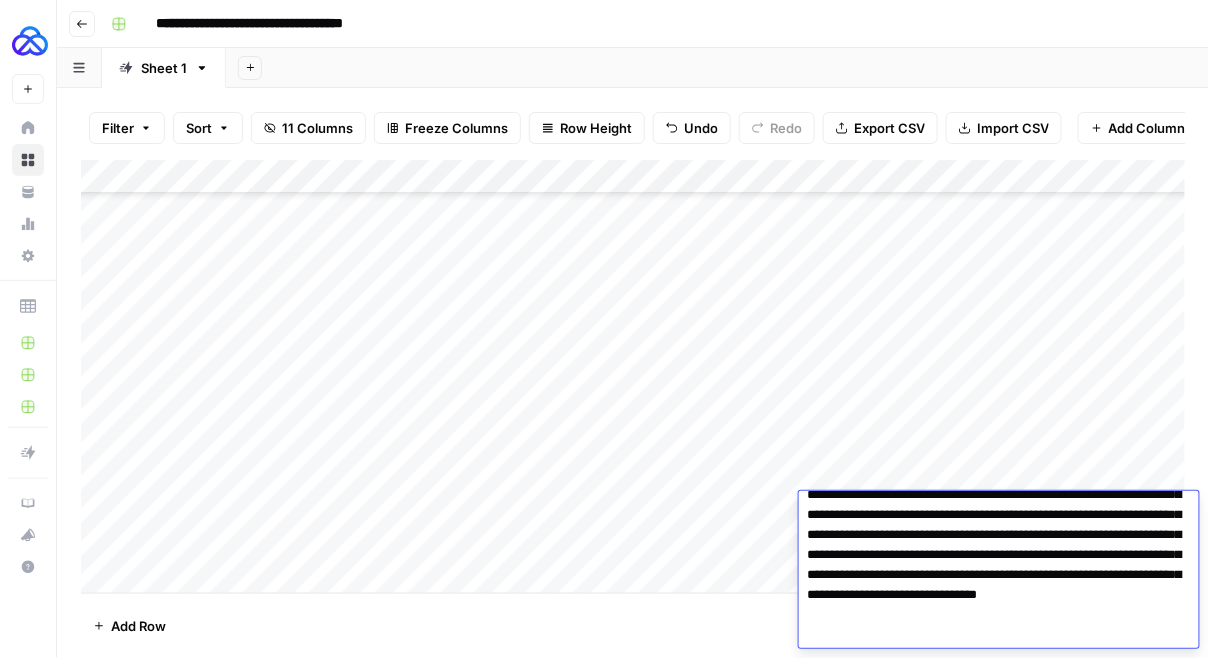 click on "Add Column" at bounding box center [633, 377] 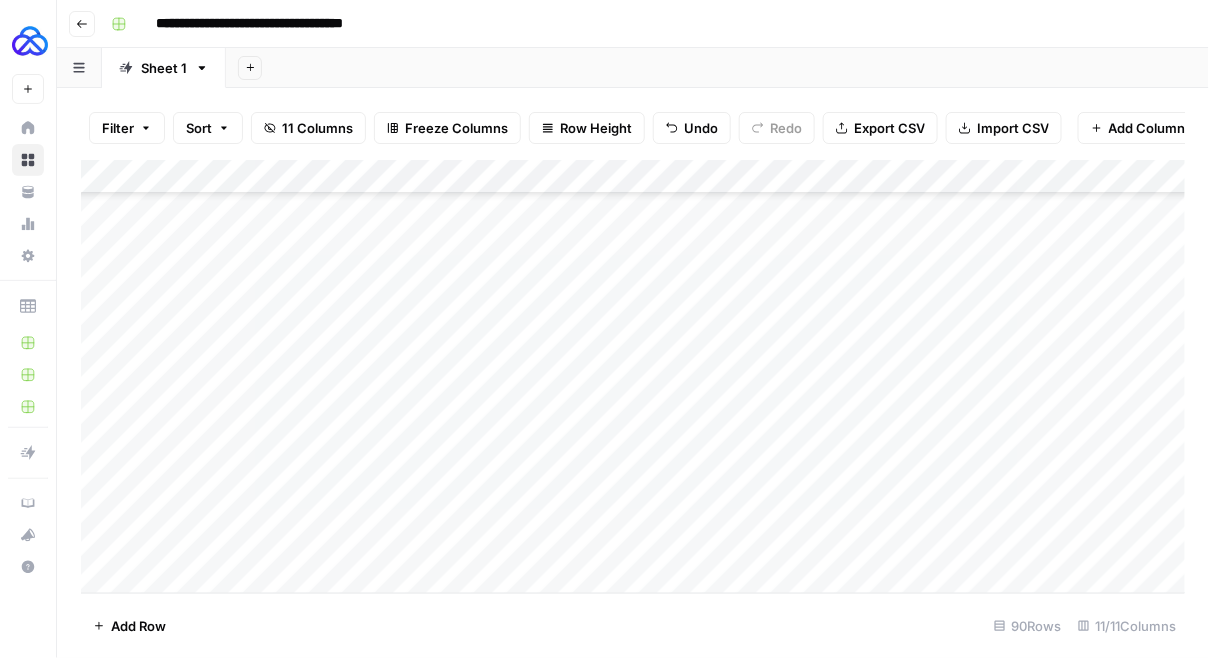 click on "Add Column" at bounding box center [633, 377] 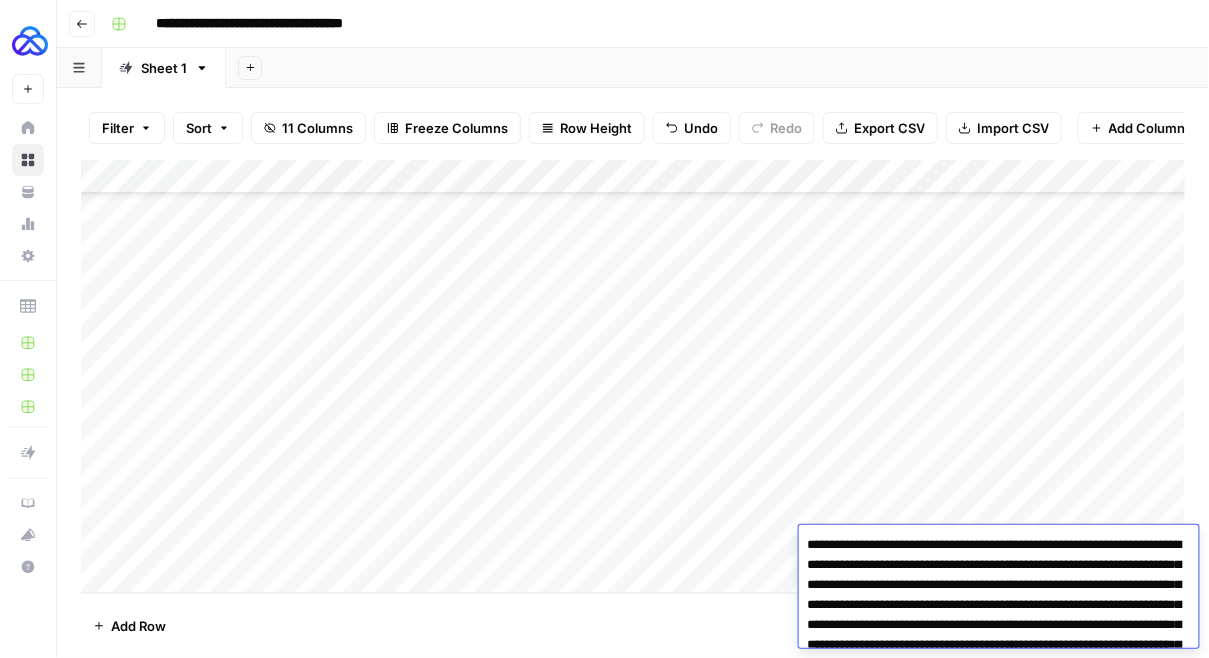 scroll, scrollTop: 64, scrollLeft: 0, axis: vertical 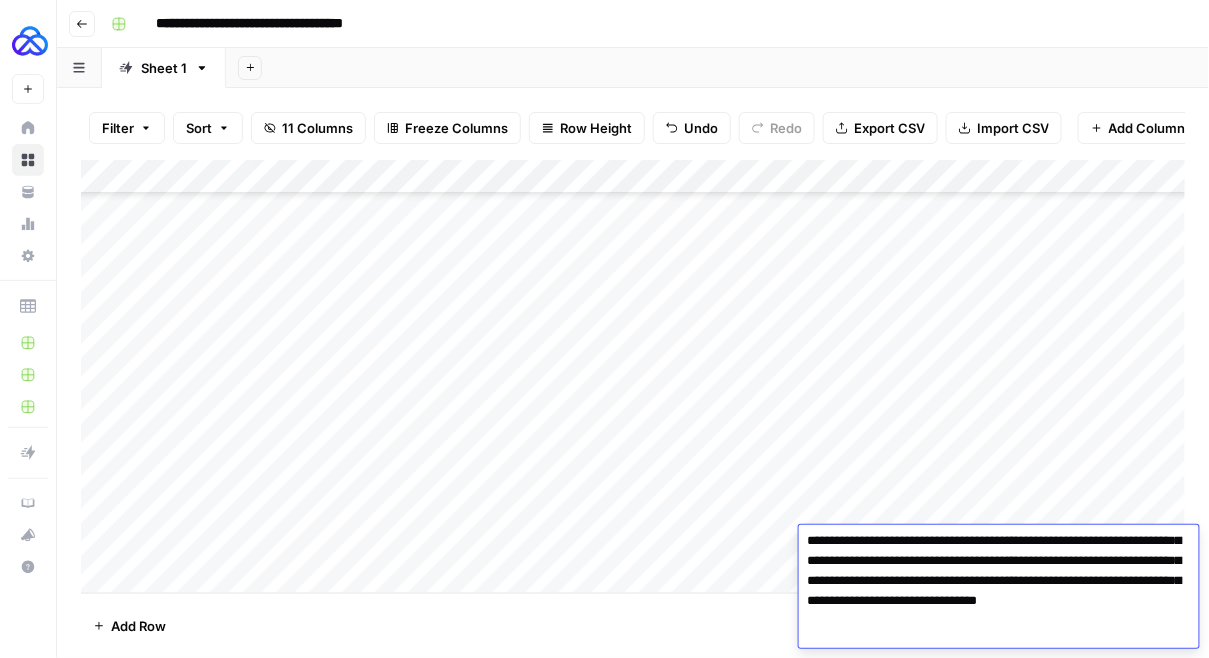 click on "Add Column" at bounding box center (633, 377) 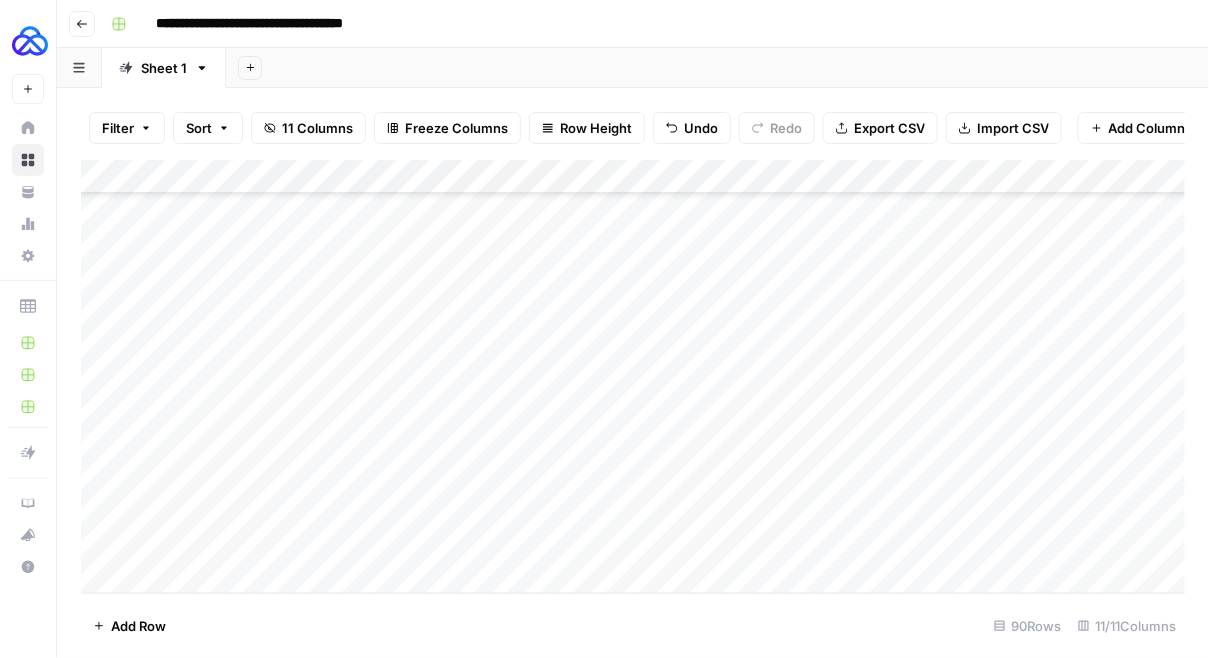 click on "Add Column" at bounding box center (633, 377) 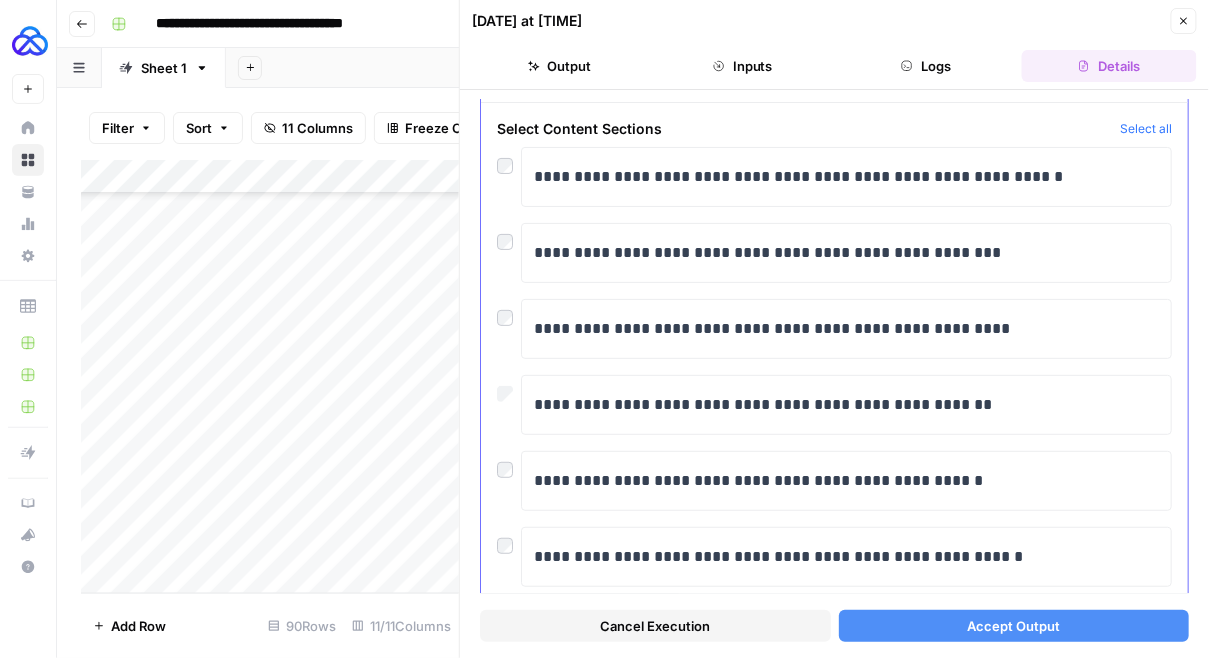 scroll, scrollTop: 113, scrollLeft: 0, axis: vertical 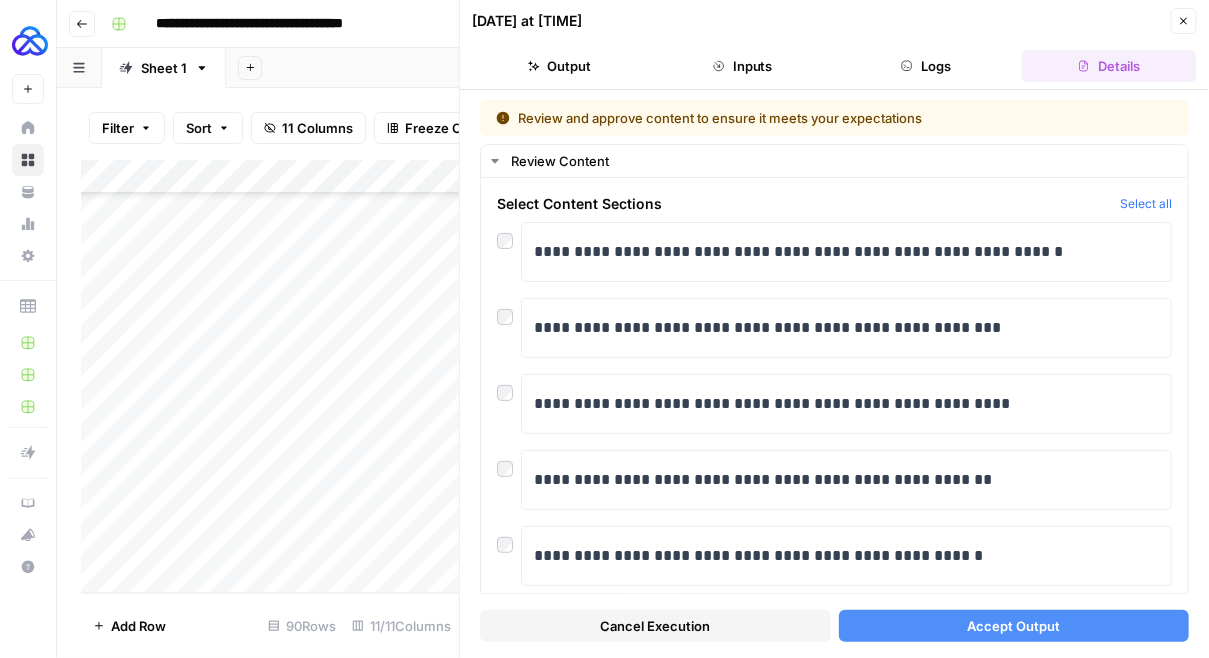 click on "Accept Output" at bounding box center [1014, 626] 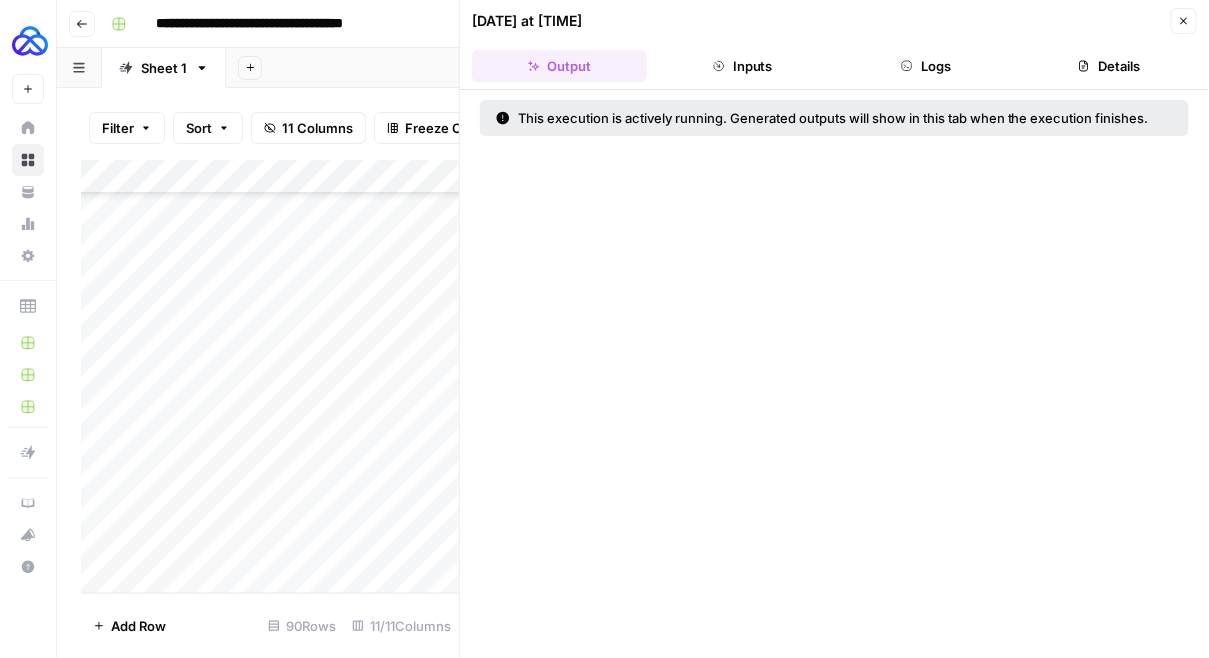 click 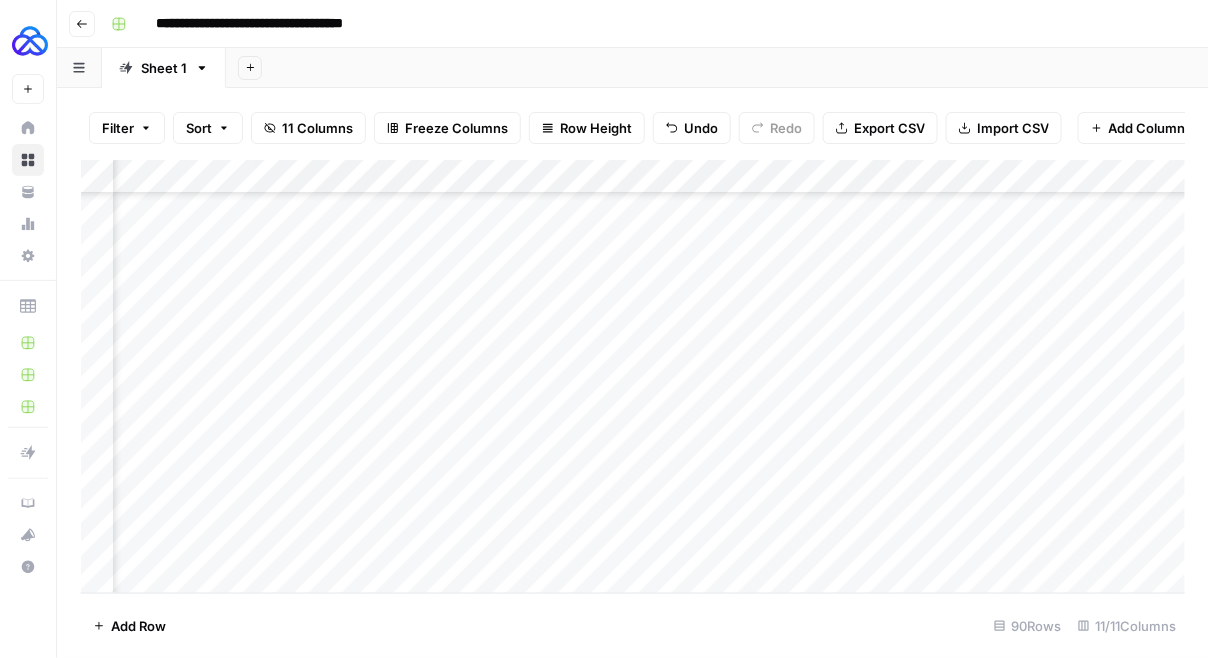 scroll, scrollTop: 2692, scrollLeft: 672, axis: both 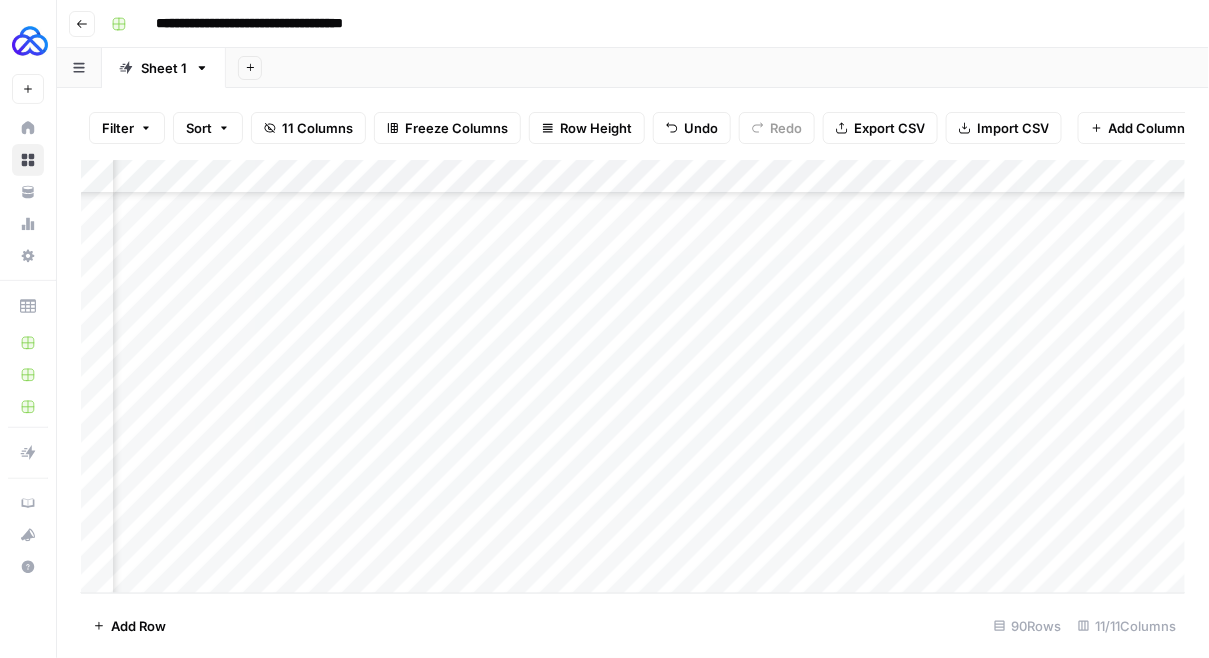 click on "Add Column" at bounding box center [633, 377] 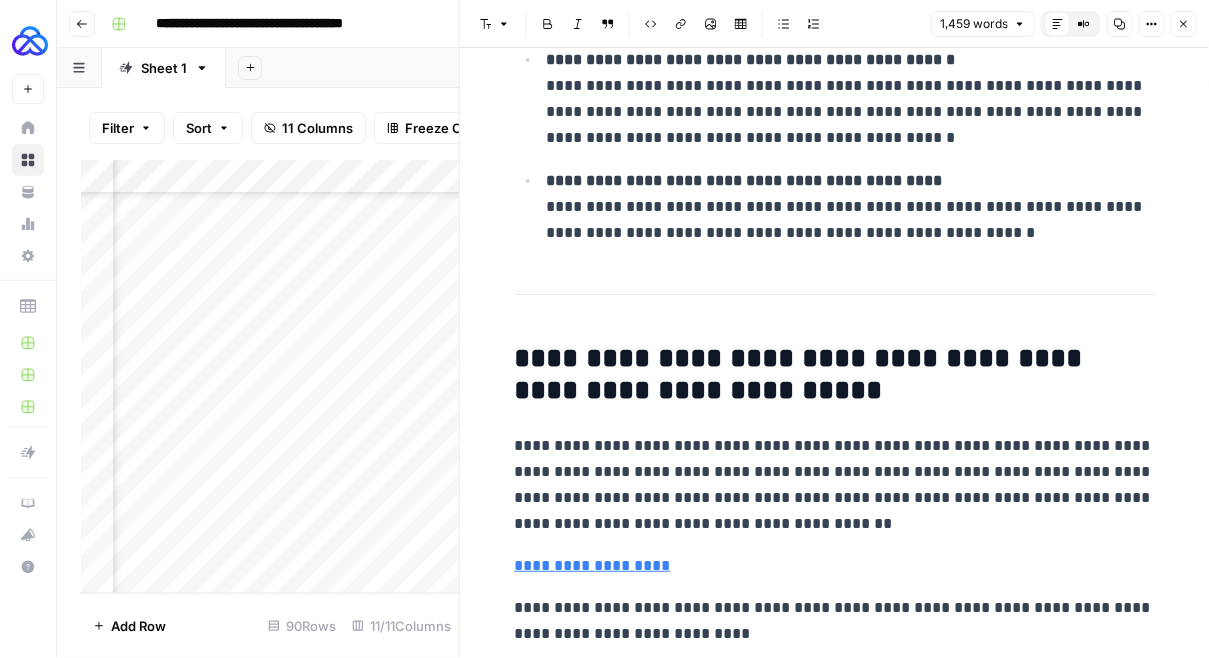 scroll, scrollTop: 5459, scrollLeft: 0, axis: vertical 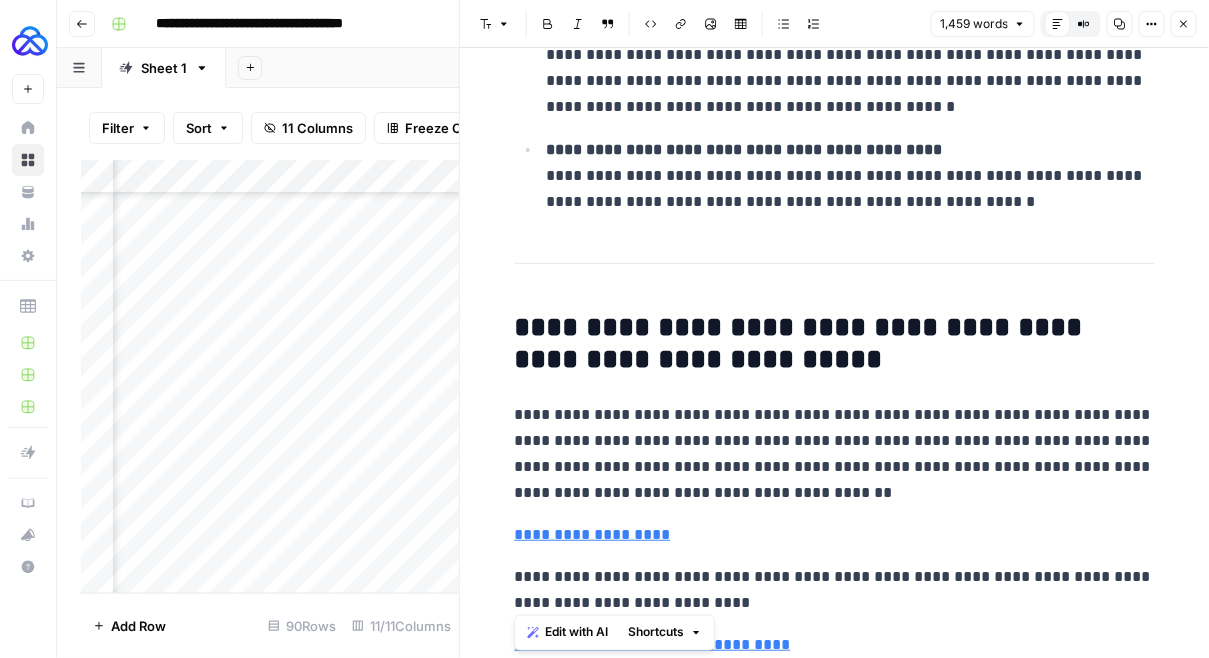 drag, startPoint x: 792, startPoint y: 633, endPoint x: 490, endPoint y: 555, distance: 311.91025 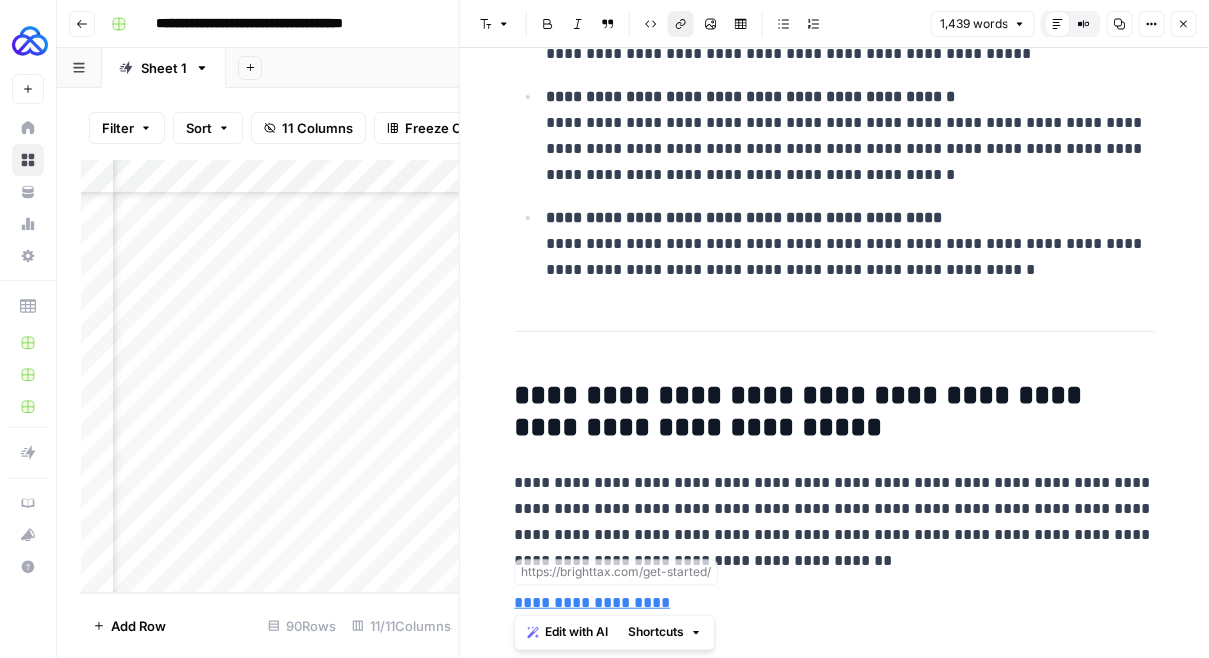 drag, startPoint x: 660, startPoint y: 594, endPoint x: 506, endPoint y: 594, distance: 154 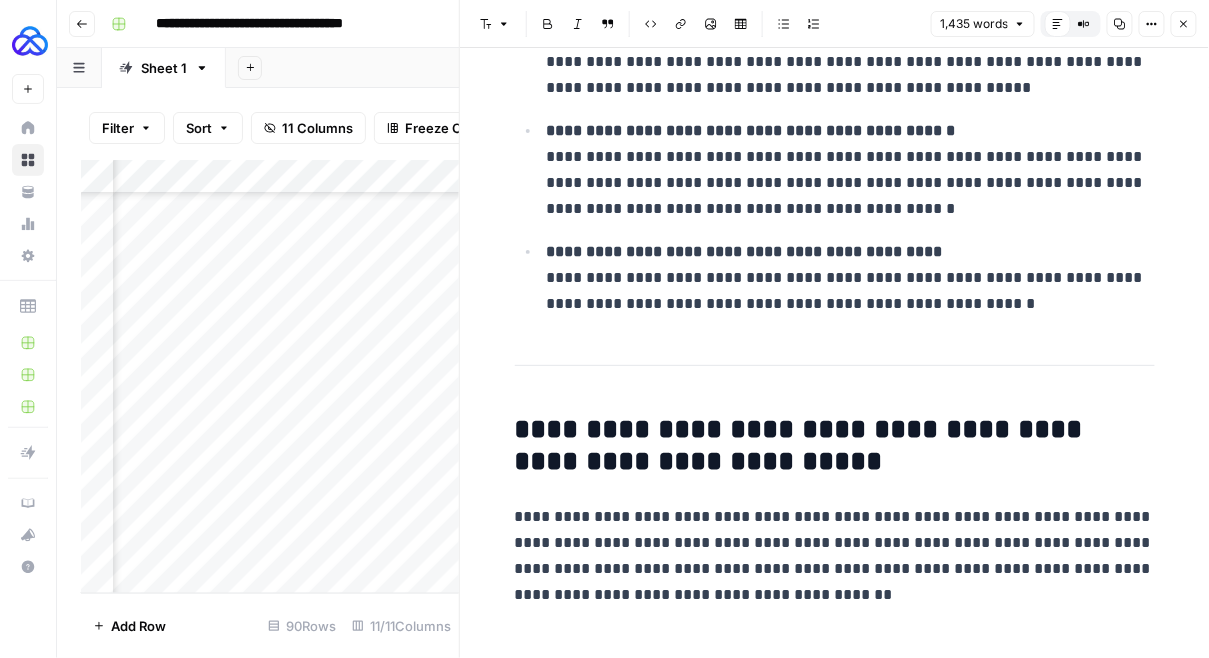 scroll, scrollTop: 5349, scrollLeft: 0, axis: vertical 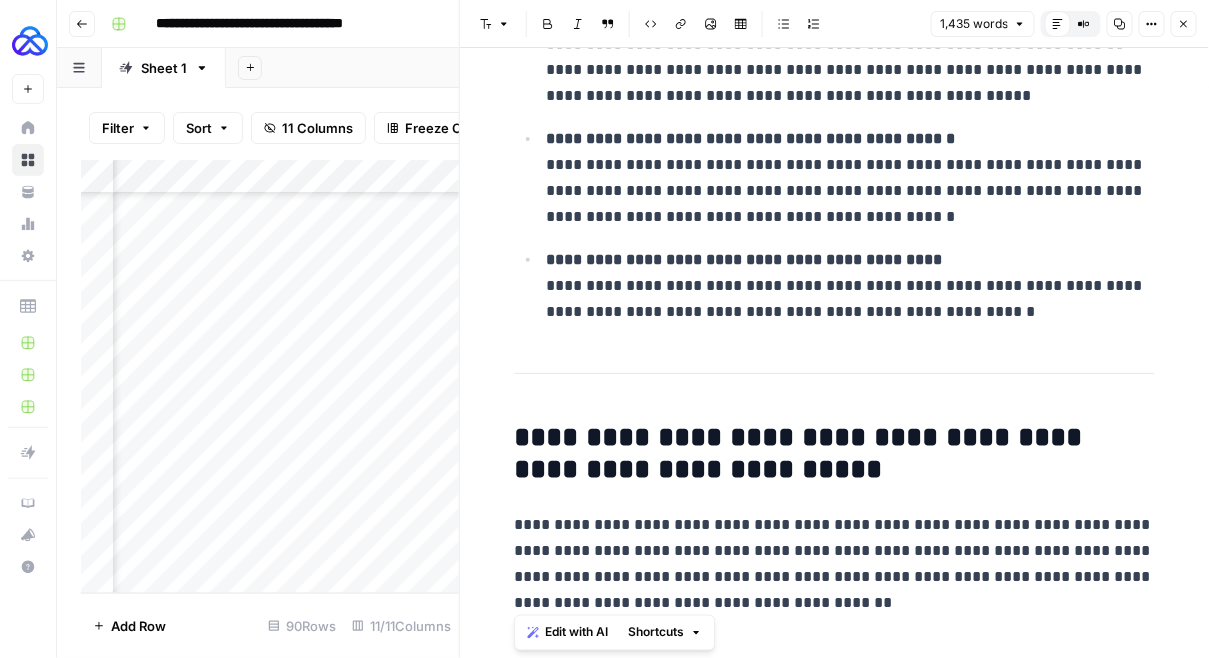drag, startPoint x: 808, startPoint y: 593, endPoint x: 503, endPoint y: 432, distance: 344.8855 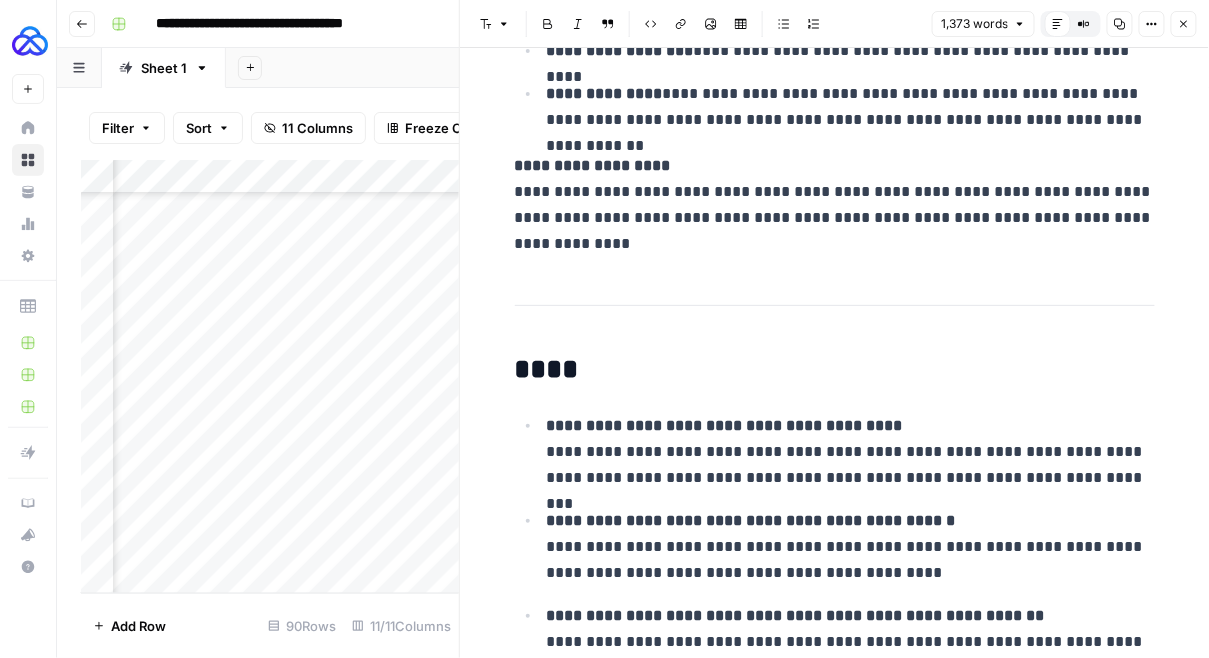 scroll, scrollTop: 4594, scrollLeft: 0, axis: vertical 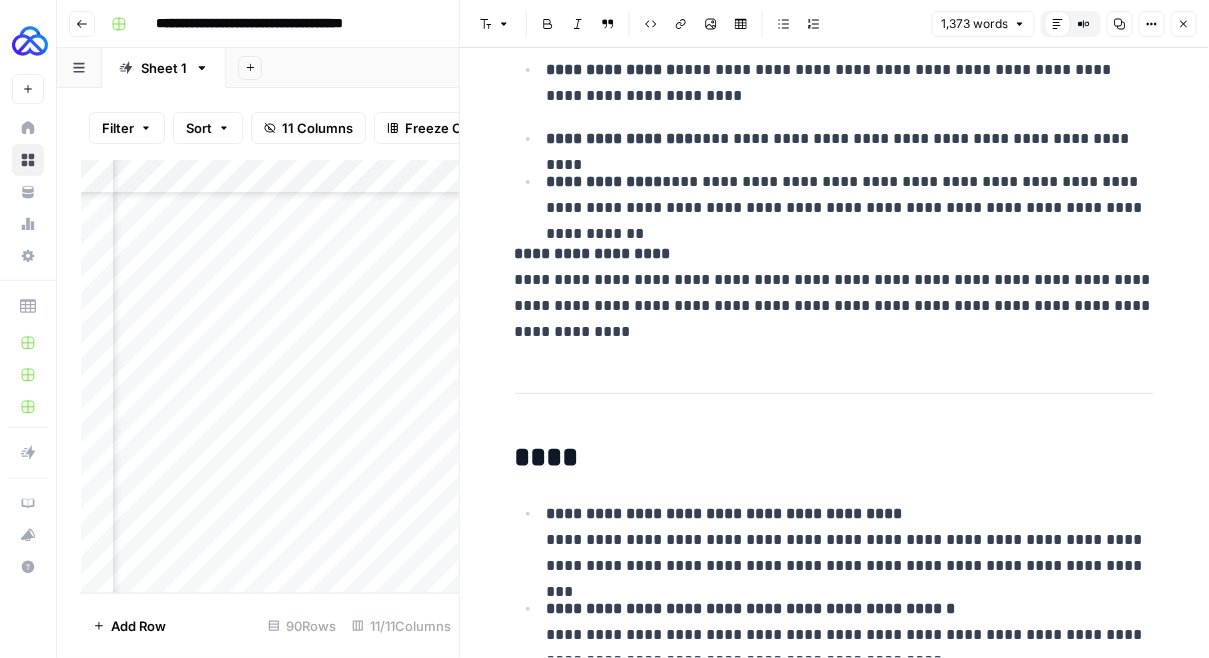 click on "**********" at bounding box center (835, -1690) 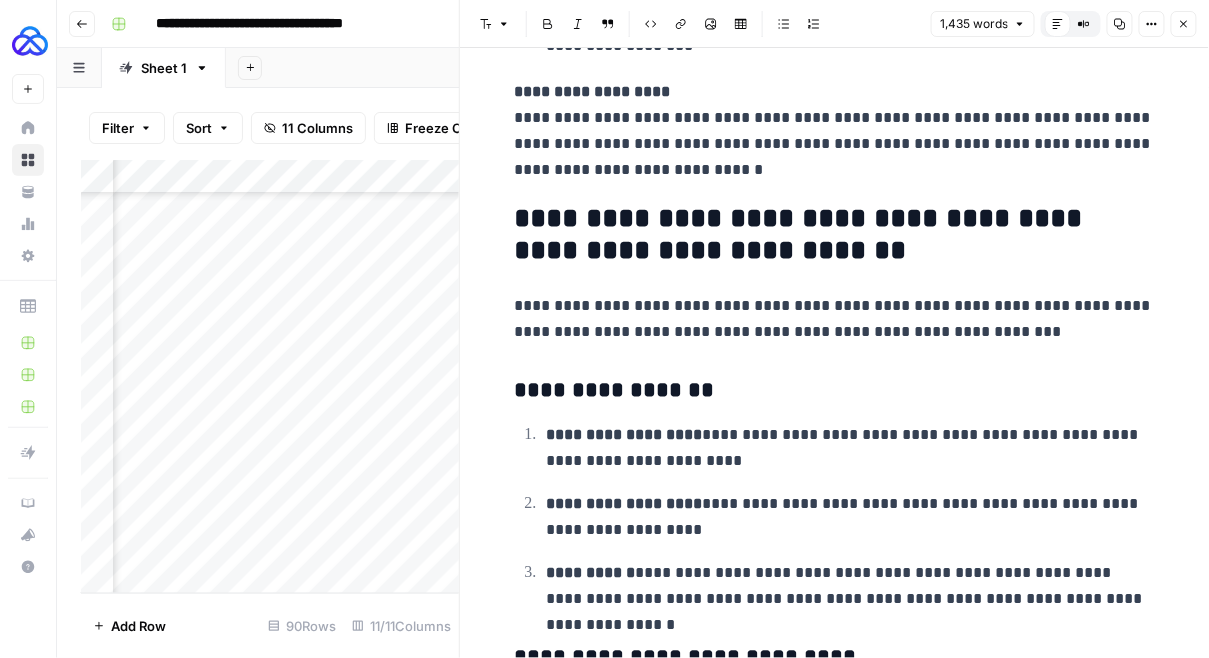 scroll, scrollTop: 3960, scrollLeft: 0, axis: vertical 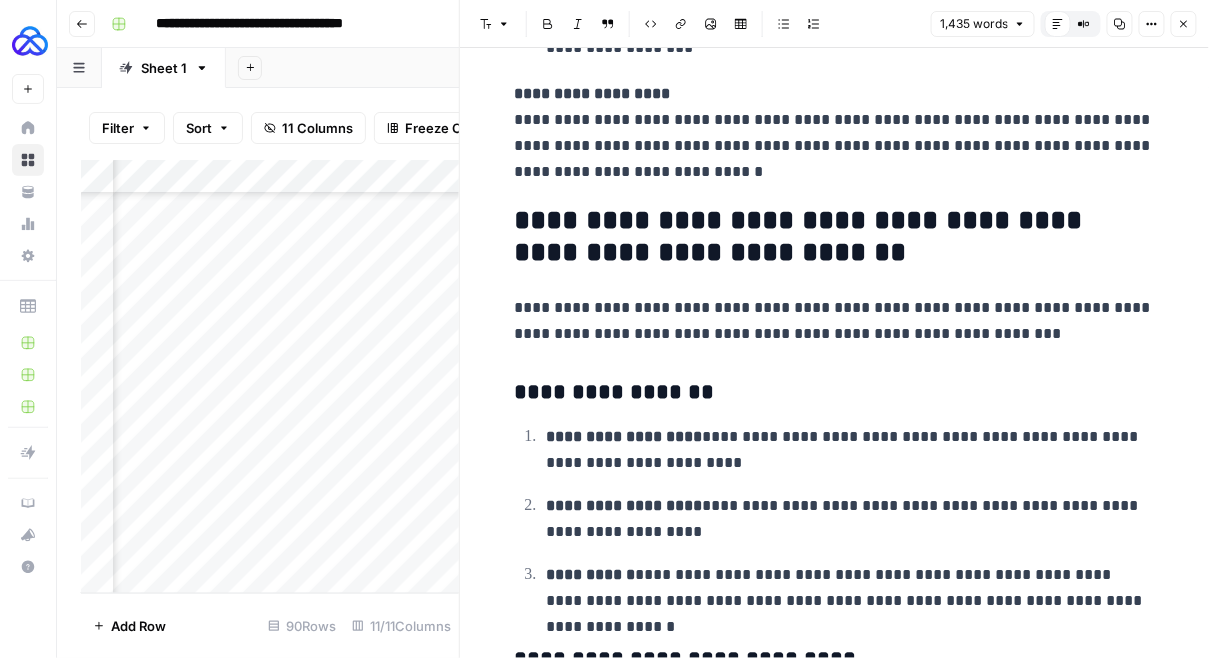click 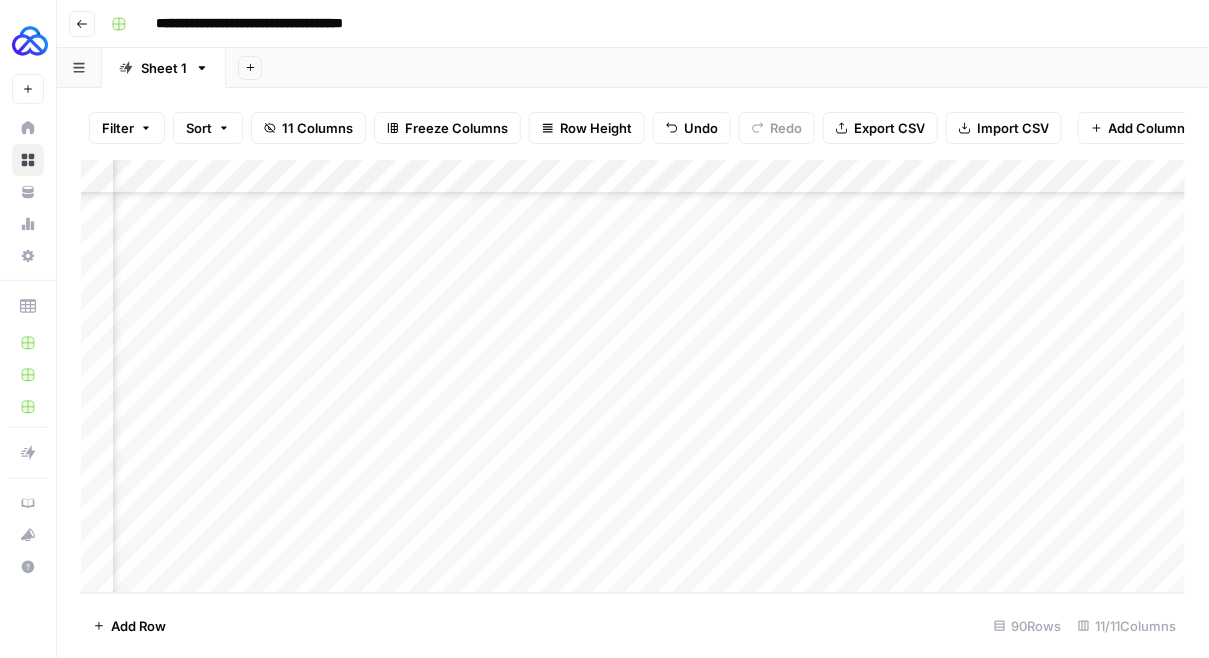 scroll, scrollTop: 2692, scrollLeft: 767, axis: both 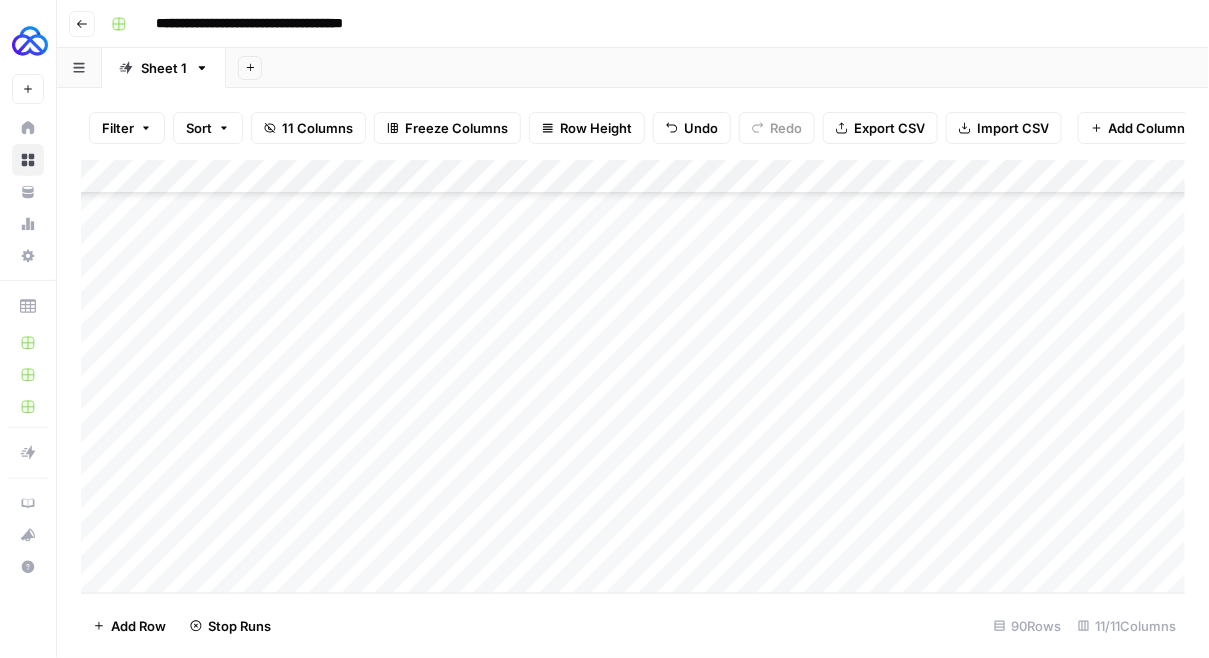 click on "Add Column" at bounding box center [633, 377] 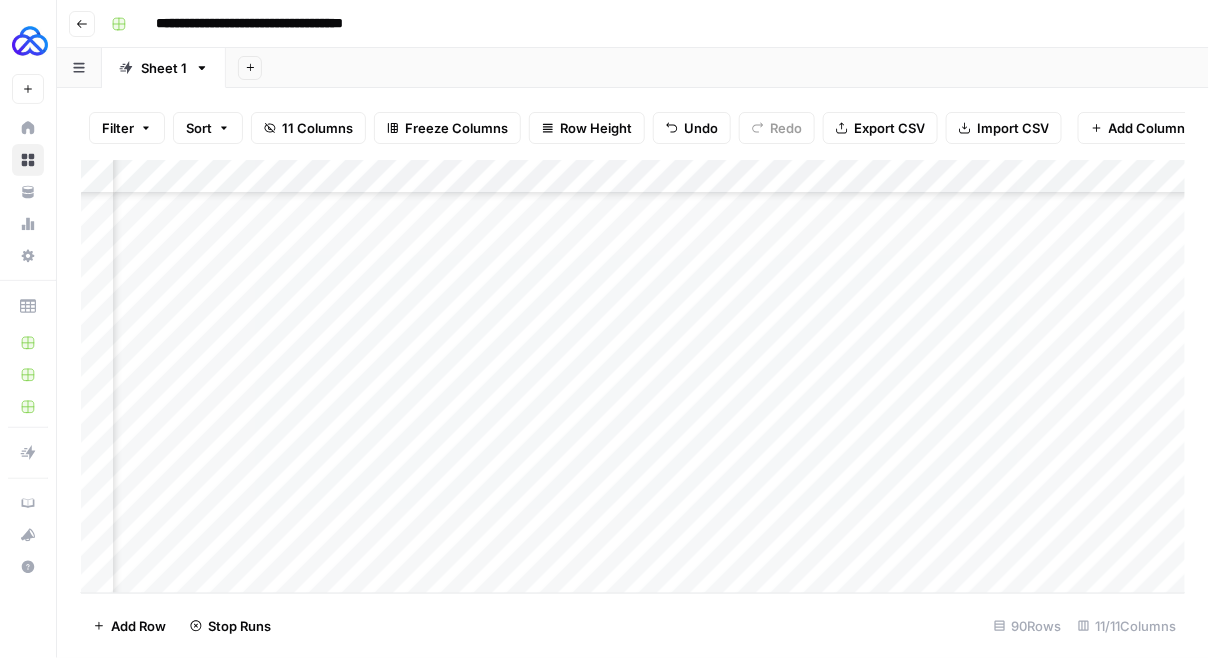 scroll, scrollTop: 2692, scrollLeft: 415, axis: both 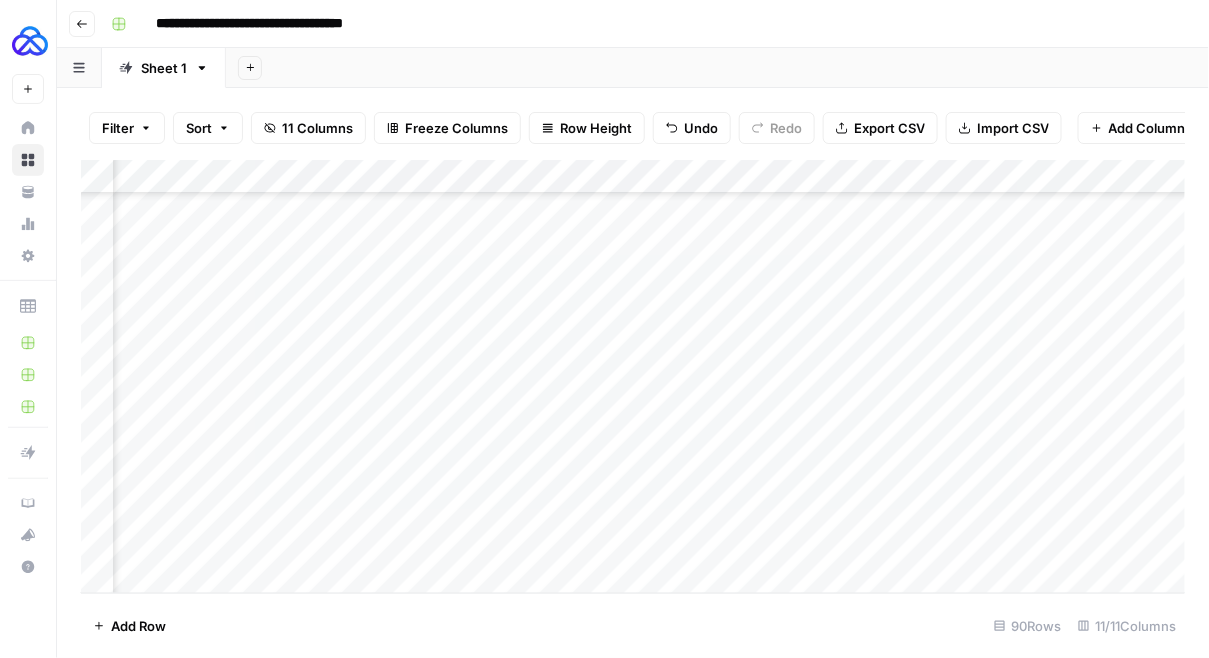 click on "Add Column" at bounding box center [633, 377] 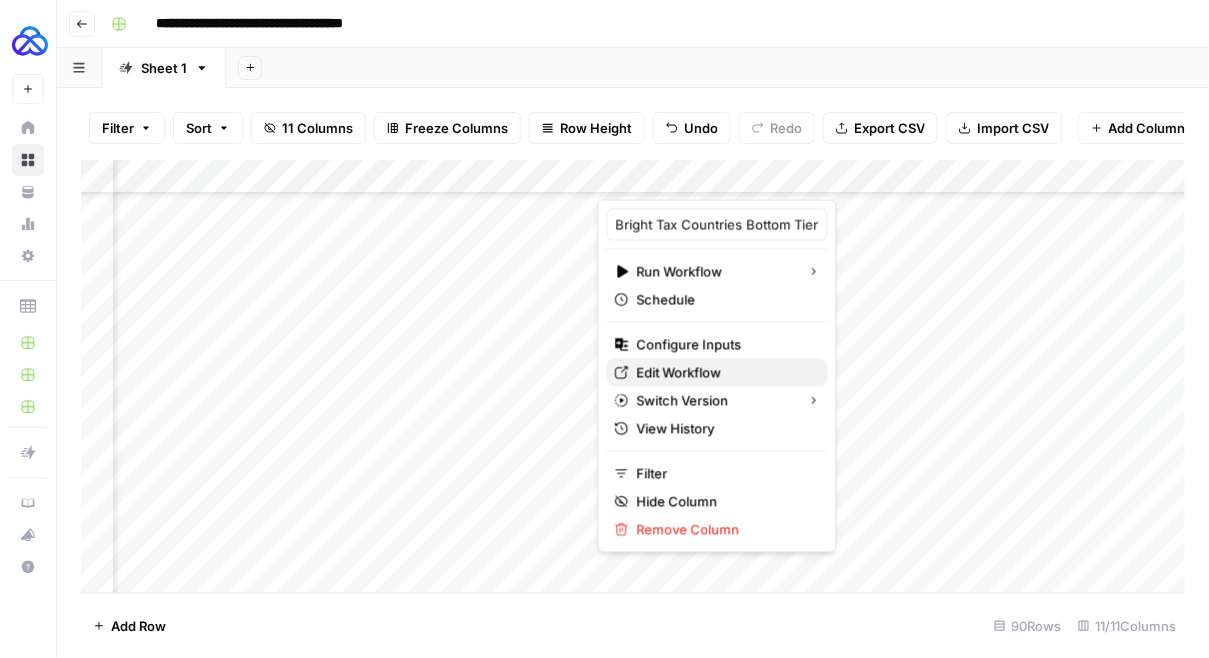 click on "Edit Workflow" at bounding box center [724, 373] 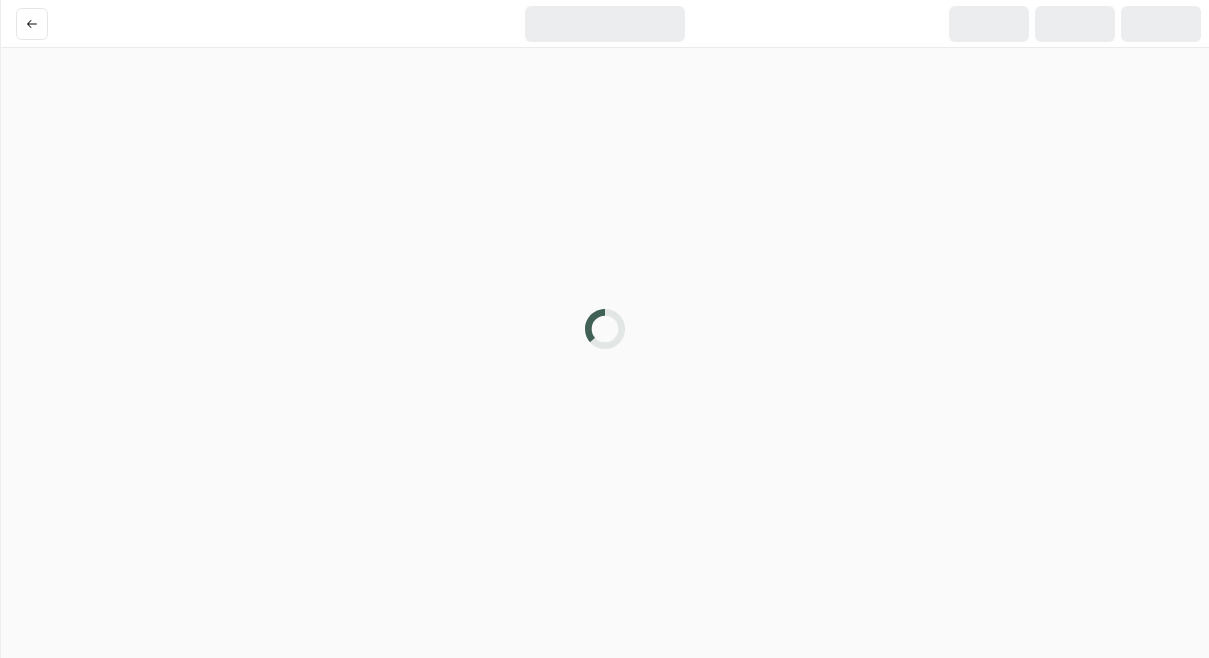 scroll, scrollTop: 0, scrollLeft: 0, axis: both 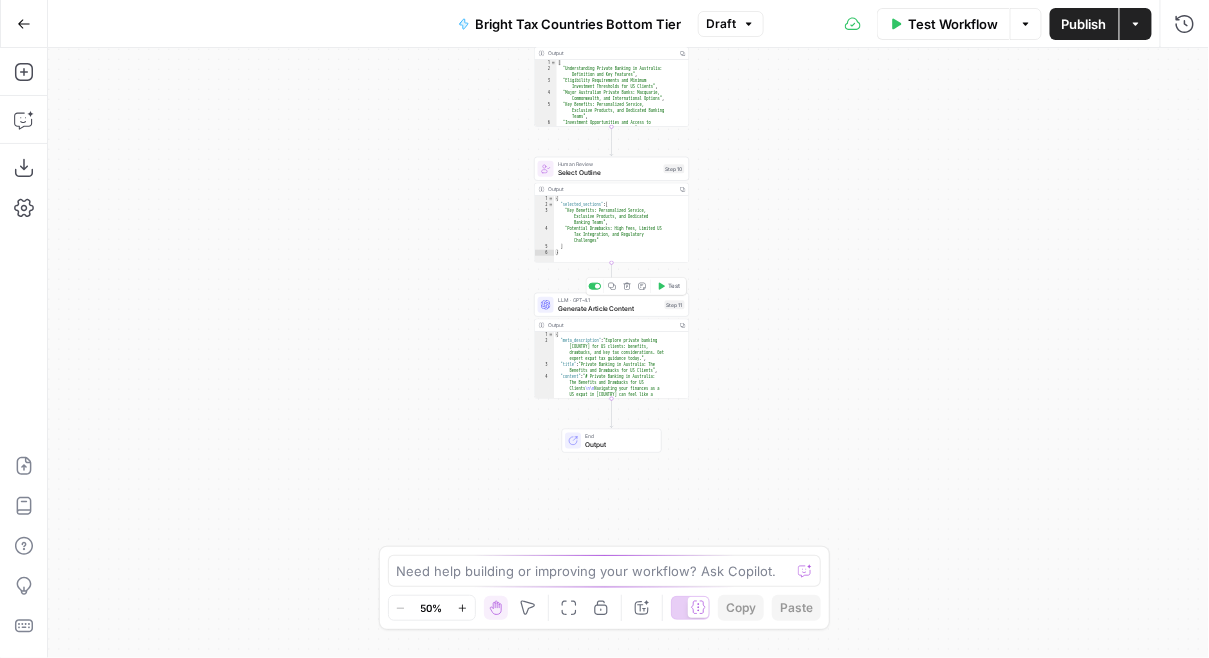 click on "Generate Article Content" at bounding box center (609, 308) 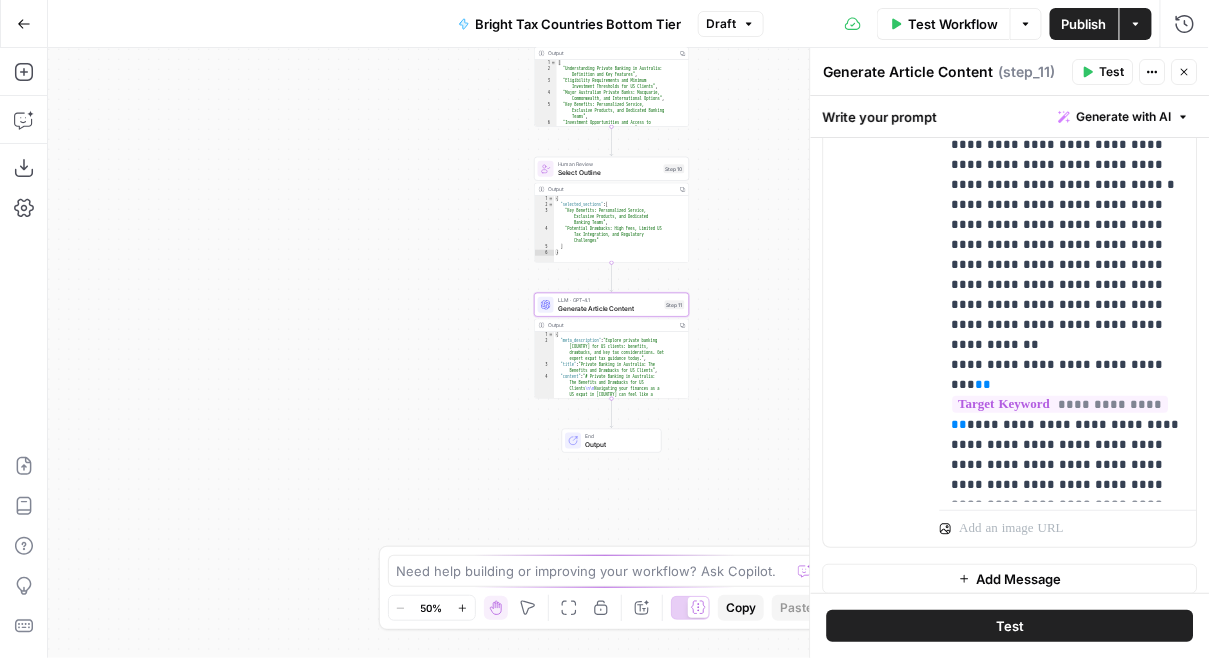 scroll, scrollTop: 962, scrollLeft: 0, axis: vertical 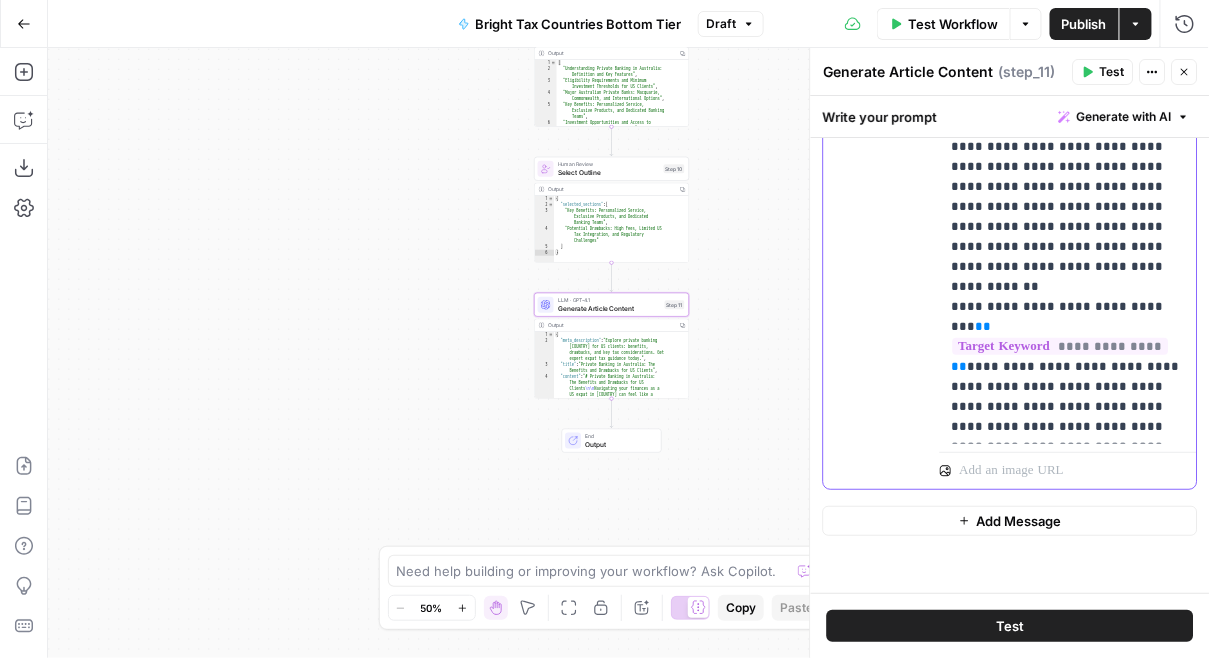 click on "**********" at bounding box center [1069, 617] 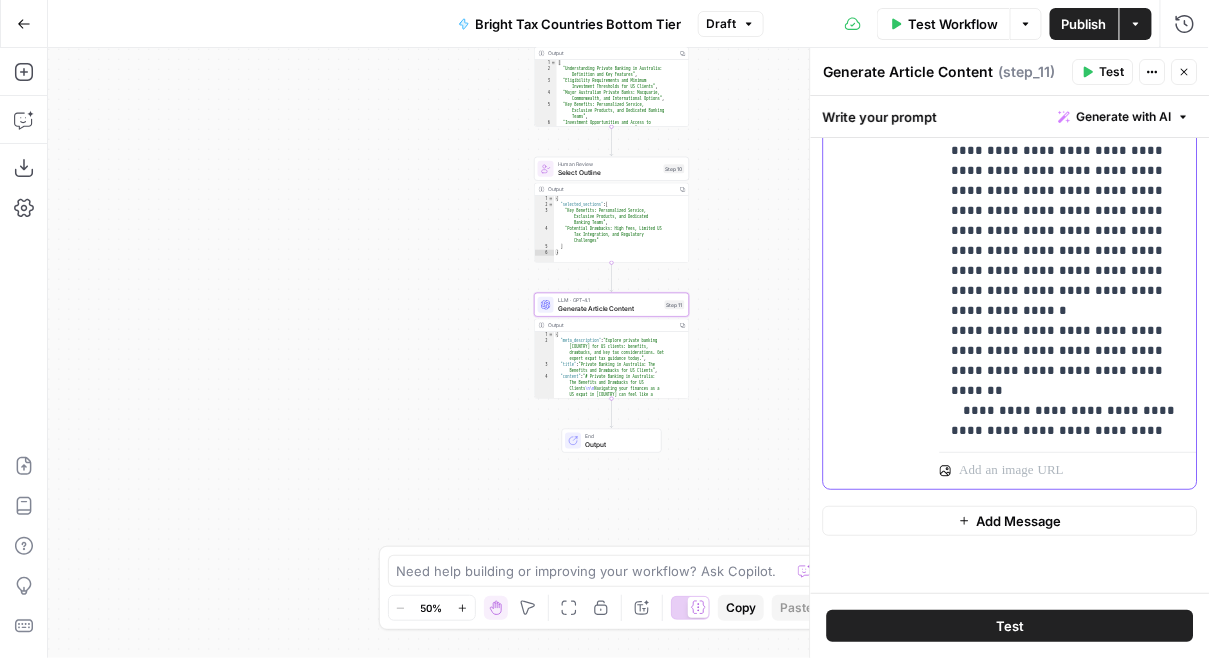 scroll, scrollTop: 517, scrollLeft: 0, axis: vertical 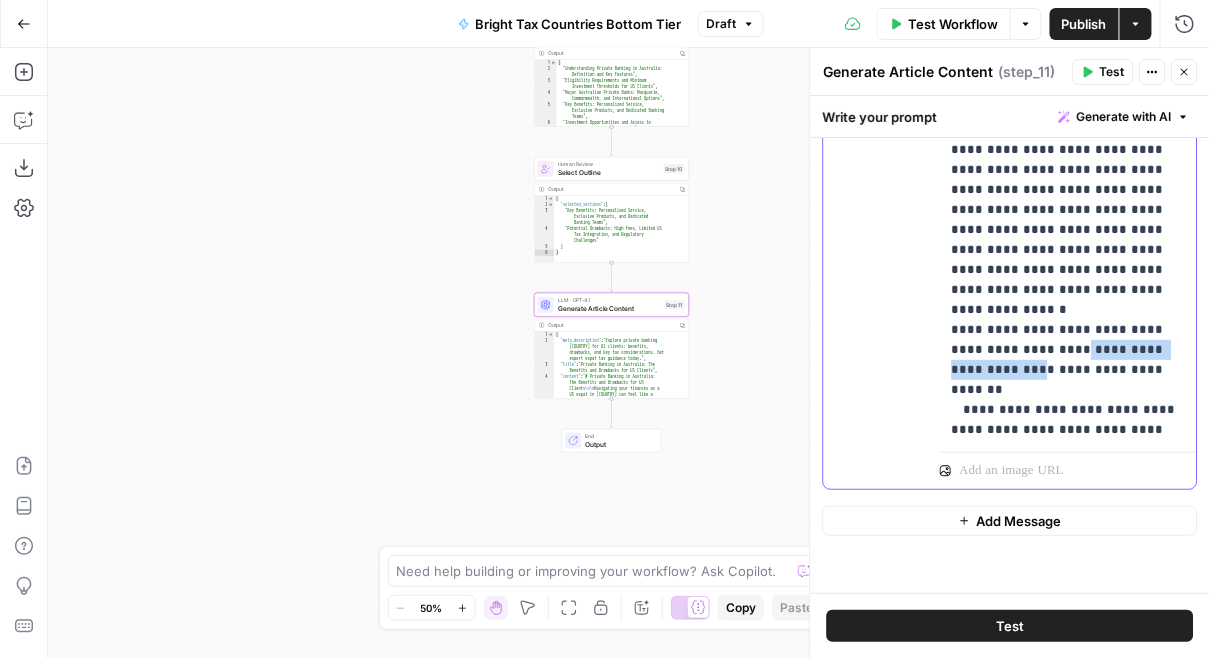 drag, startPoint x: 1040, startPoint y: 209, endPoint x: 983, endPoint y: 225, distance: 59.20304 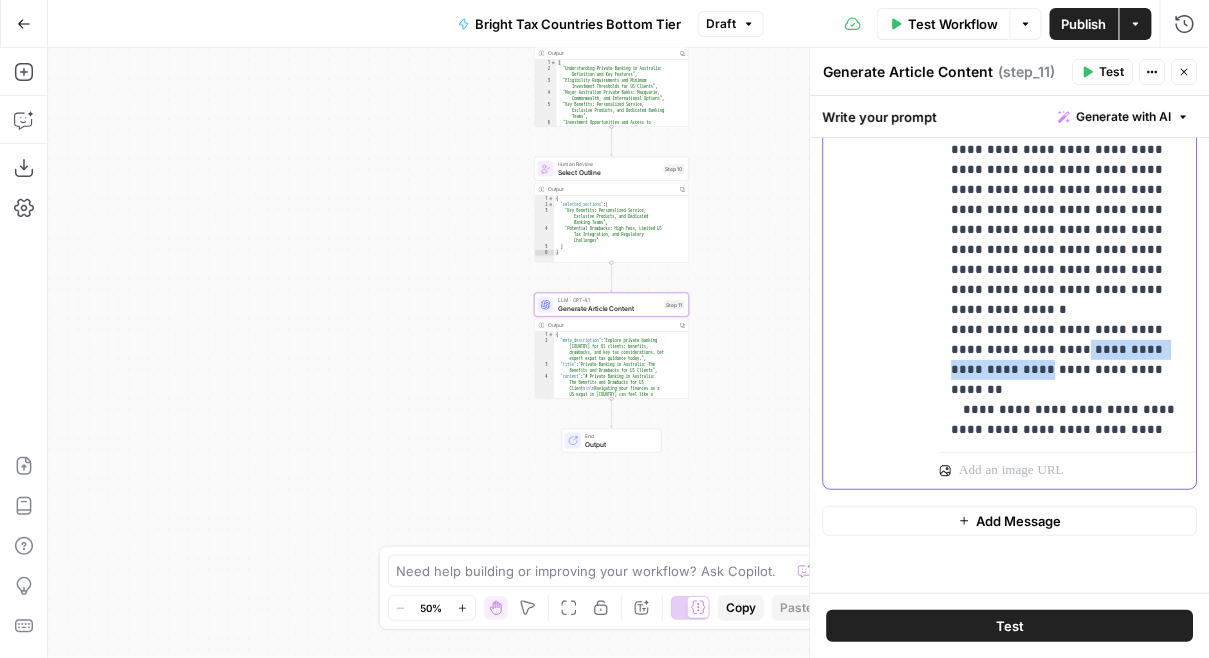 drag, startPoint x: 988, startPoint y: 231, endPoint x: 1036, endPoint y: 209, distance: 52.801514 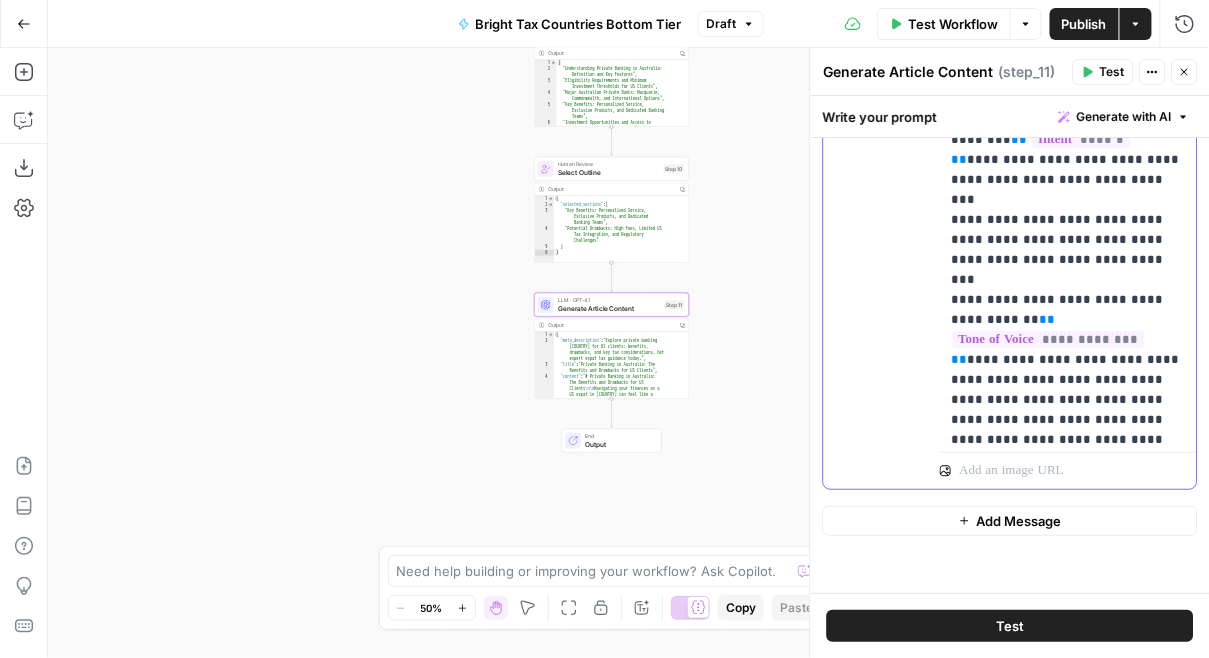 scroll, scrollTop: 1161, scrollLeft: 0, axis: vertical 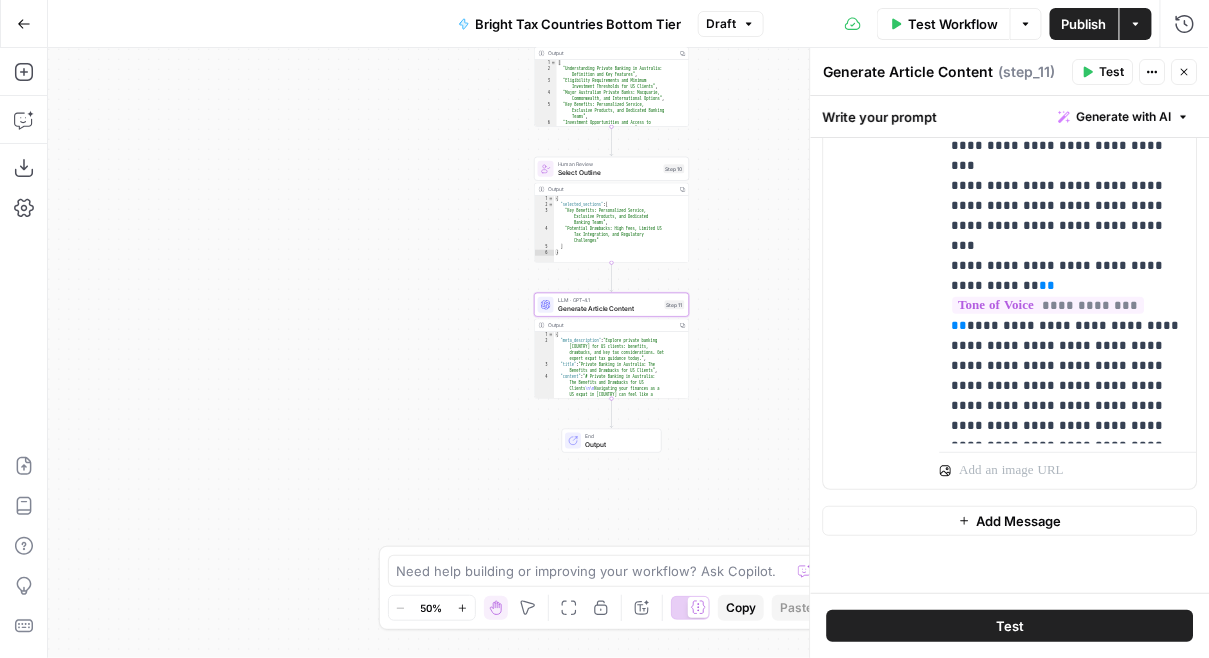 click on "Add Message" at bounding box center [1019, 521] 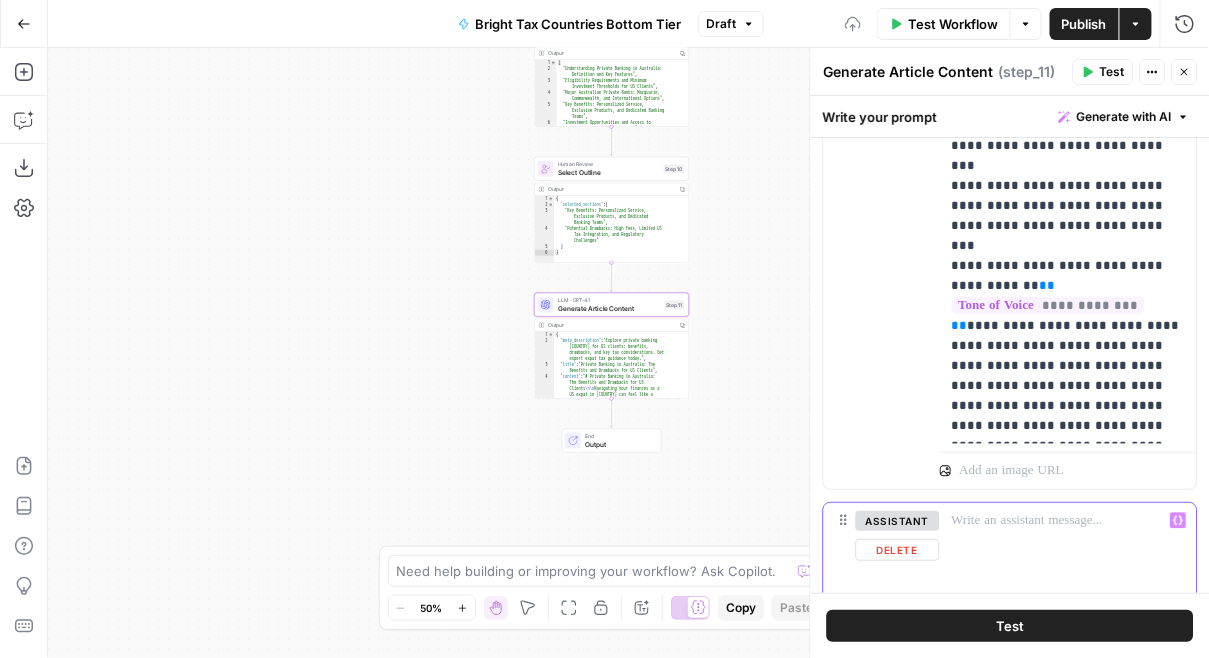 click at bounding box center (1068, 521) 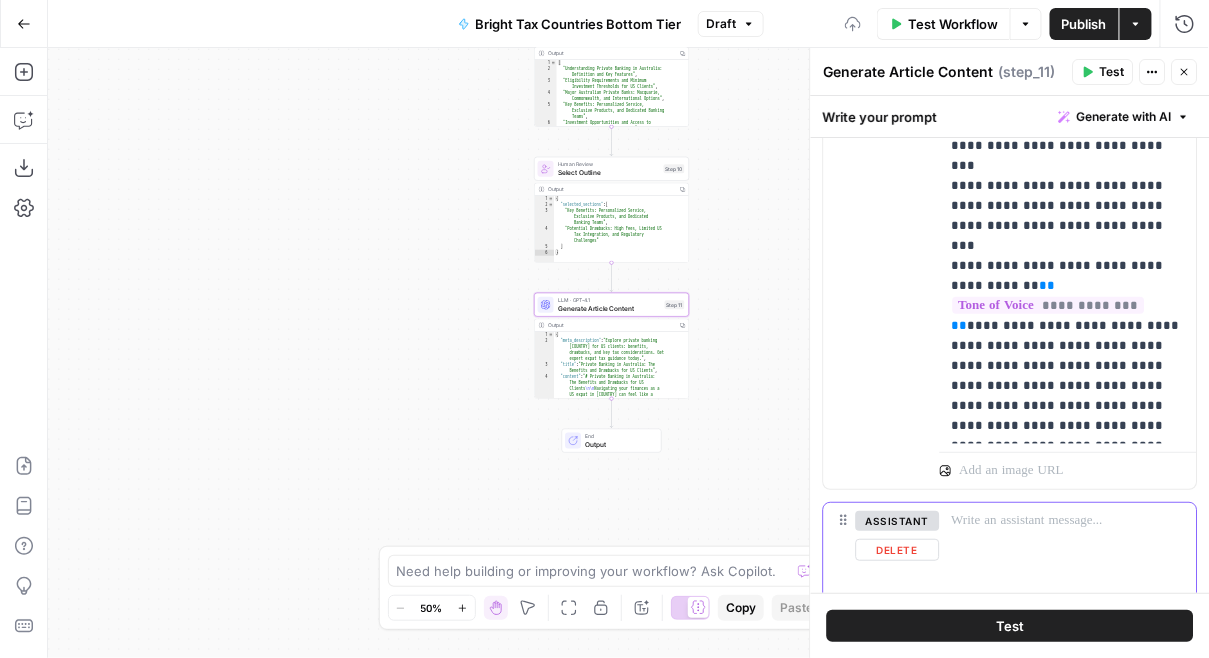 type 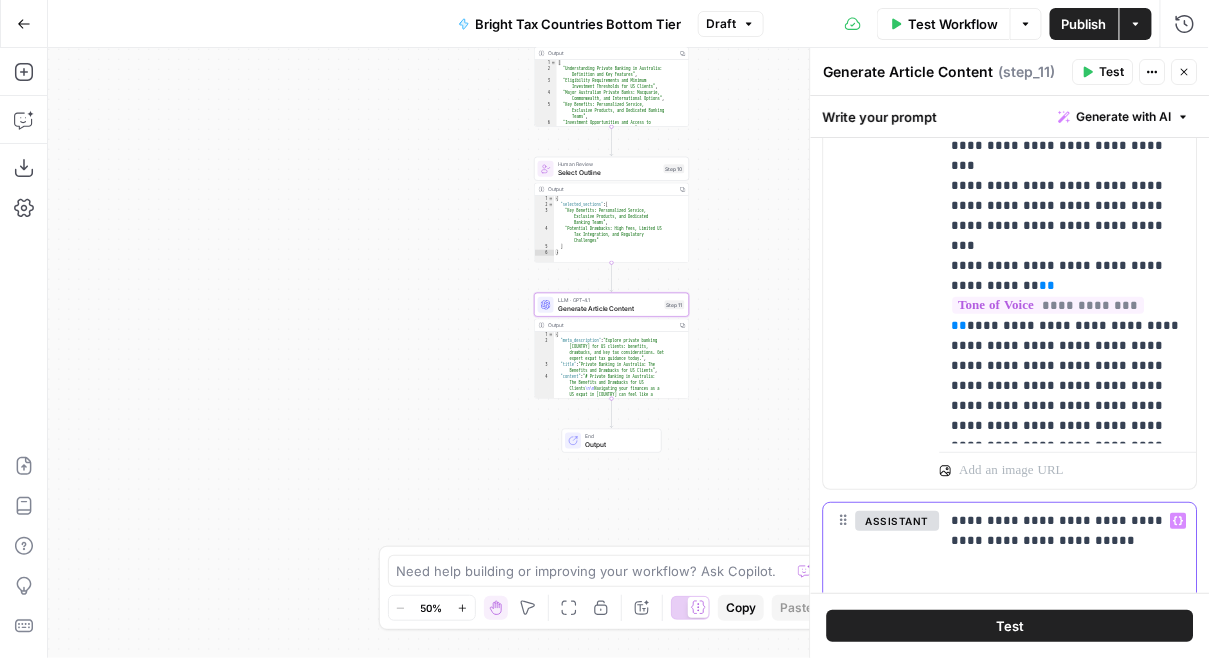 scroll, scrollTop: 1145, scrollLeft: 0, axis: vertical 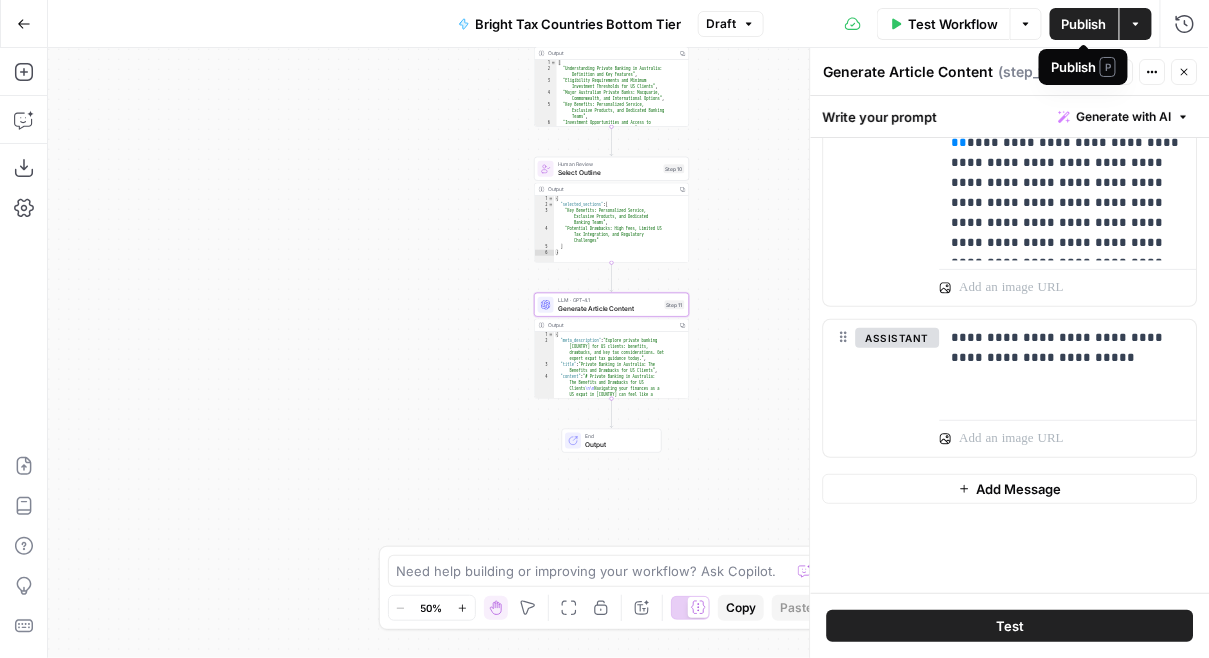click on "Publish" at bounding box center [1084, 24] 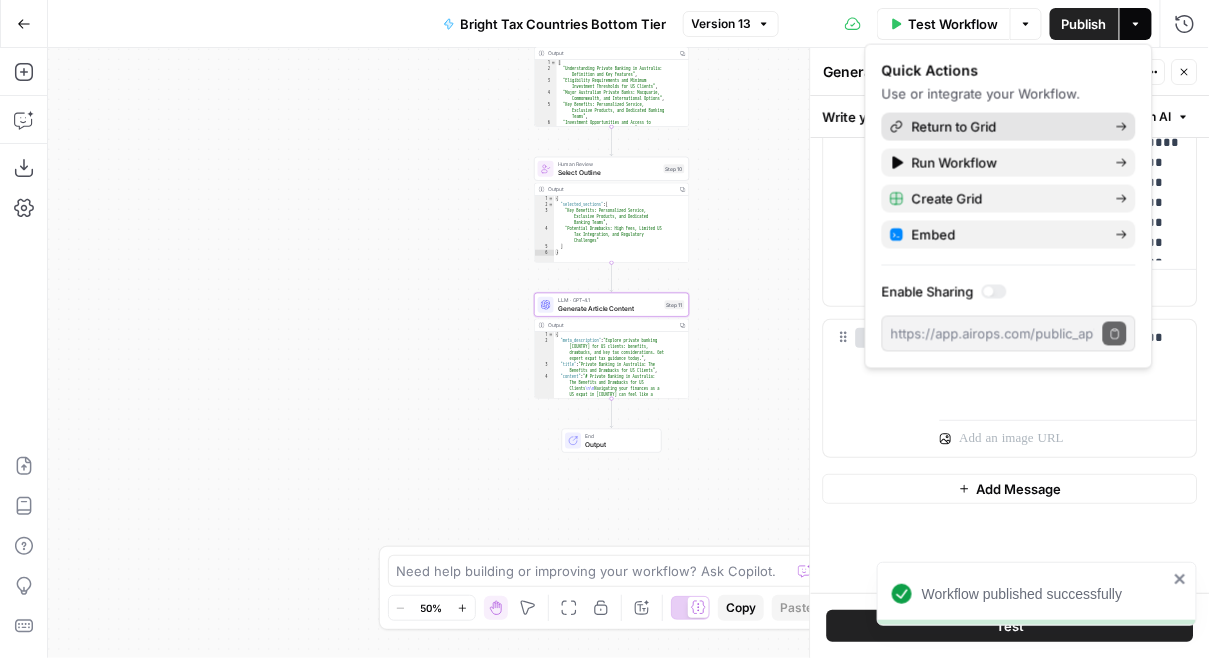 click on "Return to Grid" at bounding box center (1006, 127) 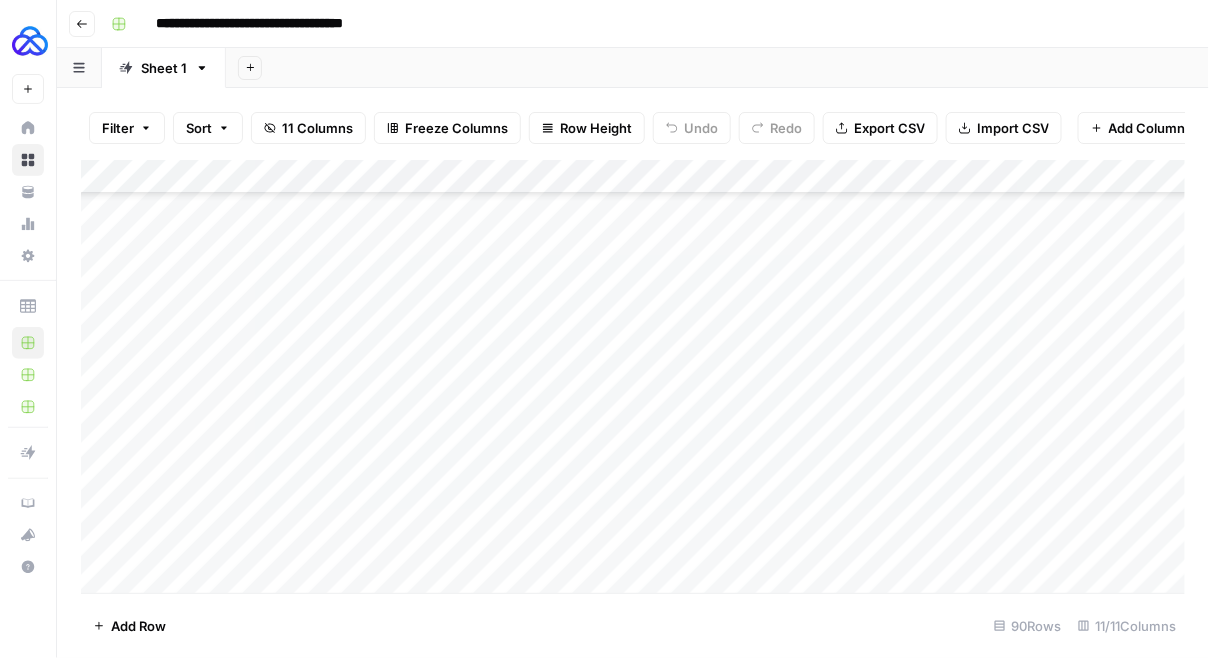 scroll, scrollTop: 2692, scrollLeft: 0, axis: vertical 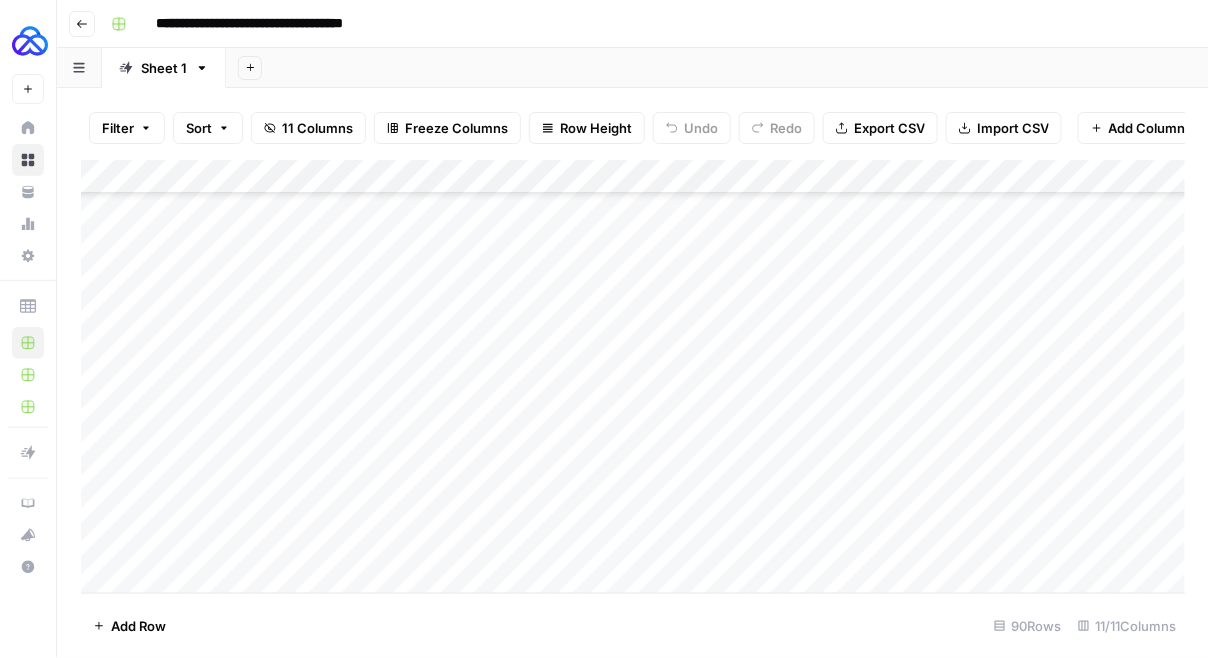 click on "Add Column" at bounding box center [633, 377] 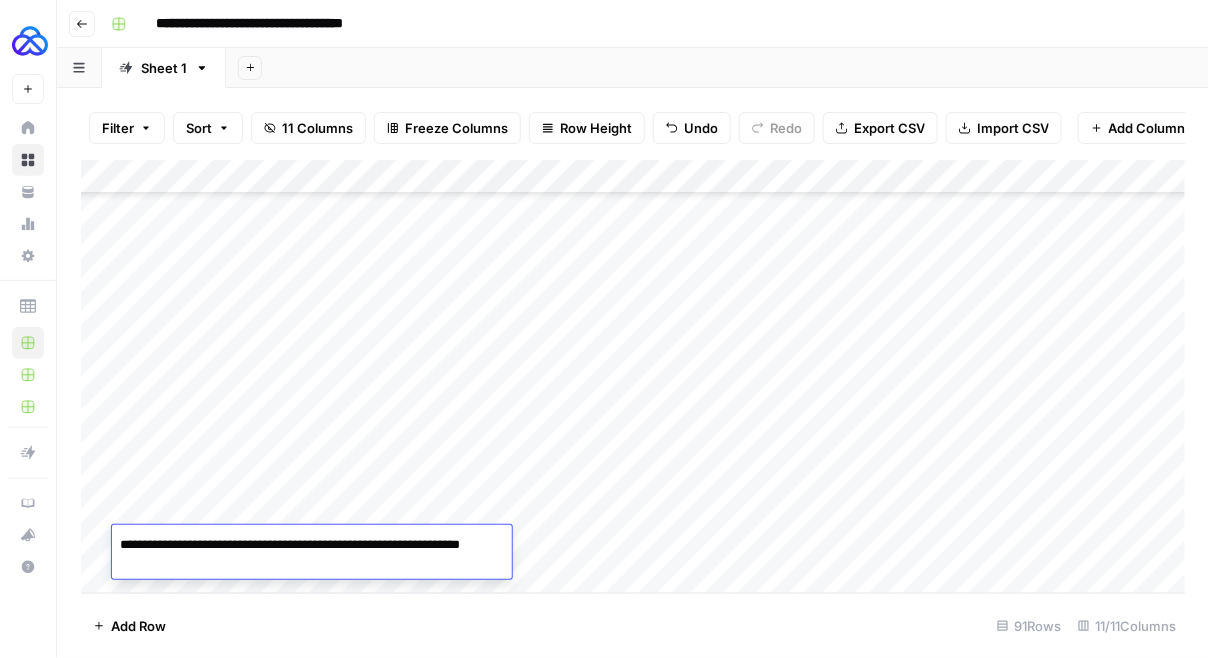 type on "**********" 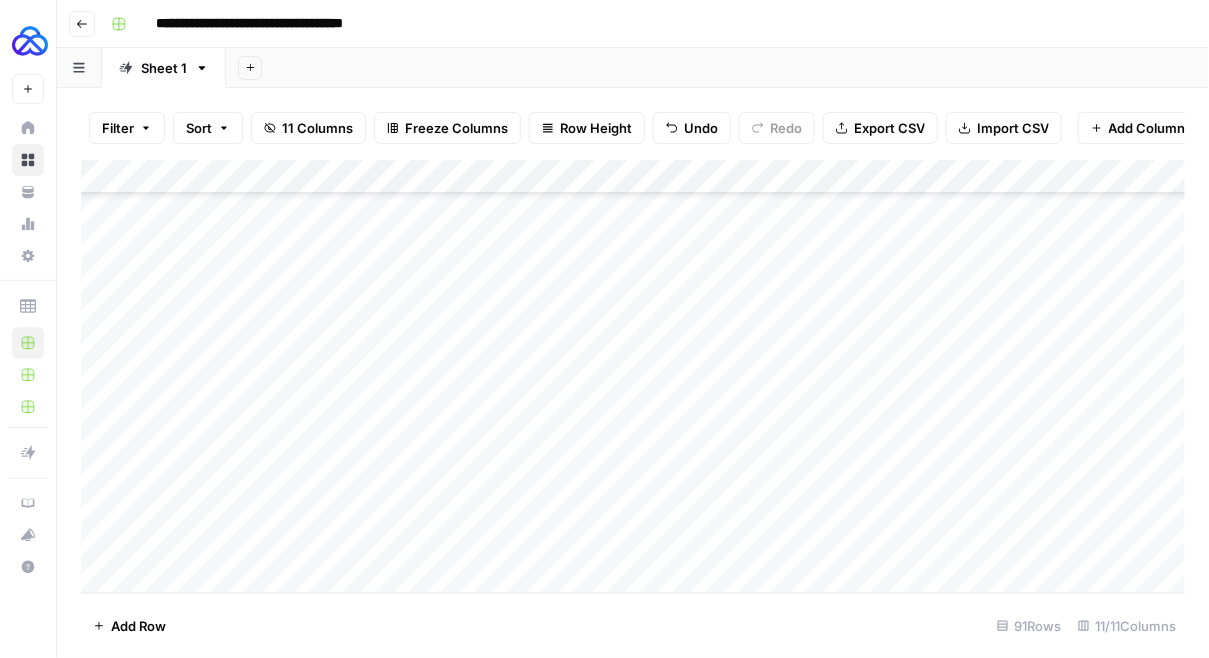click on "Add Column" at bounding box center [633, 377] 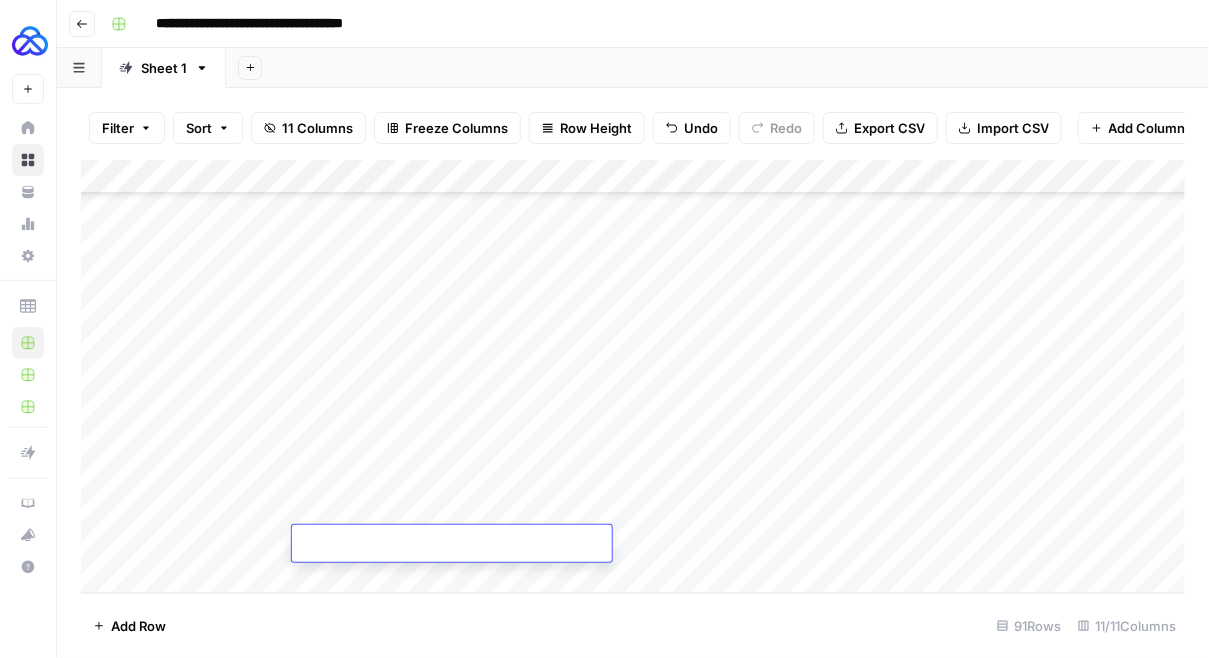 type on "**********" 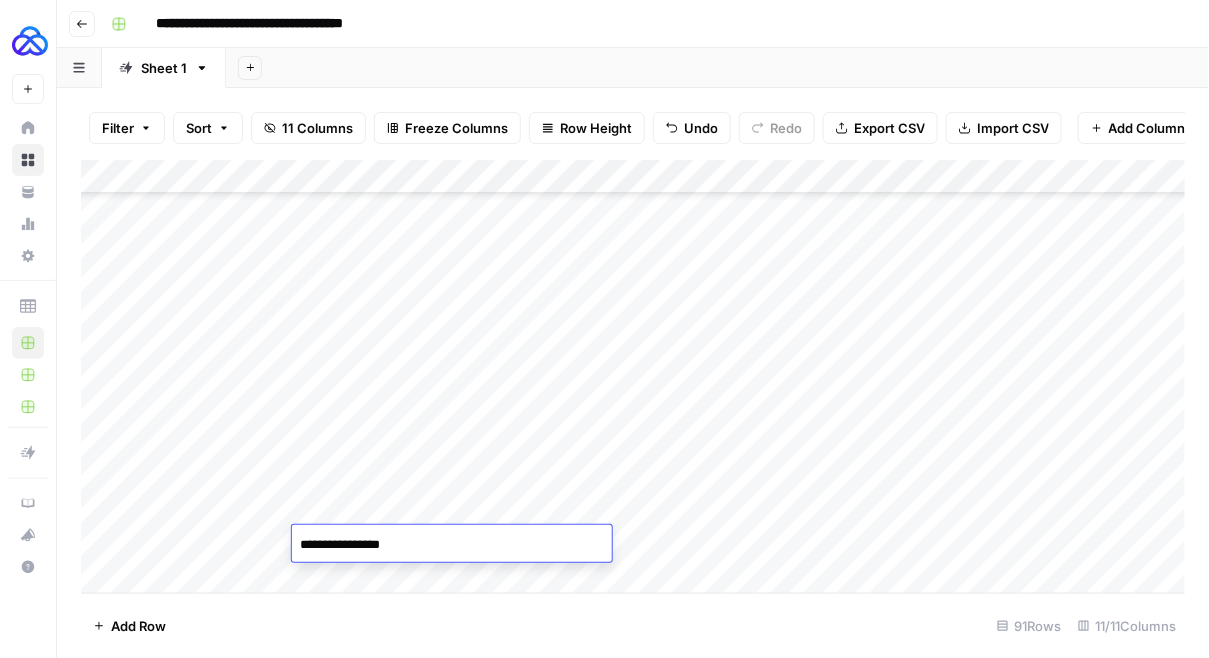click on "Add Column" at bounding box center (633, 377) 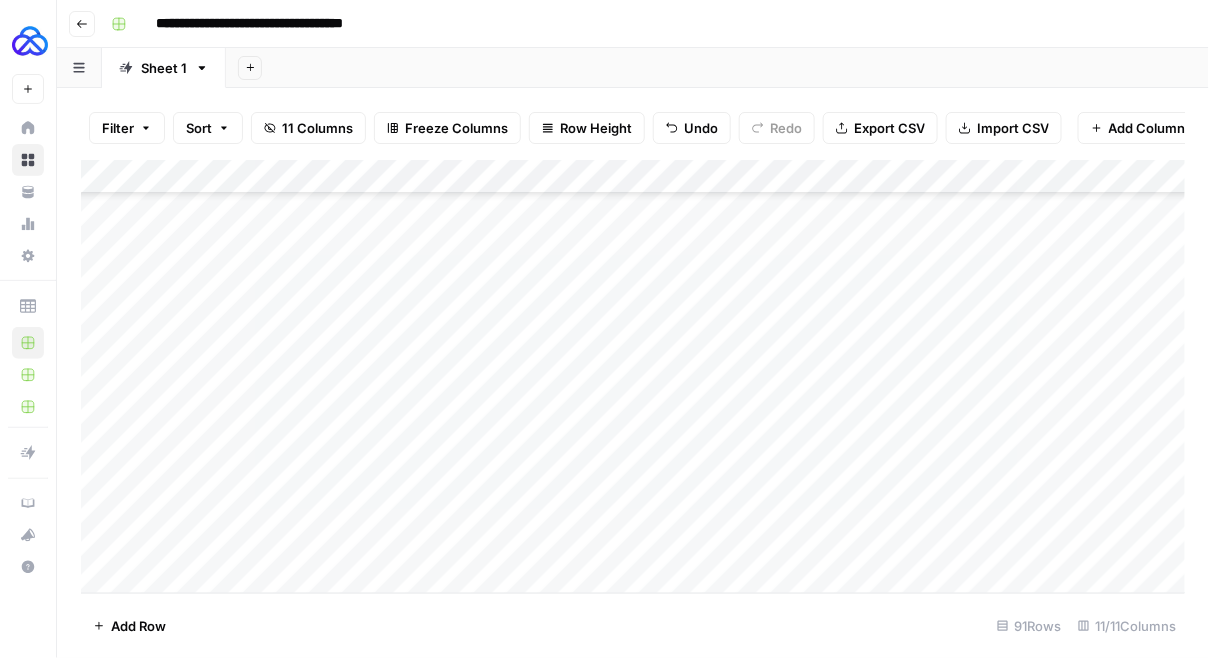 click on "Add Column" at bounding box center (633, 377) 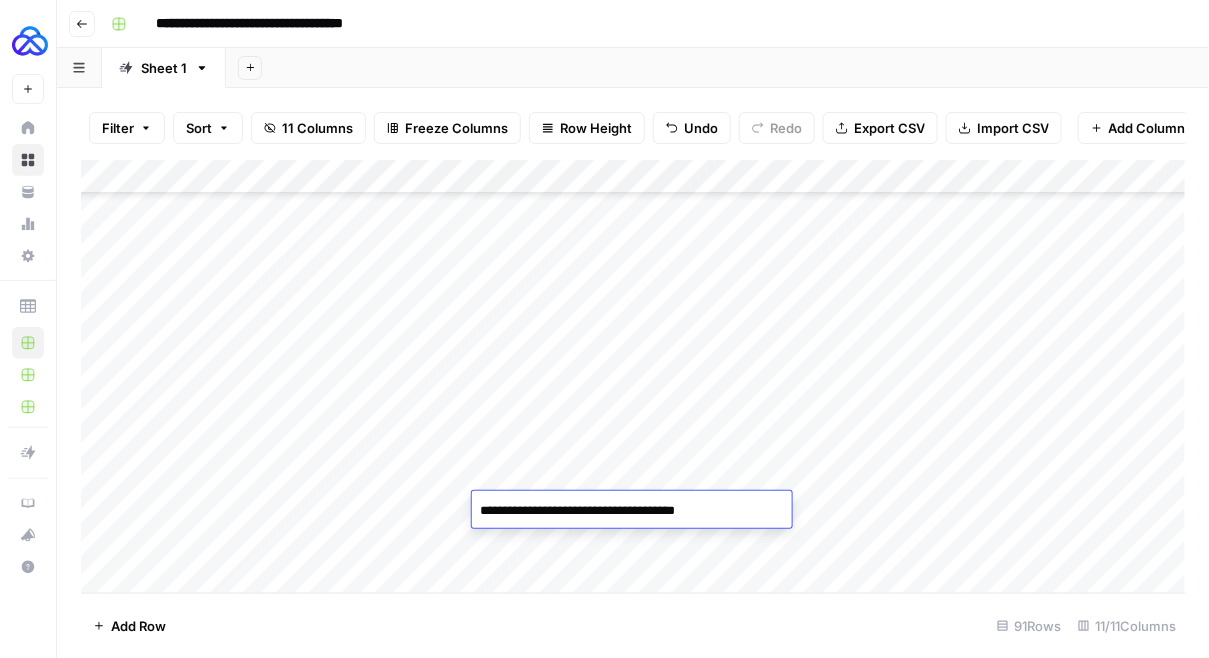 click on "**********" at bounding box center [632, 511] 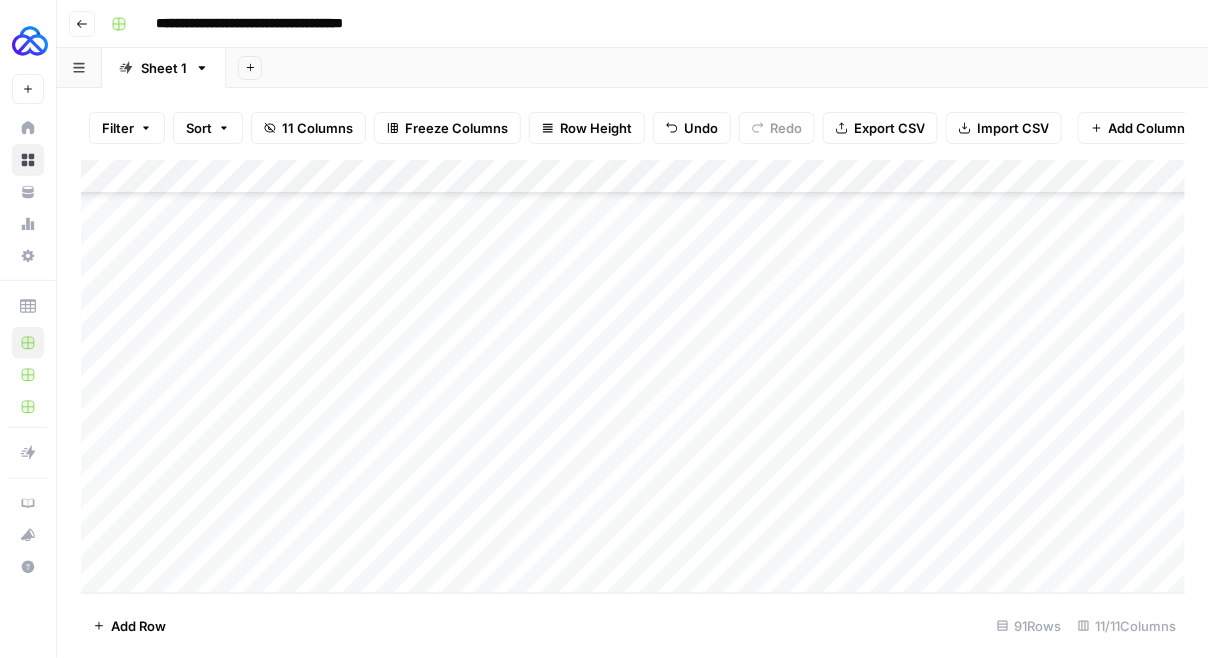 click on "Add Column" at bounding box center [633, 377] 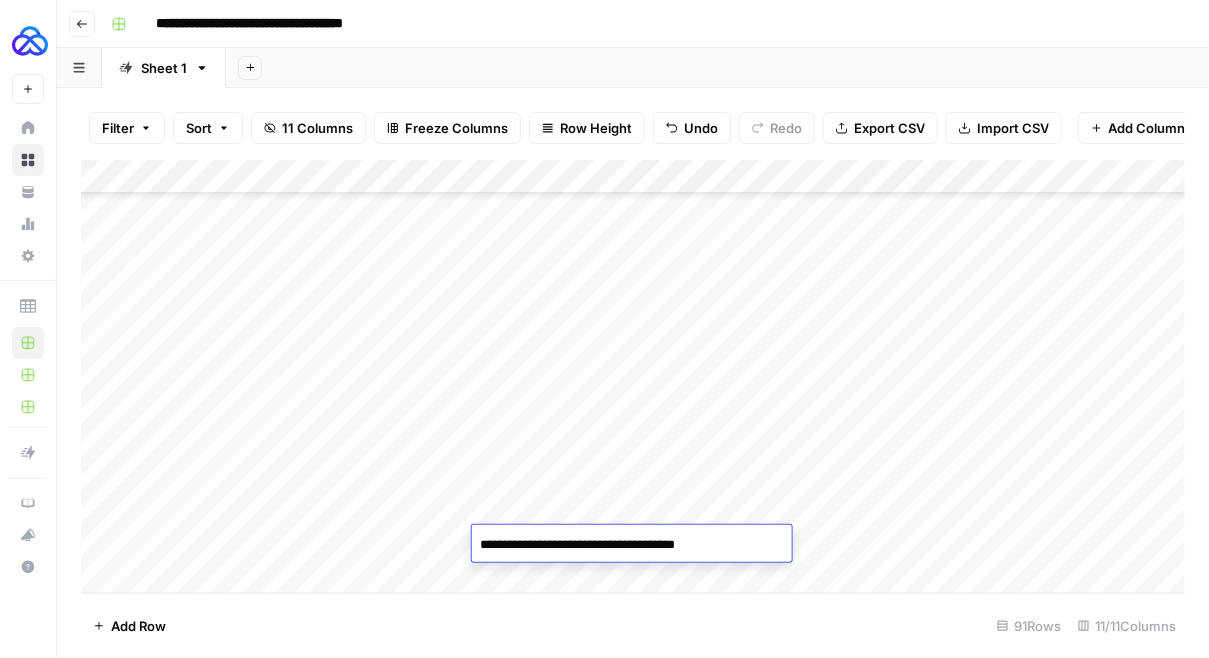 click on "Add Column" at bounding box center (633, 377) 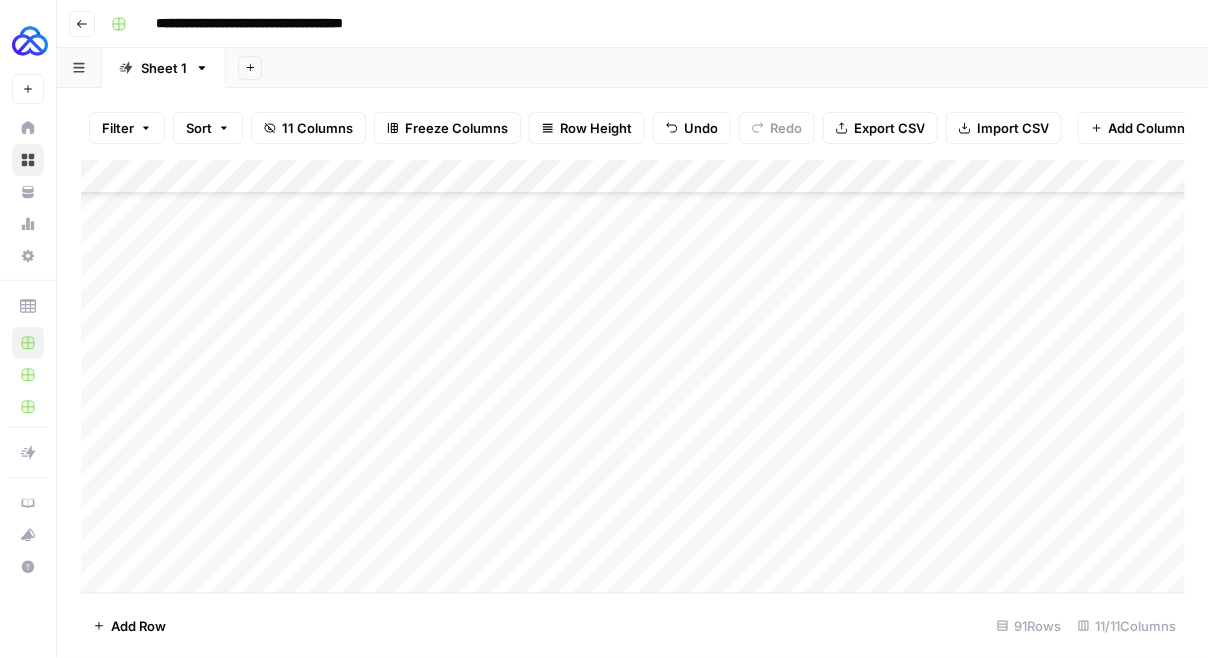 click on "Add Column" at bounding box center (633, 377) 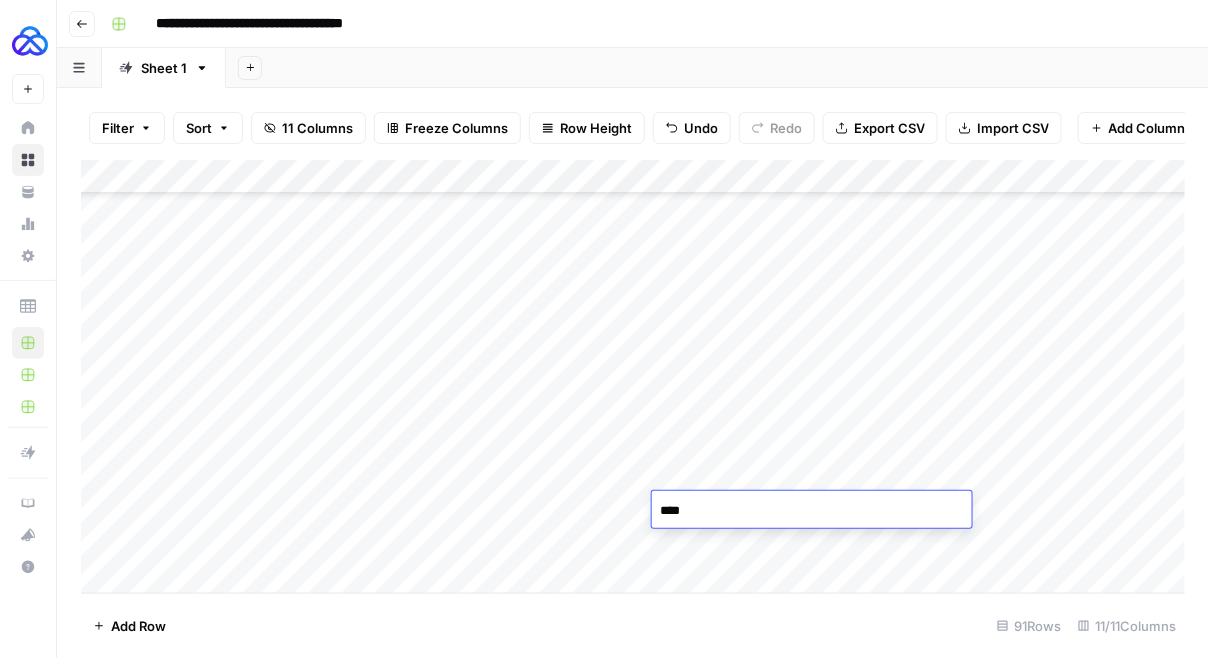 click on "Add Column" at bounding box center (633, 377) 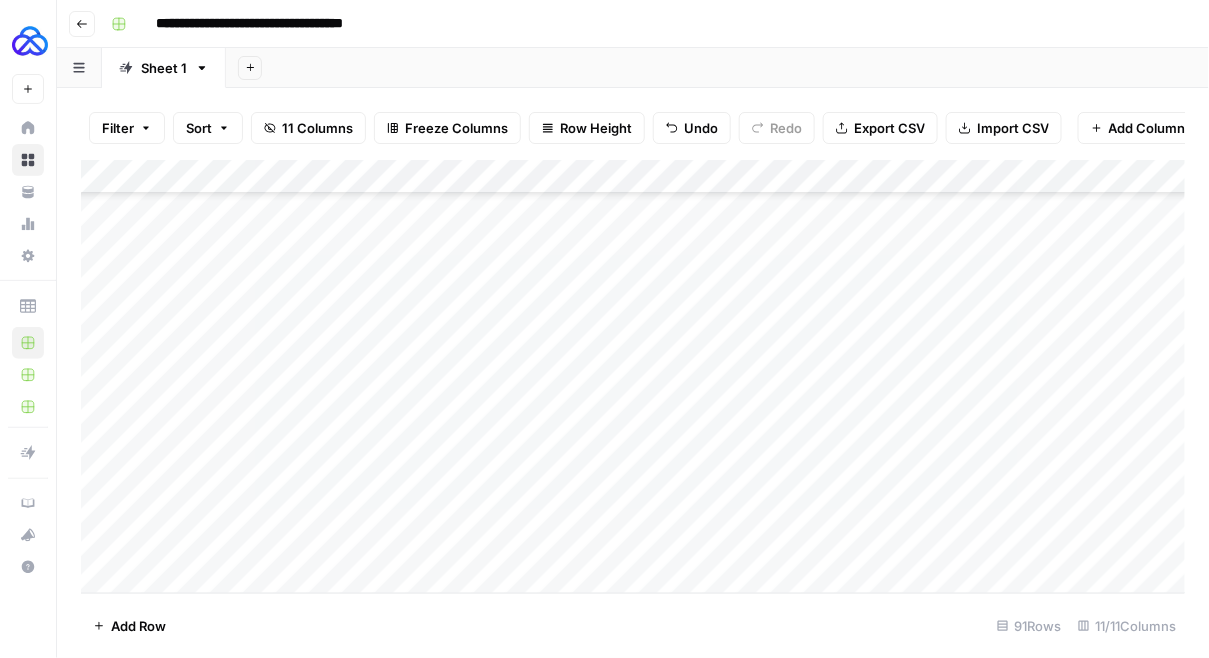 click on "Add Column" at bounding box center [633, 377] 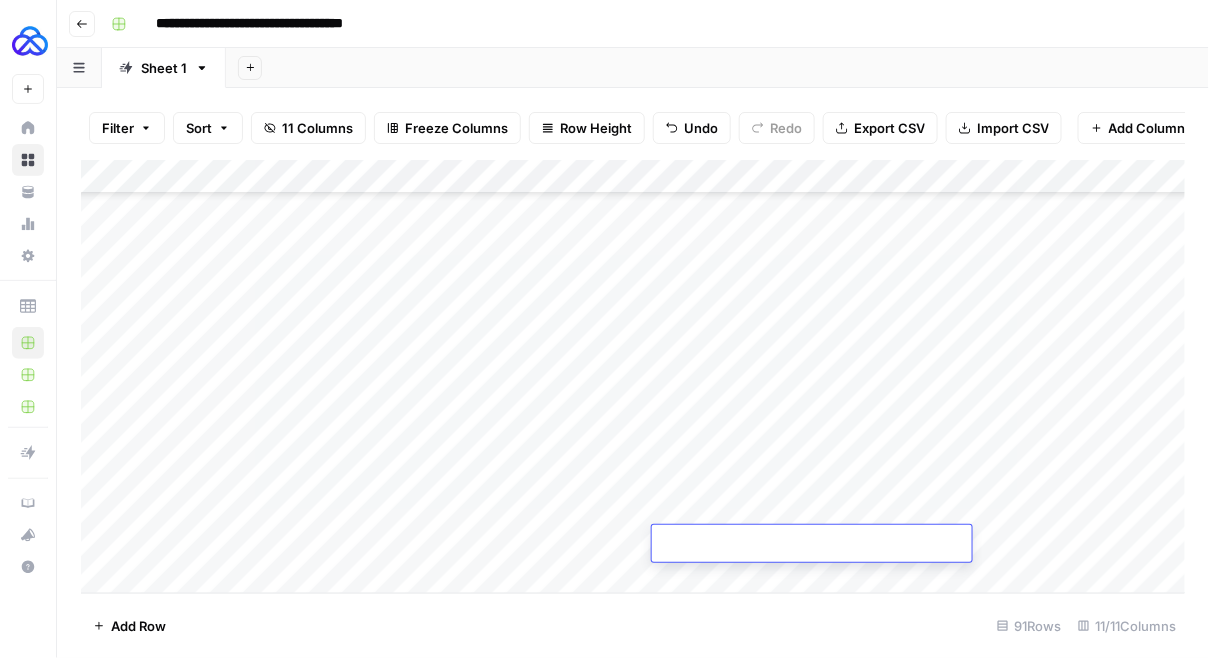 type on "****" 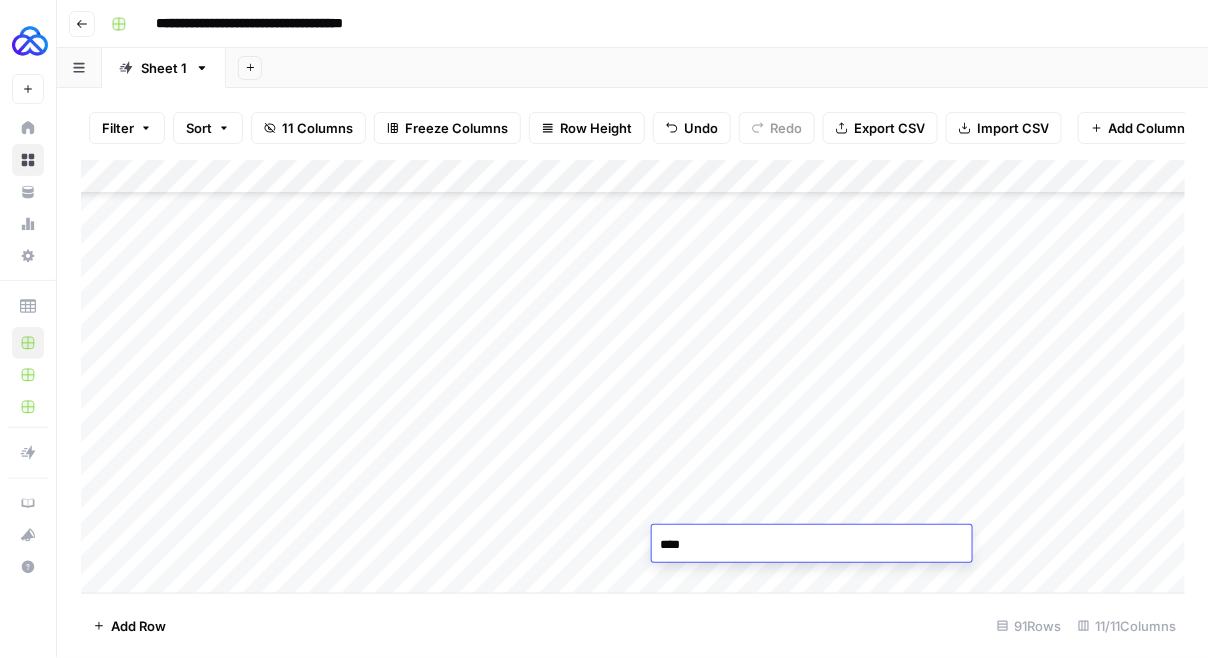click on "Add Column" at bounding box center [633, 377] 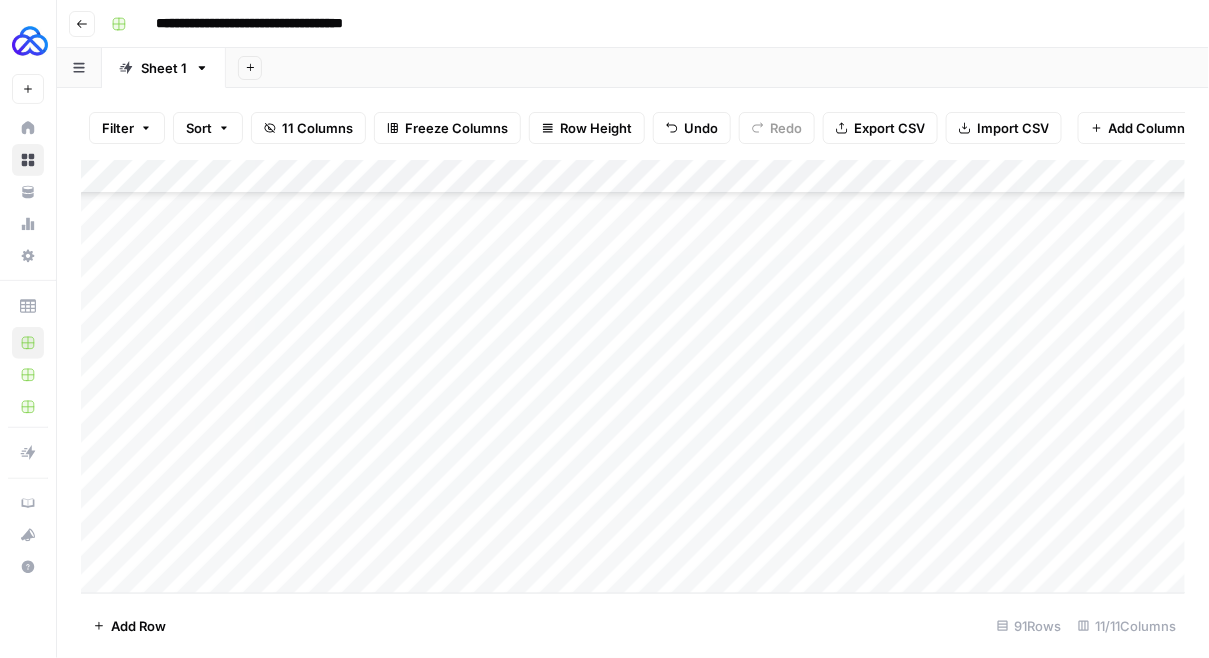 click on "Add Column" at bounding box center (633, 377) 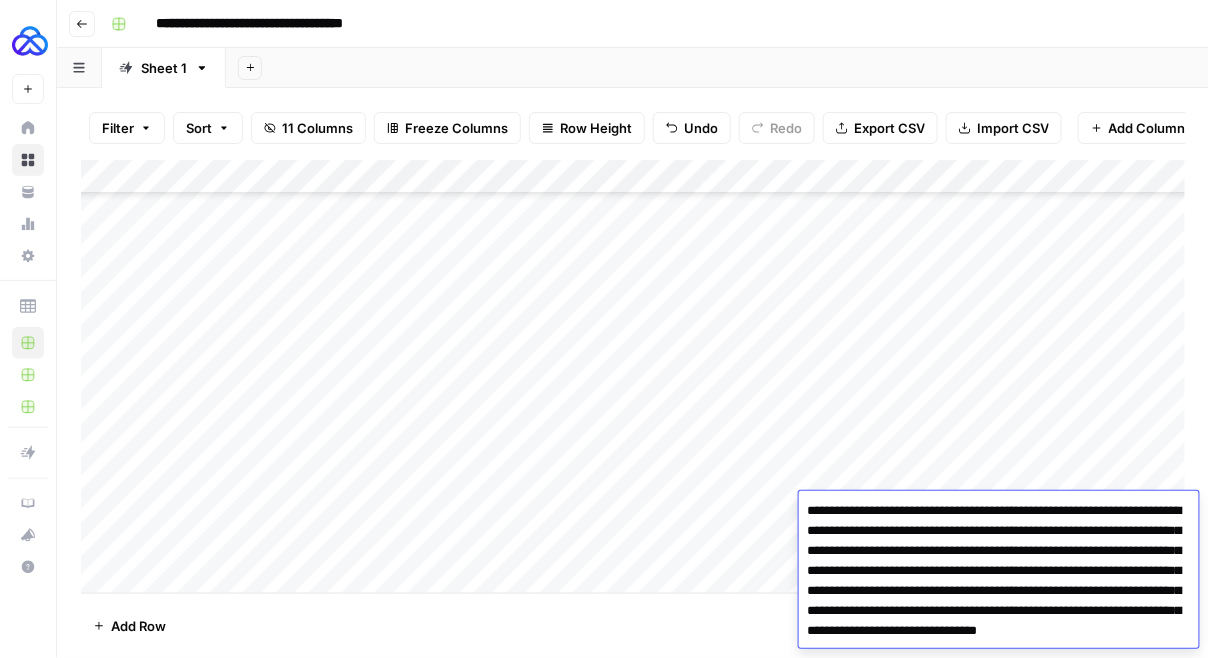 scroll, scrollTop: 36, scrollLeft: 0, axis: vertical 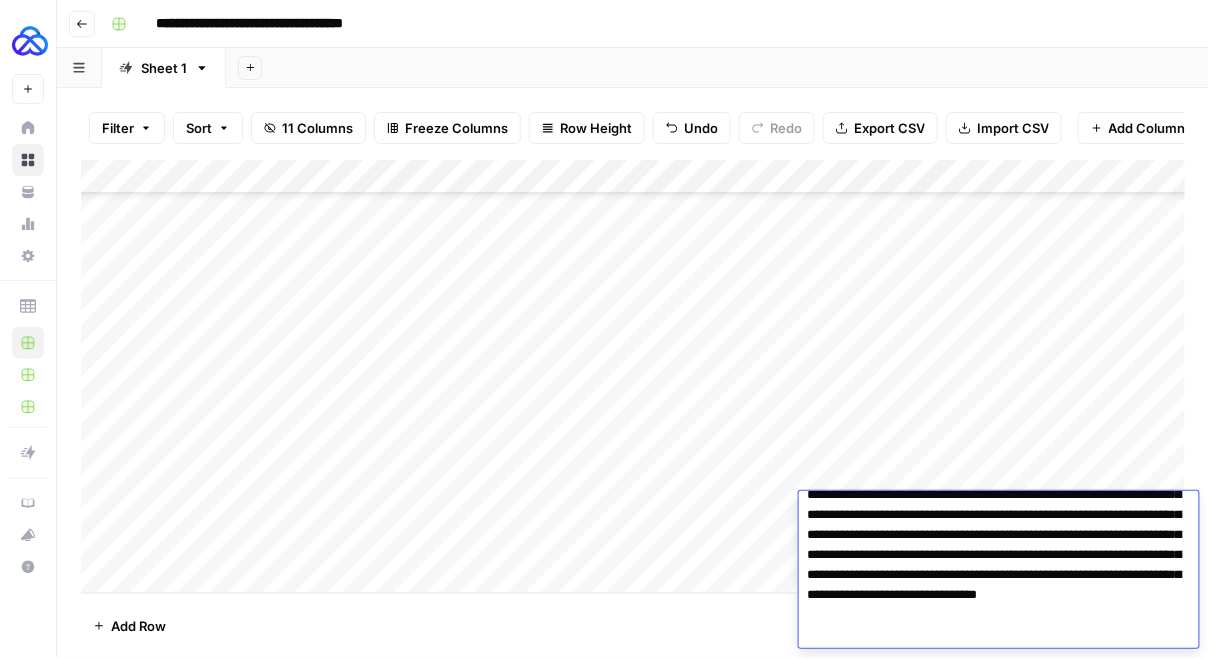 click on "Add Column" at bounding box center (633, 377) 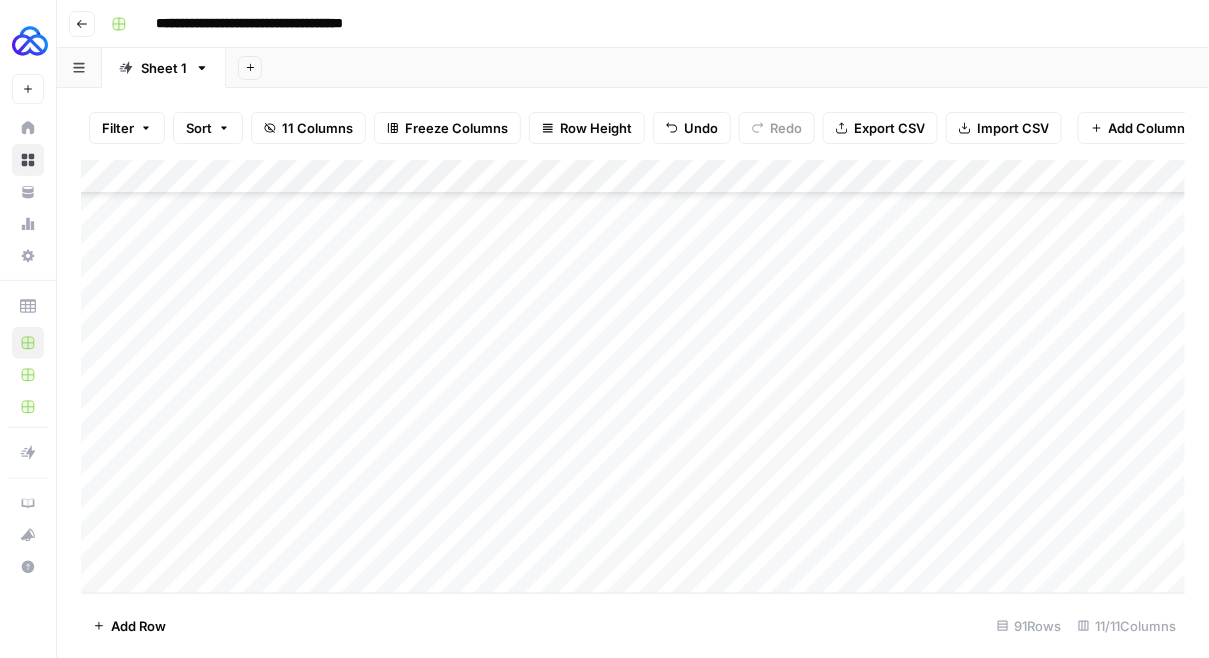 click on "Add Column" at bounding box center [633, 377] 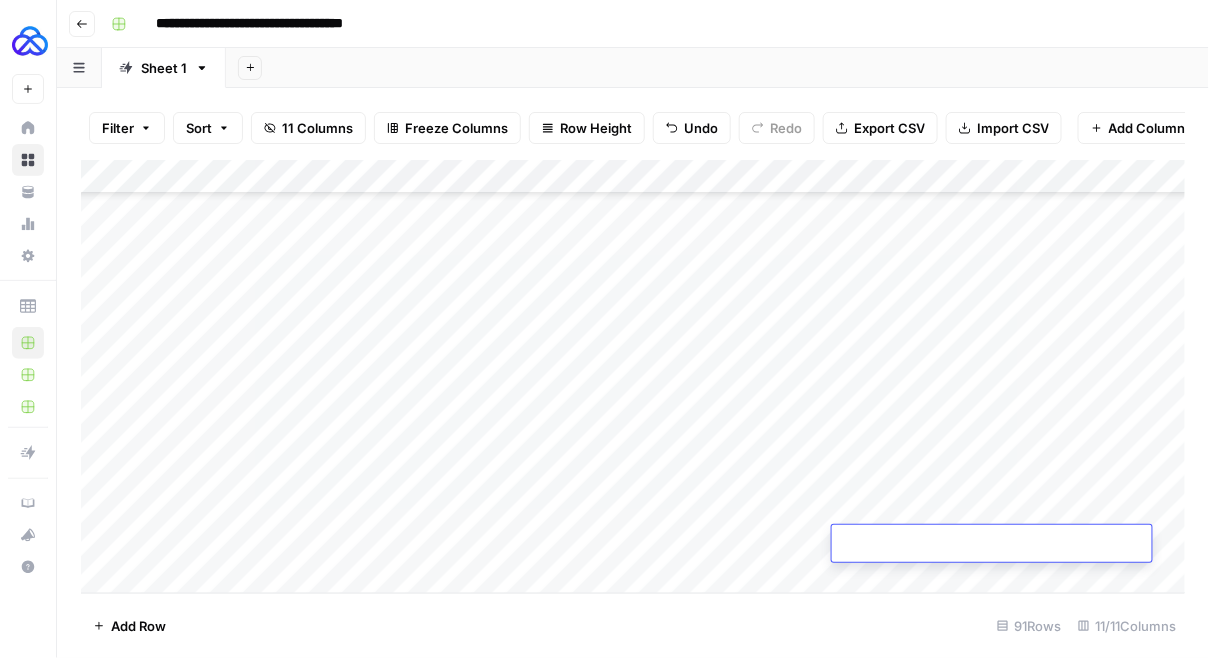 type on "**********" 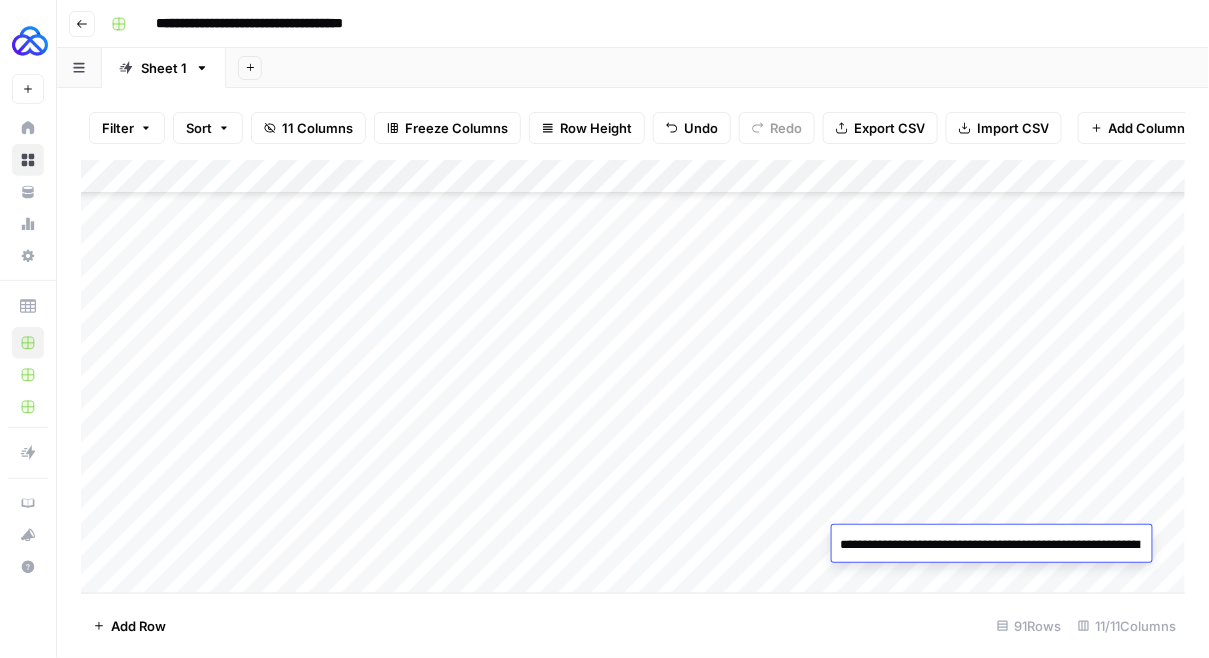 scroll, scrollTop: 64, scrollLeft: 0, axis: vertical 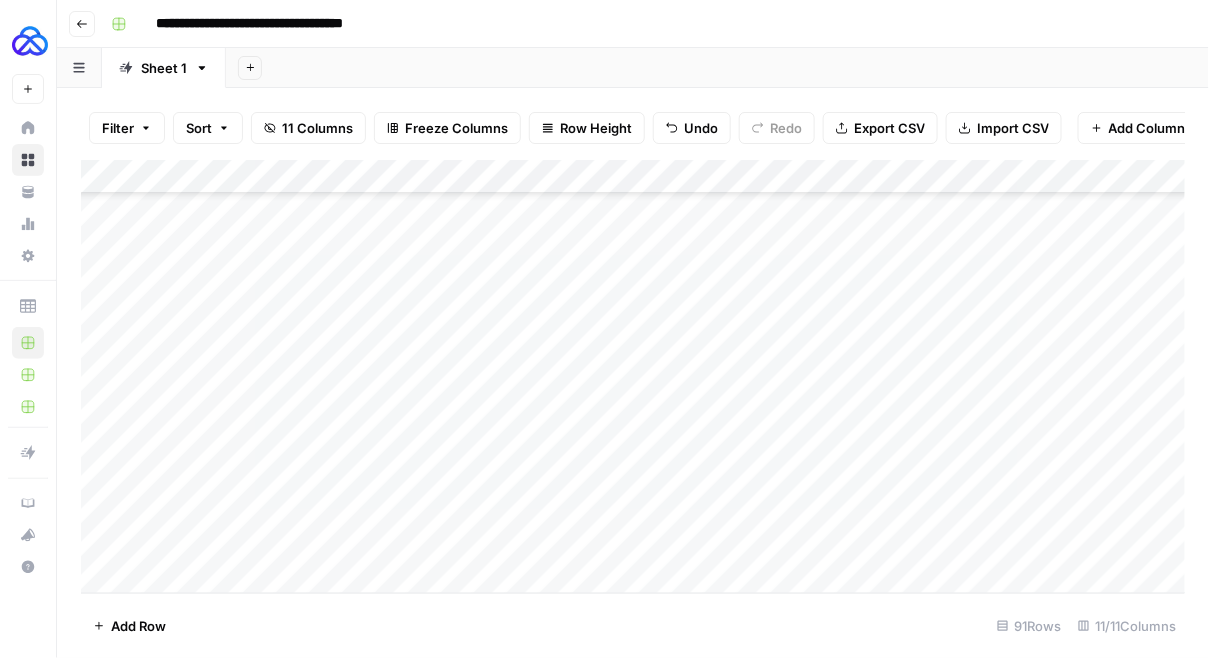click on "Add Column" at bounding box center [633, 377] 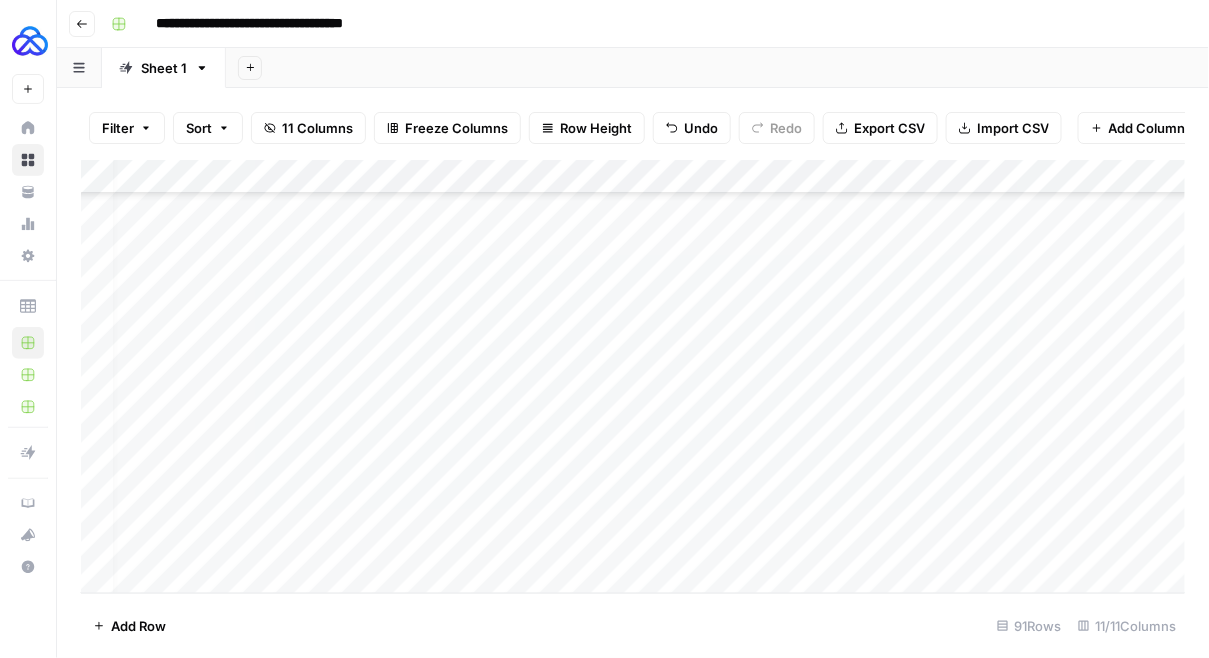scroll, scrollTop: 2726, scrollLeft: 352, axis: both 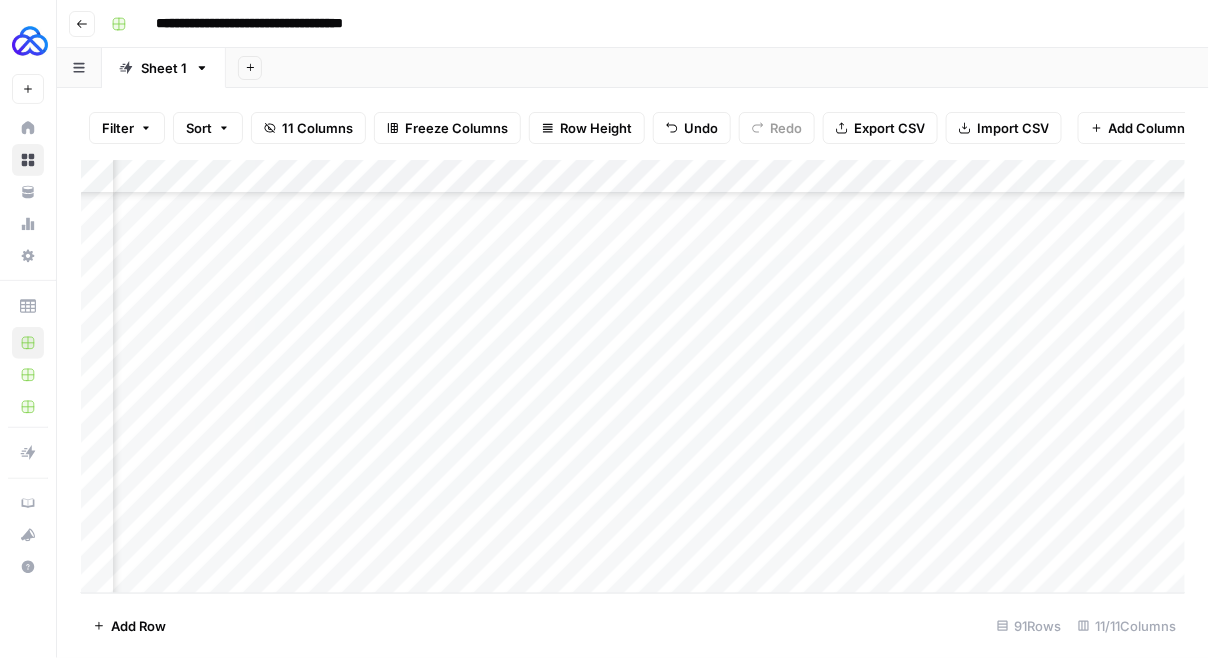 click on "Add Column" at bounding box center (633, 377) 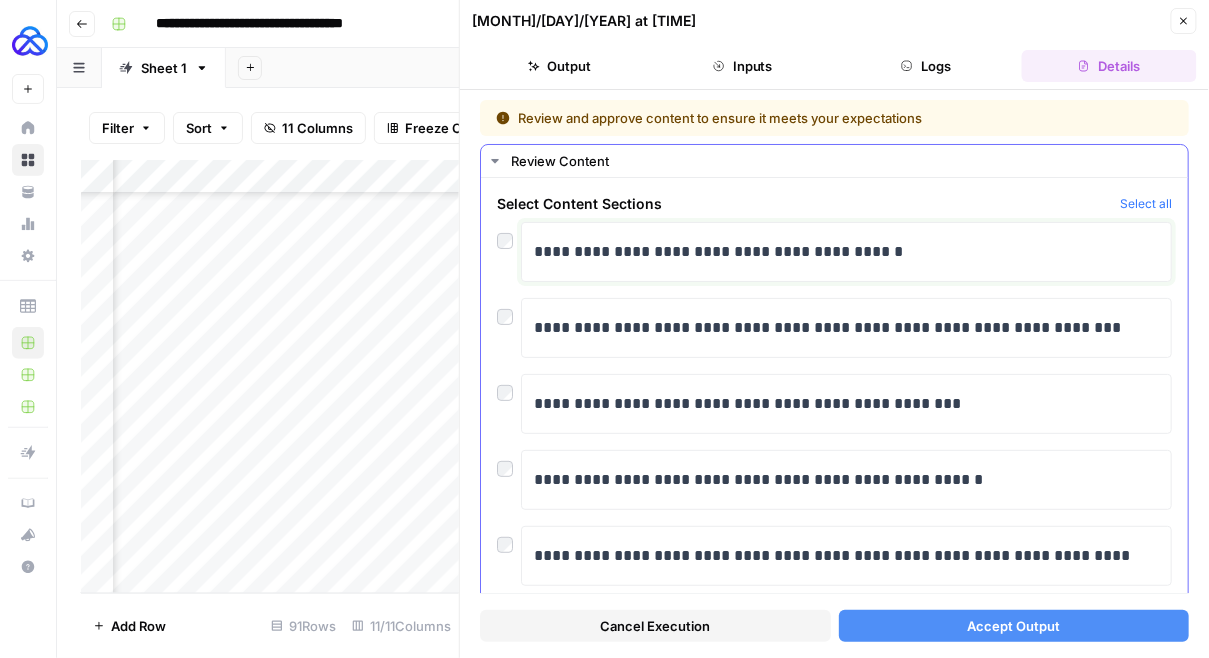click on "**********" at bounding box center (847, 252) 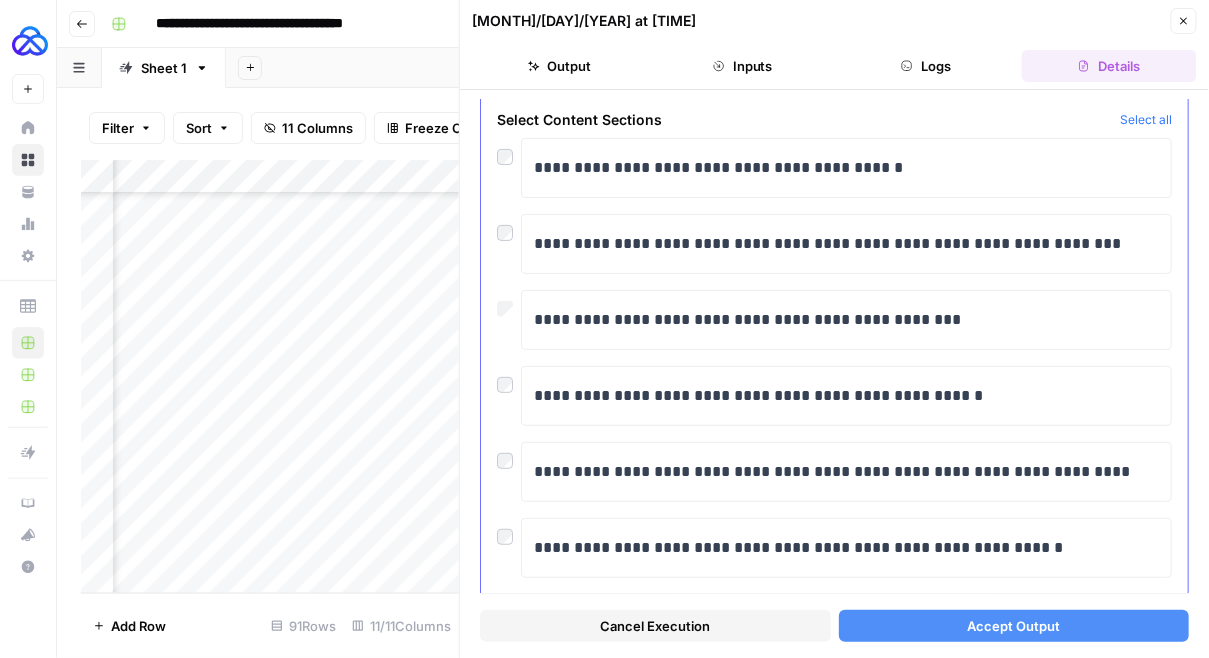 scroll, scrollTop: 96, scrollLeft: 0, axis: vertical 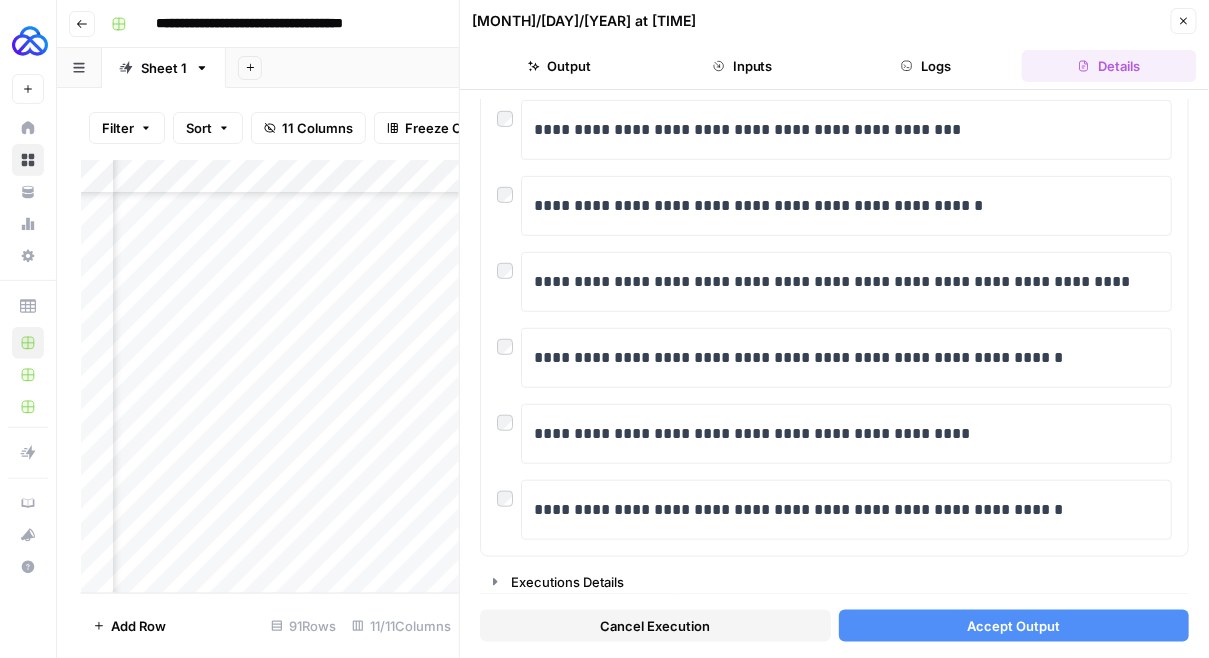 click on "Accept Output" at bounding box center (1014, 626) 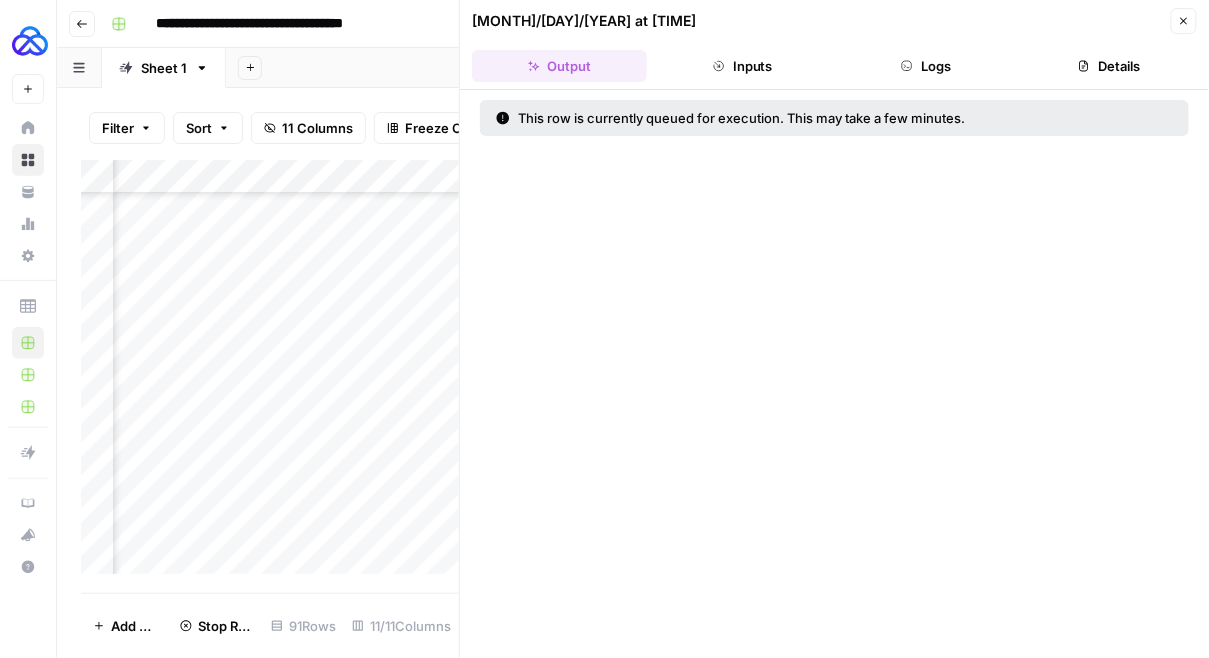 click on "Close" at bounding box center (1184, 21) 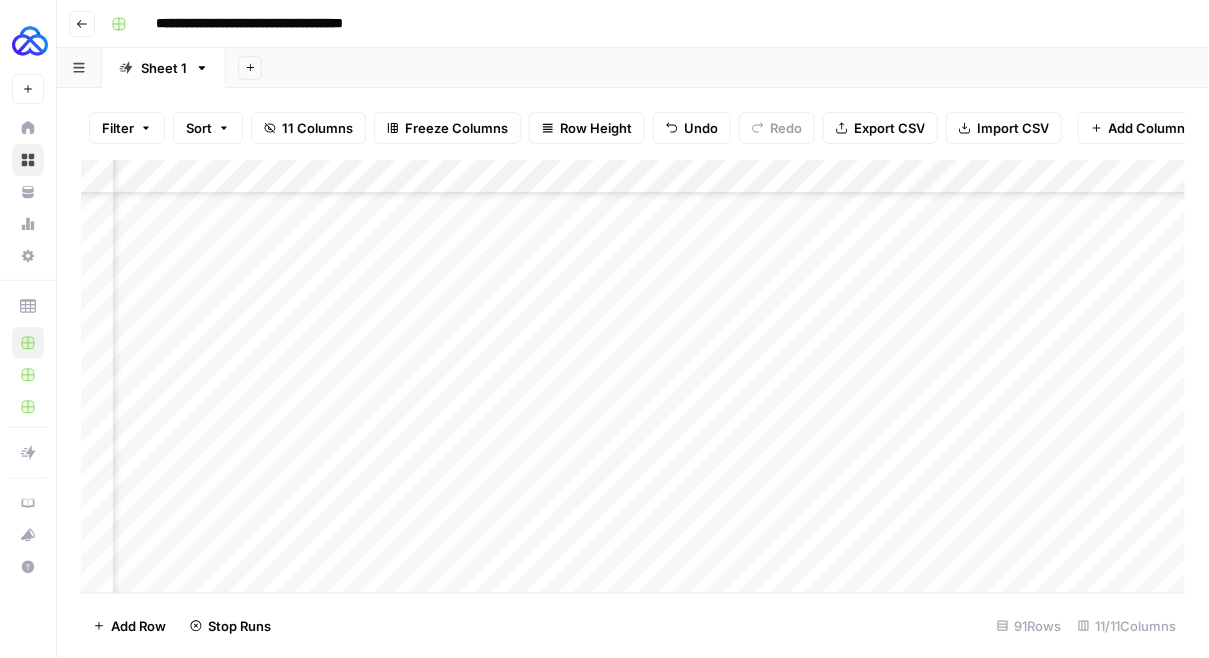 scroll, scrollTop: 2726, scrollLeft: 732, axis: both 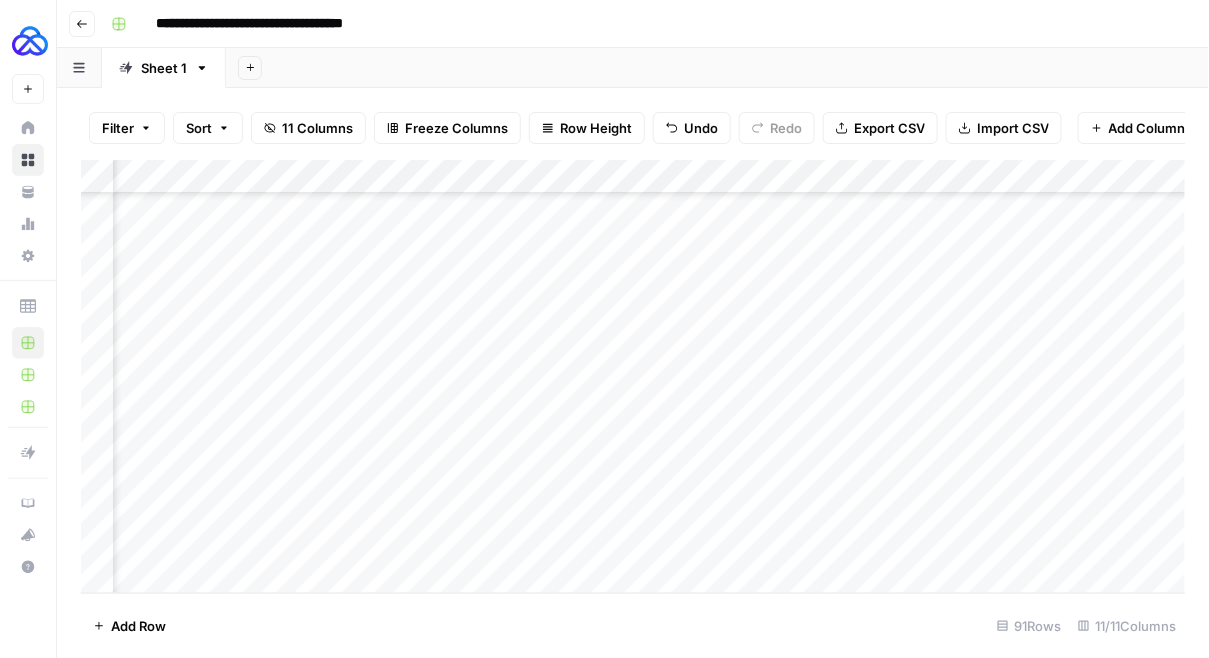 click on "Add Column" at bounding box center (633, 377) 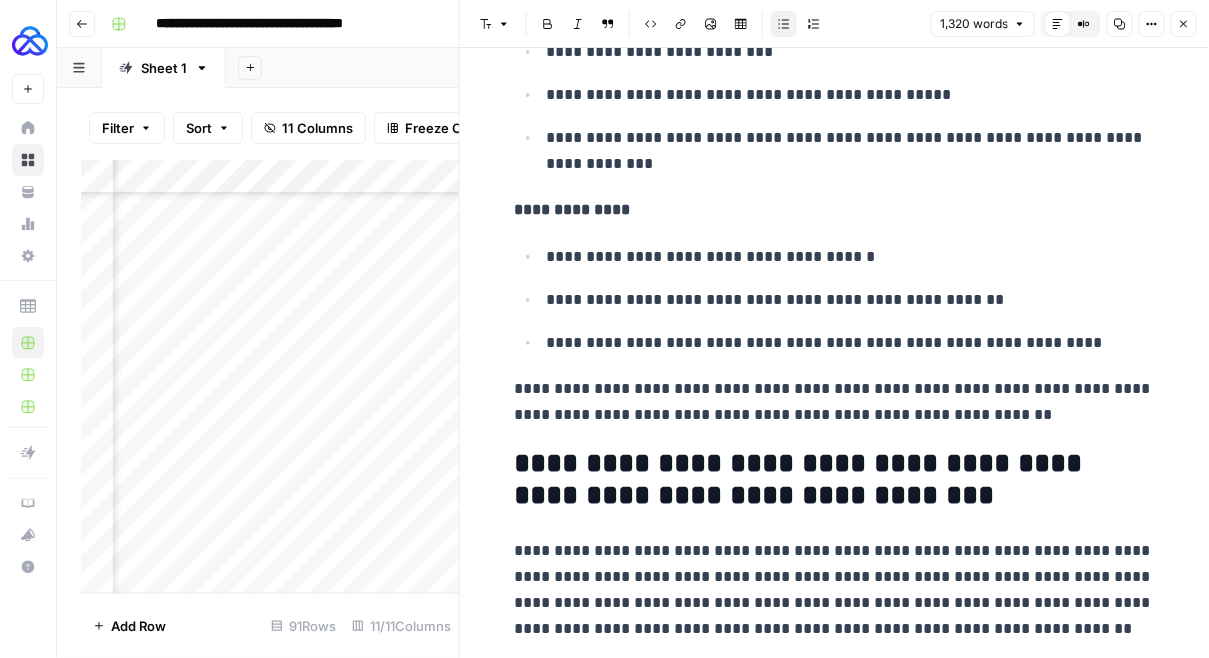 scroll, scrollTop: 714, scrollLeft: 0, axis: vertical 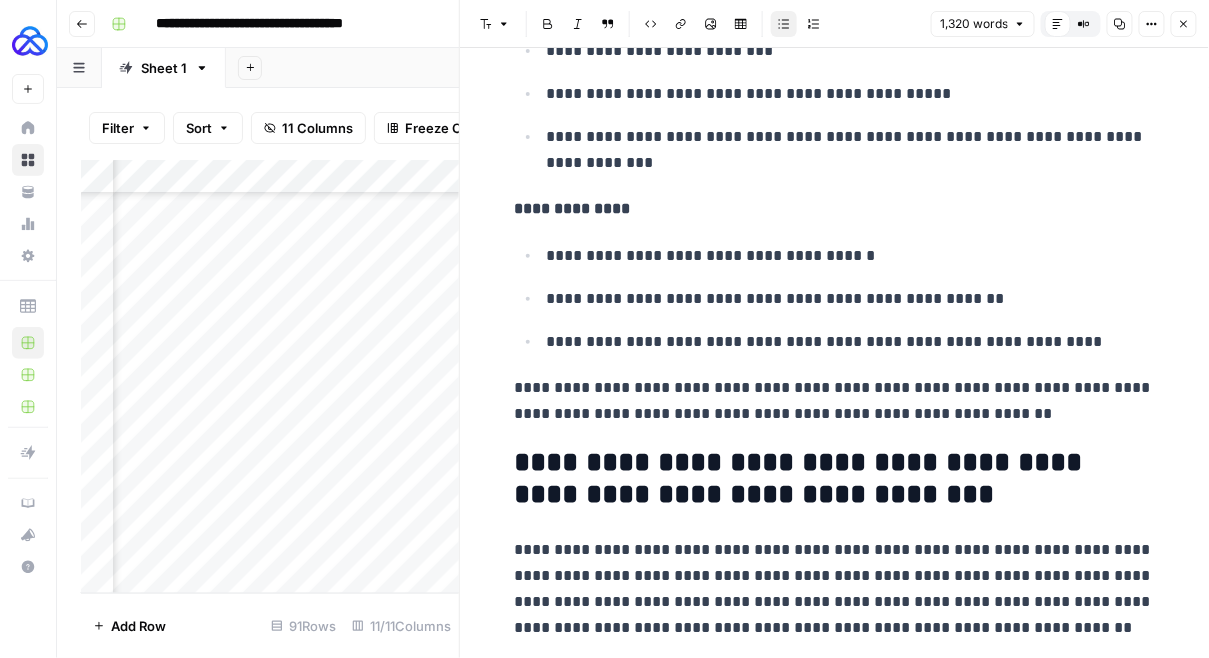 click on "**********" at bounding box center (835, 479) 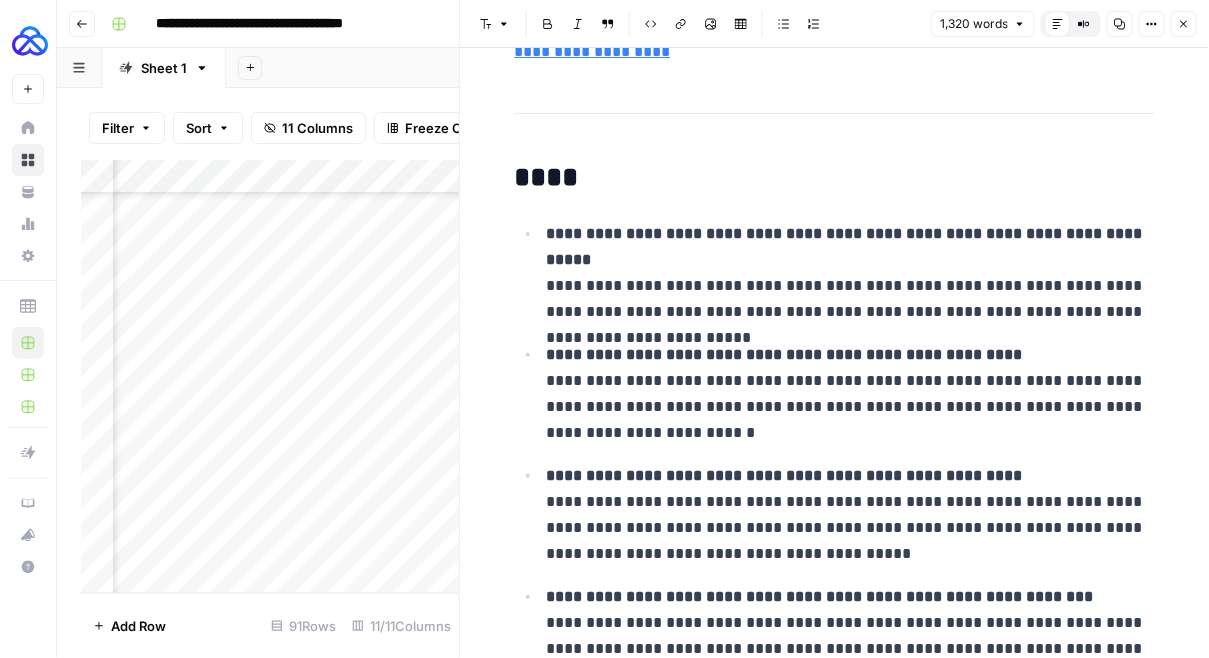 scroll, scrollTop: 5380, scrollLeft: 0, axis: vertical 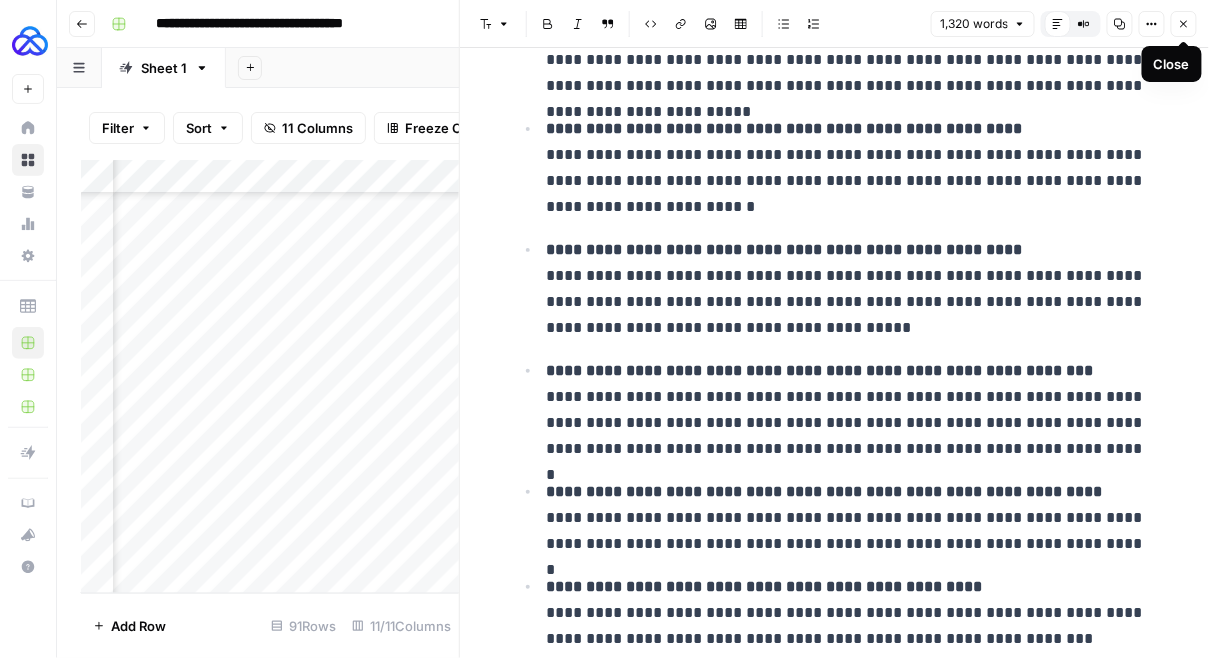 click 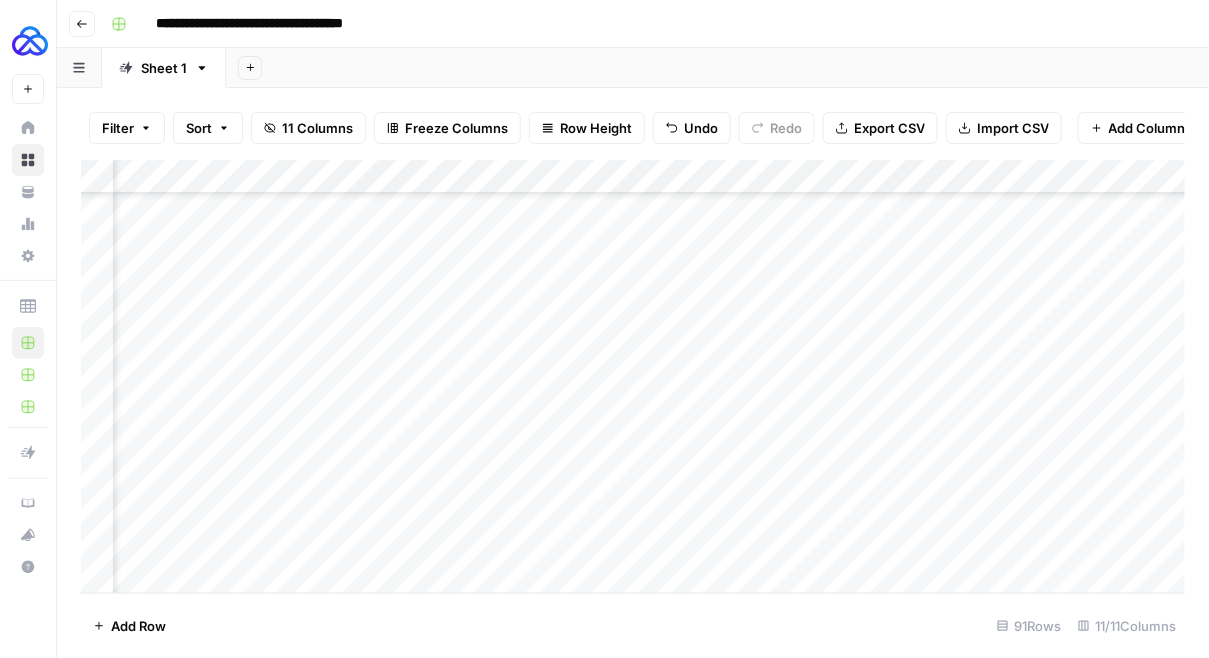 click on "Add Column" at bounding box center [633, 377] 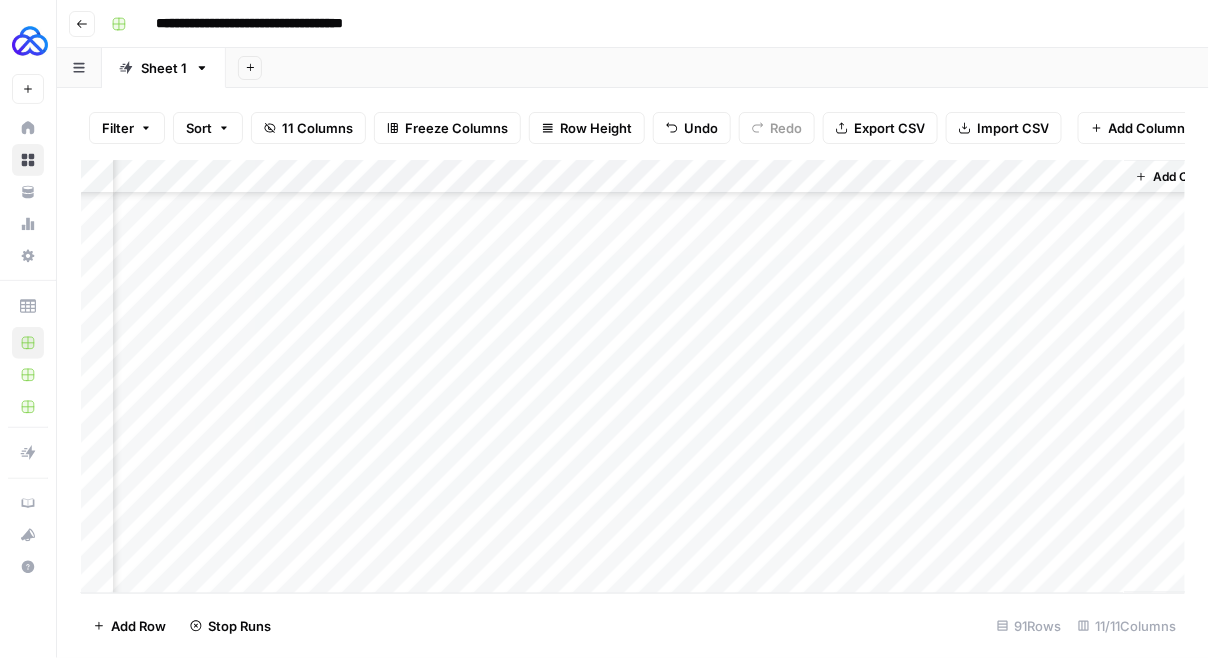 scroll, scrollTop: 2726, scrollLeft: 1003, axis: both 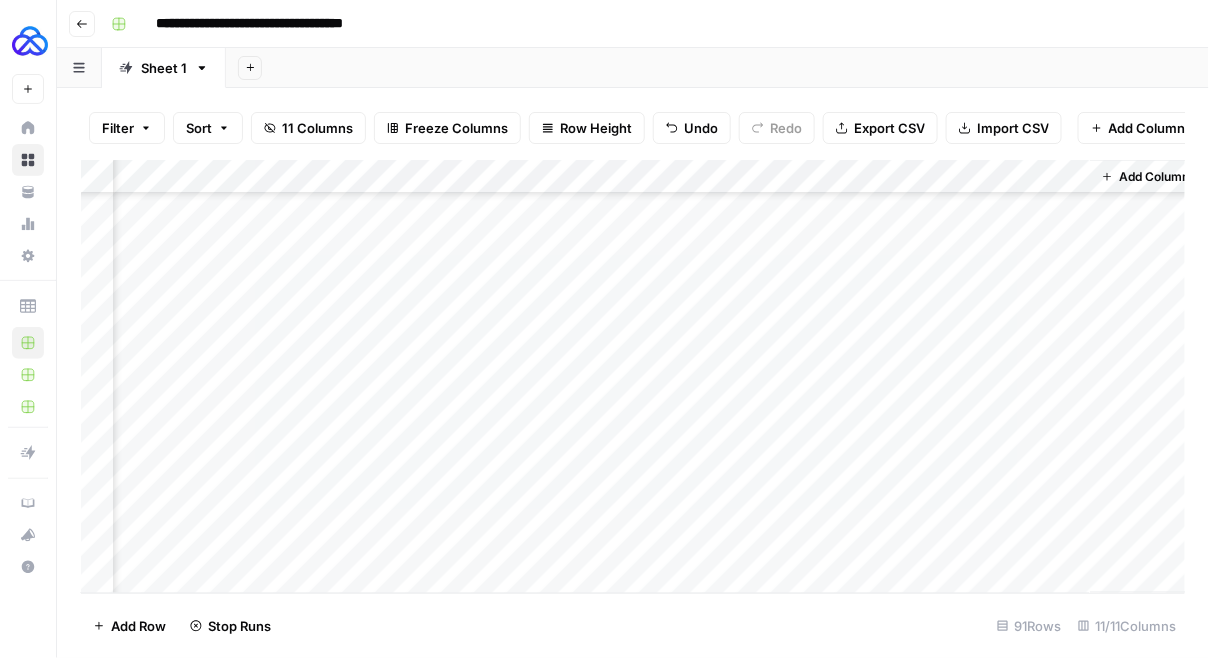 click on "Add Column" at bounding box center (633, 377) 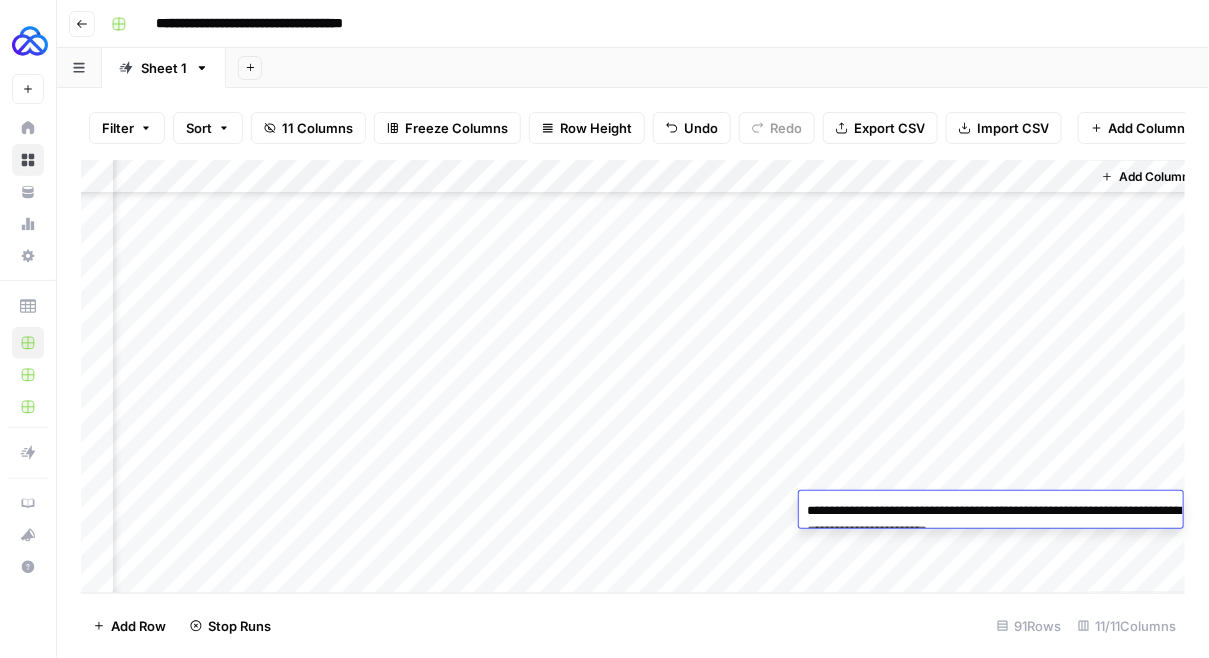 click on "**********" at bounding box center [999, 521] 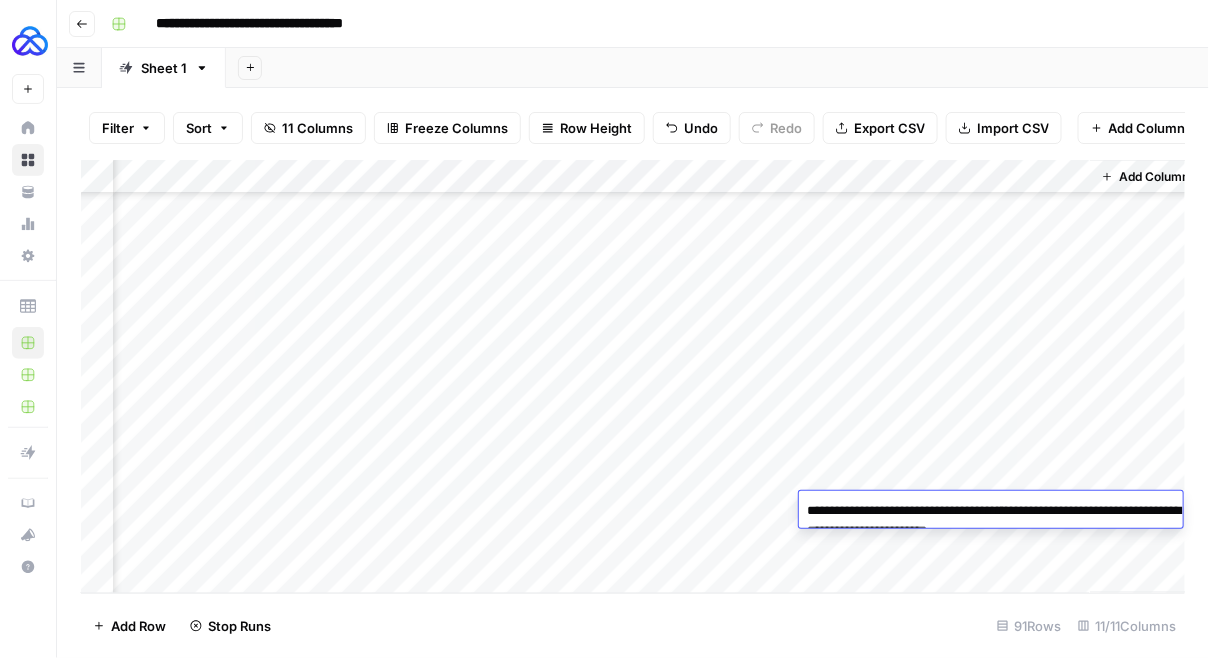 drag, startPoint x: 1072, startPoint y: 531, endPoint x: 875, endPoint y: 510, distance: 198.11613 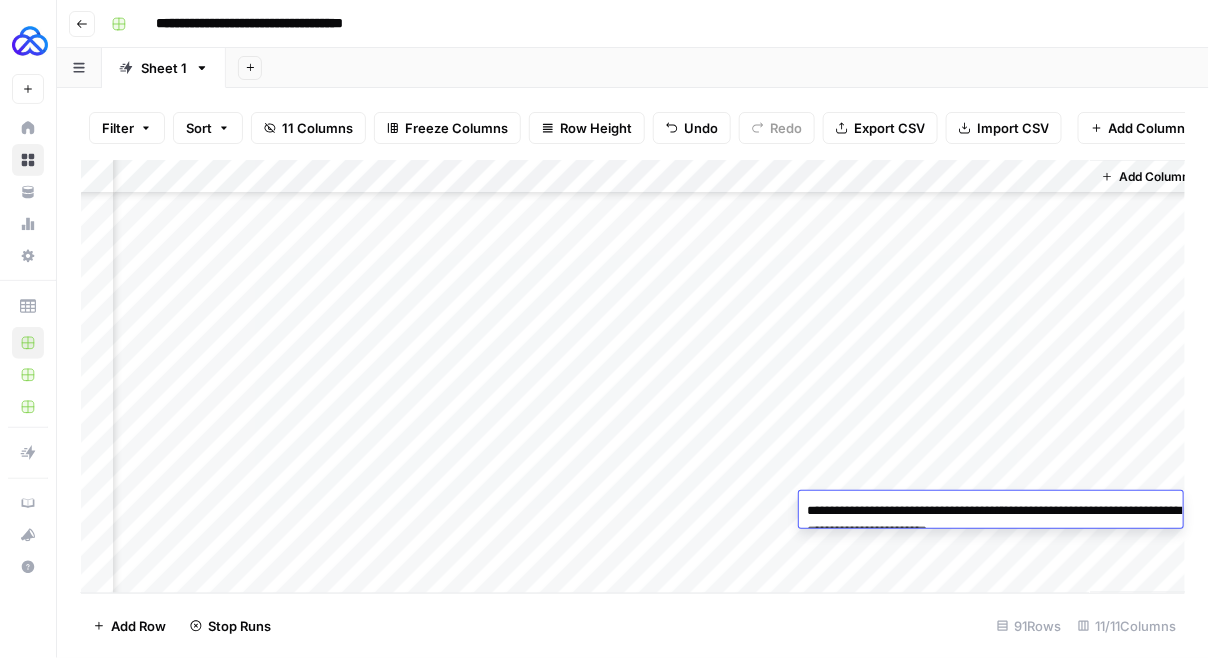 click on "**********" at bounding box center (999, 521) 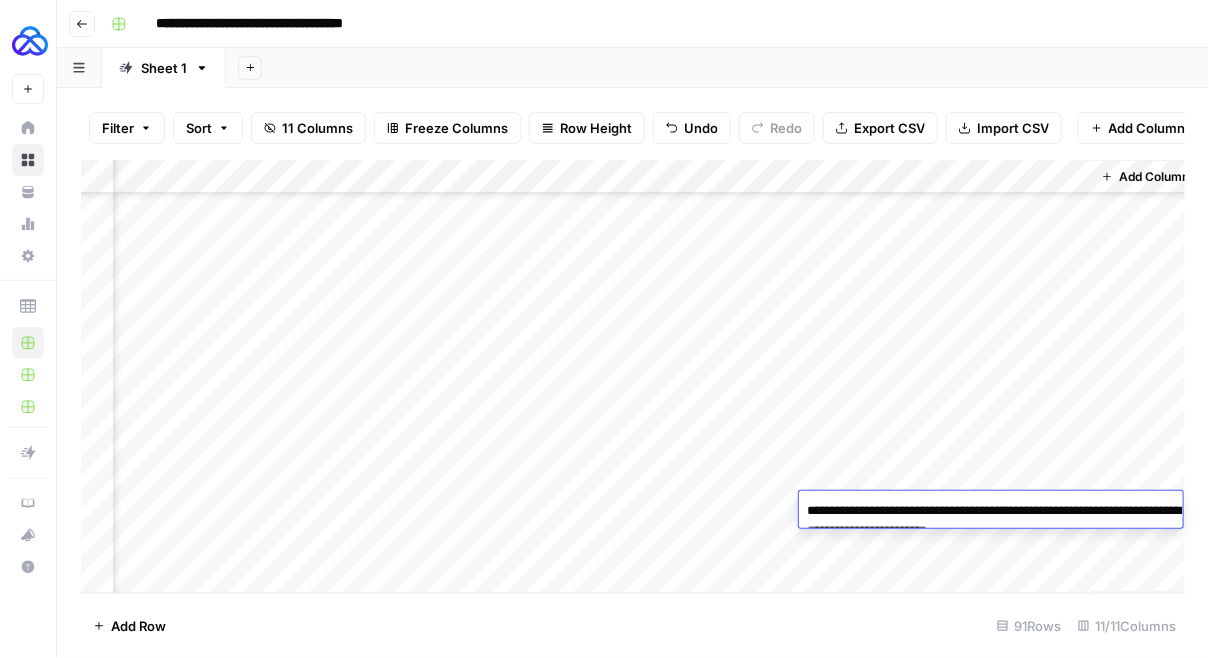 click on "Add Column" at bounding box center (633, 377) 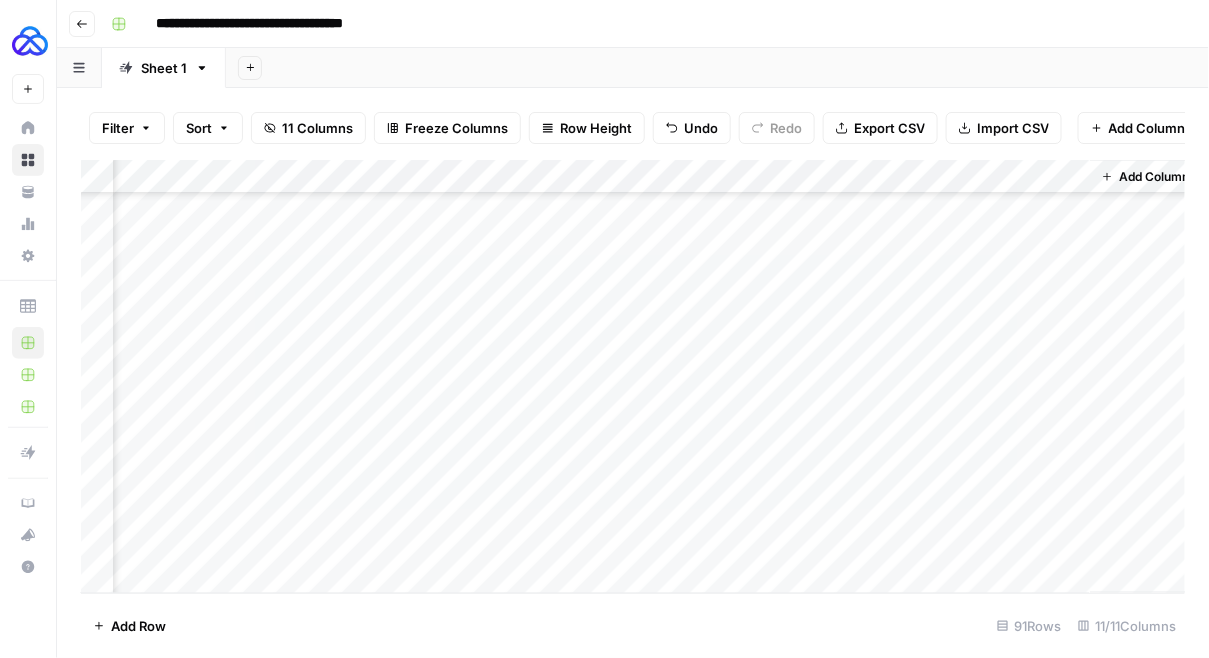 click on "Add Column" at bounding box center [633, 377] 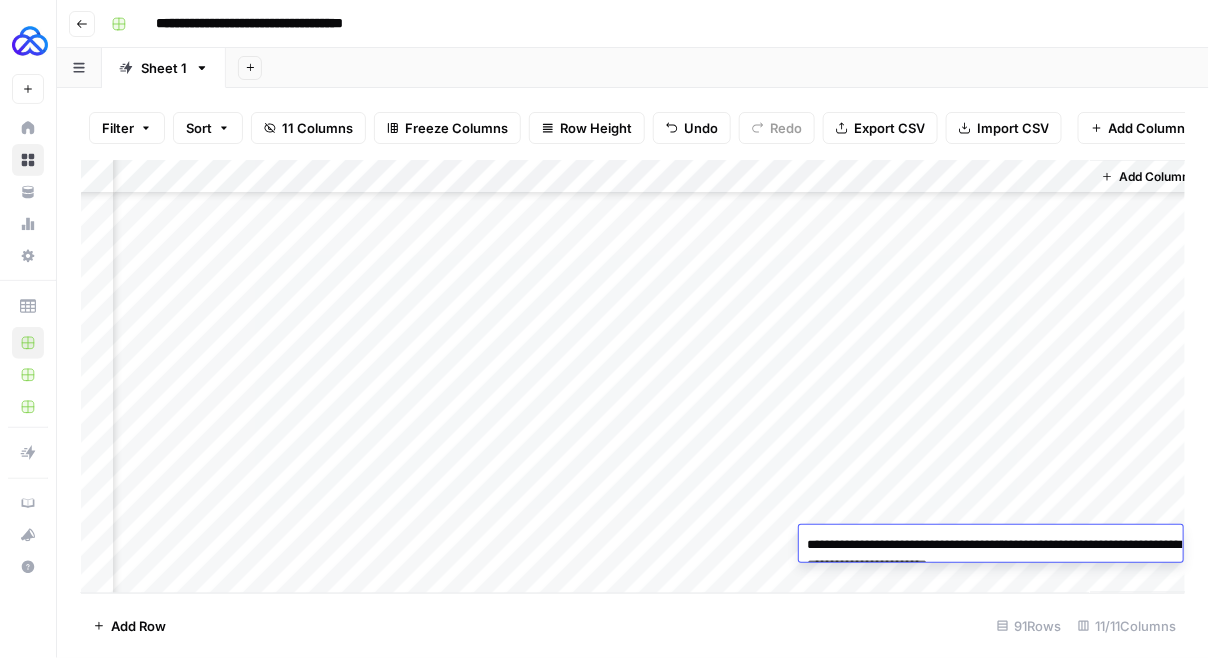 drag, startPoint x: 875, startPoint y: 542, endPoint x: 1094, endPoint y: 570, distance: 220.7827 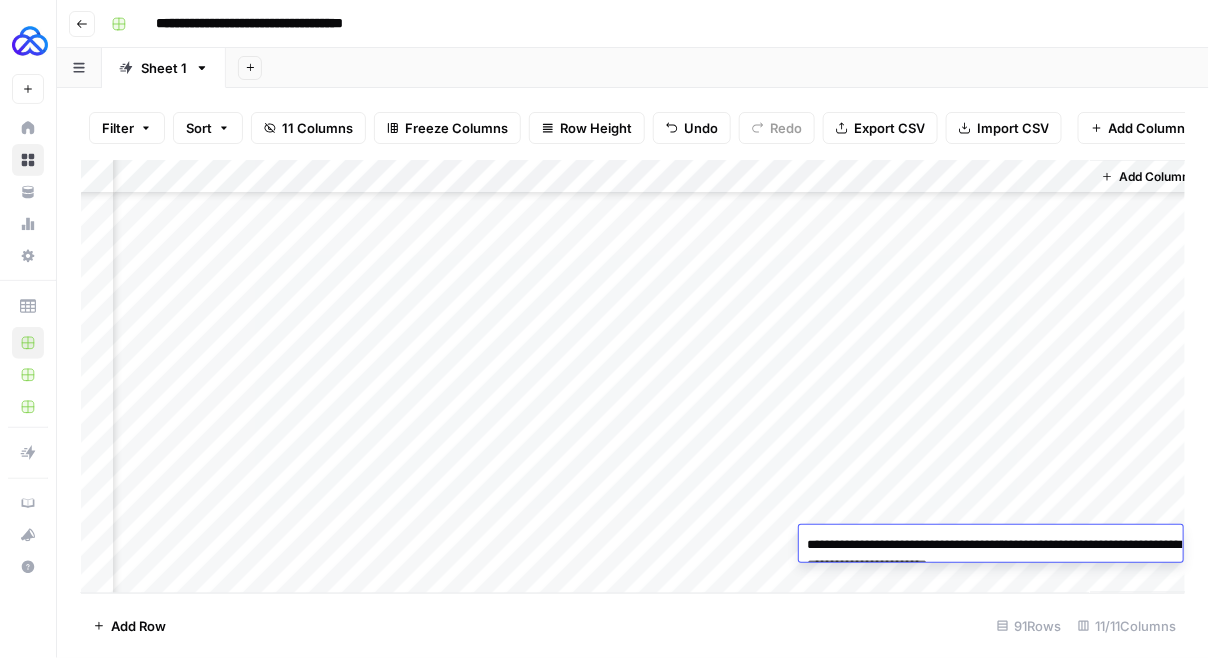 click on "**********" at bounding box center [999, 555] 